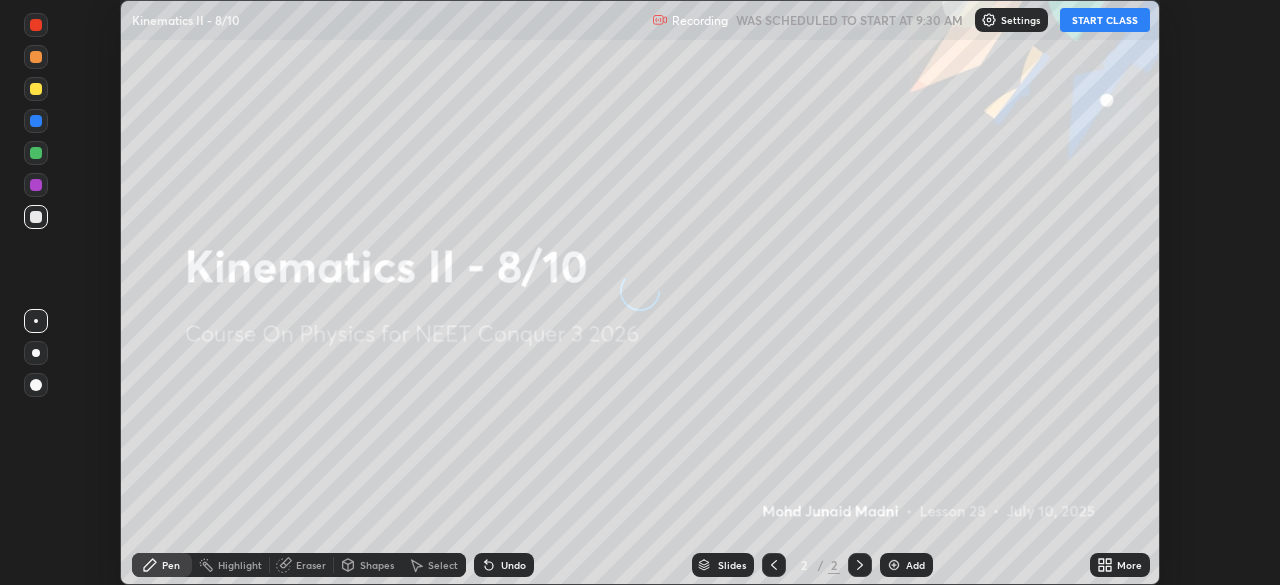 scroll, scrollTop: 0, scrollLeft: 0, axis: both 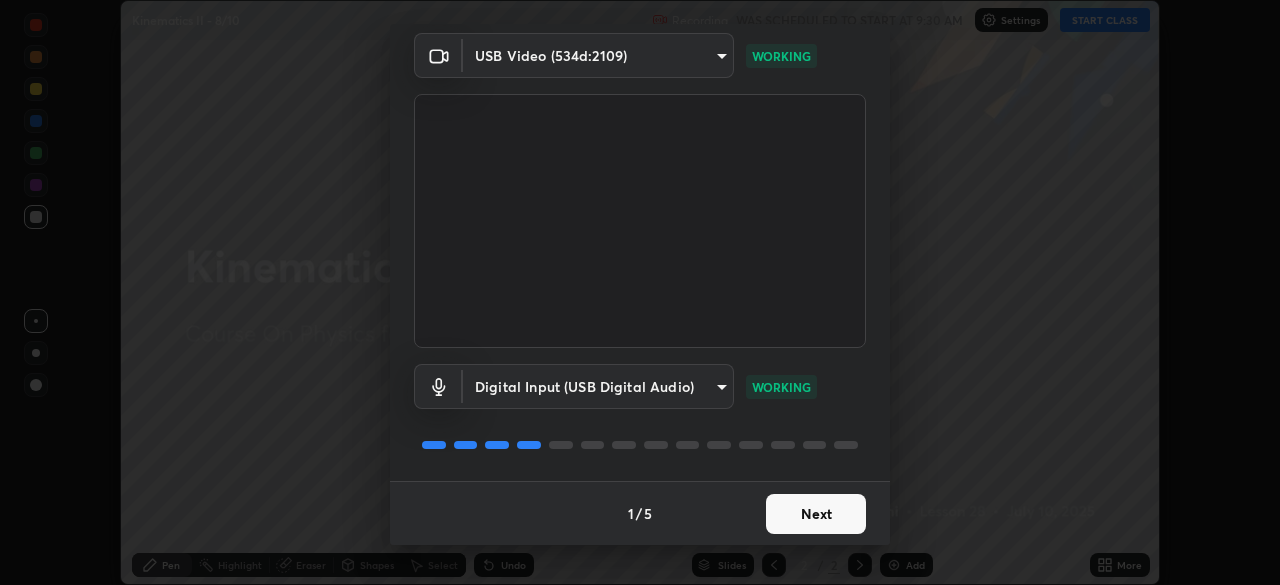 click on "Next" at bounding box center (816, 514) 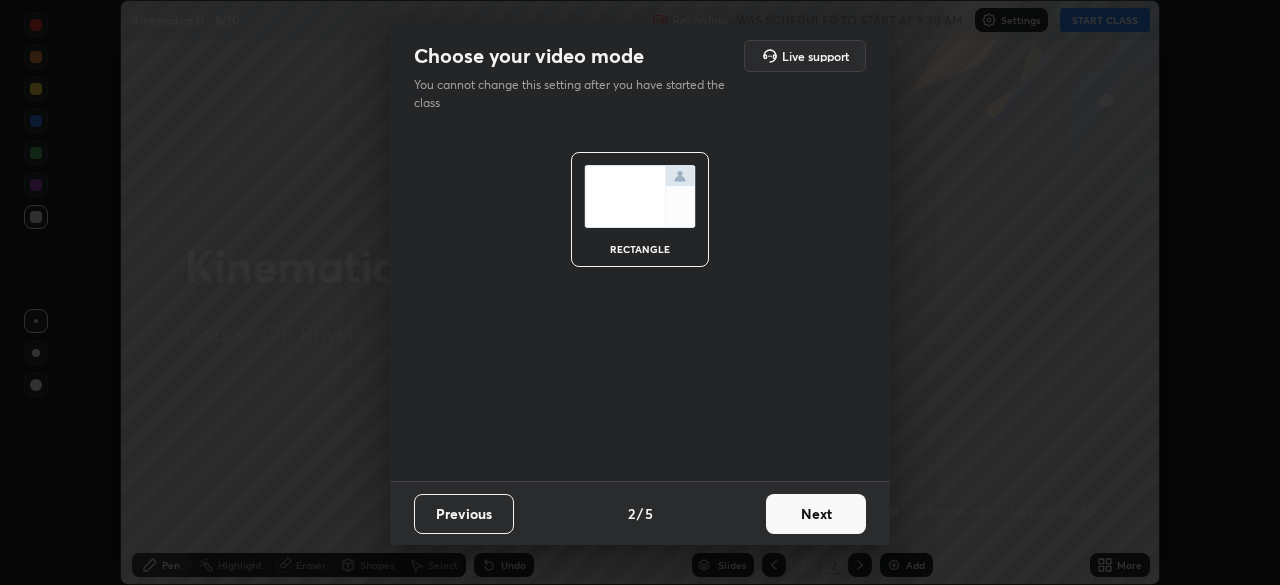 scroll, scrollTop: 0, scrollLeft: 0, axis: both 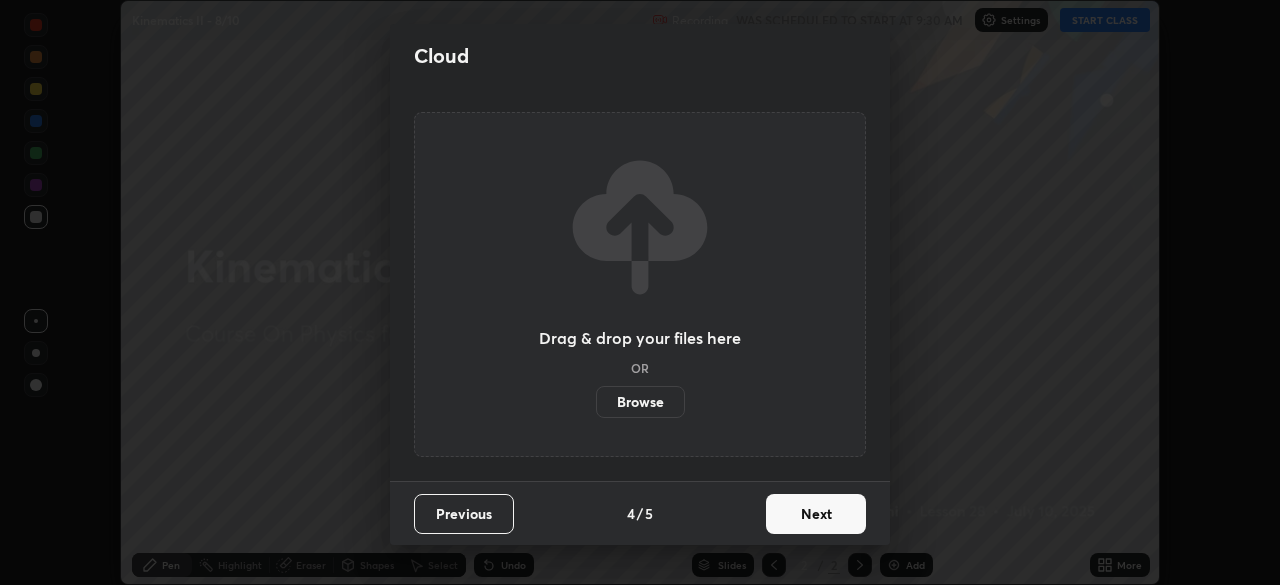 click on "Next" at bounding box center [816, 514] 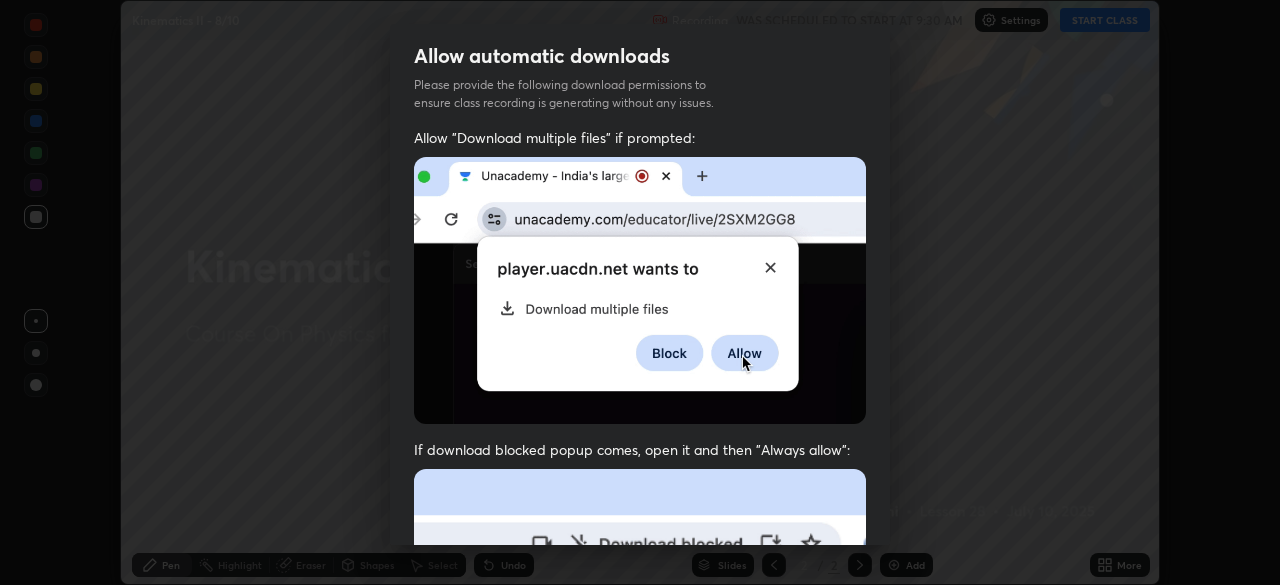 click on "Allow "Download multiple files" if prompted: If download blocked popup comes, open it and then "Always allow": I agree that if I don't provide required permissions, class recording will not be generated" at bounding box center (640, 549) 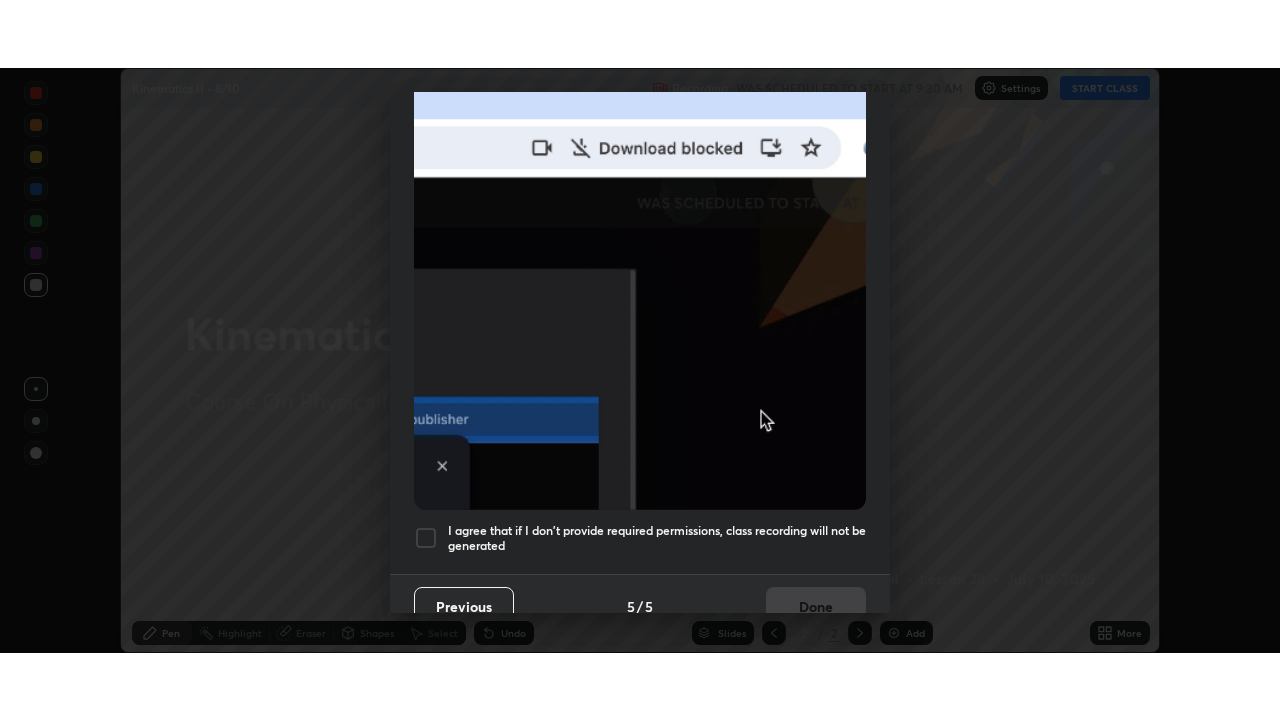 scroll, scrollTop: 479, scrollLeft: 0, axis: vertical 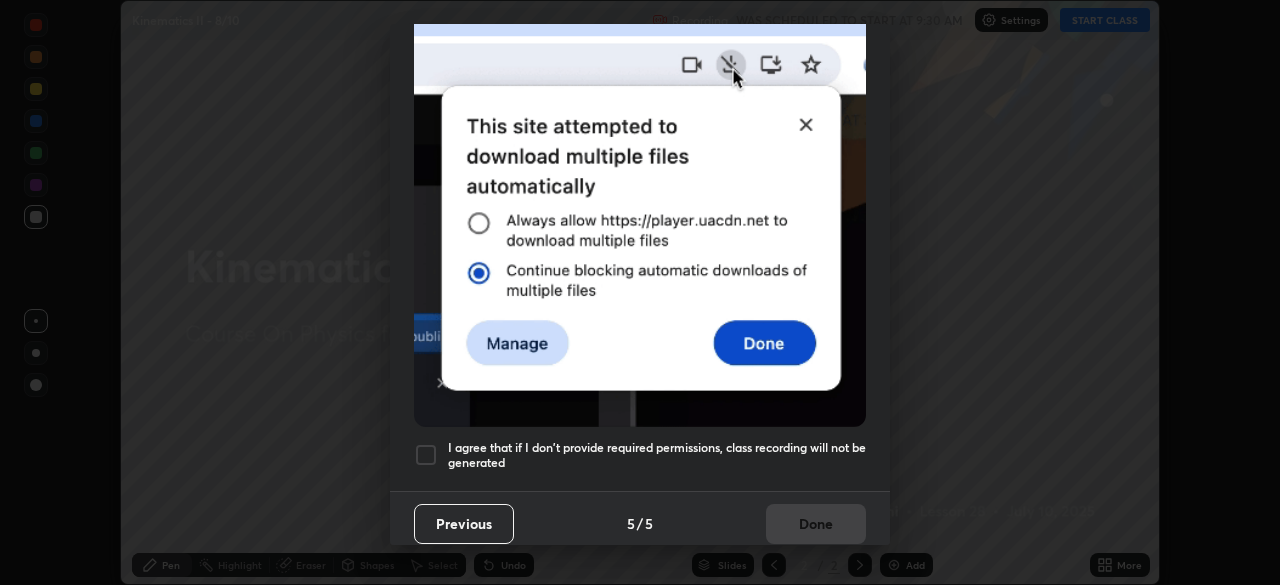 click on "I agree that if I don't provide required permissions, class recording will not be generated" at bounding box center [657, 455] 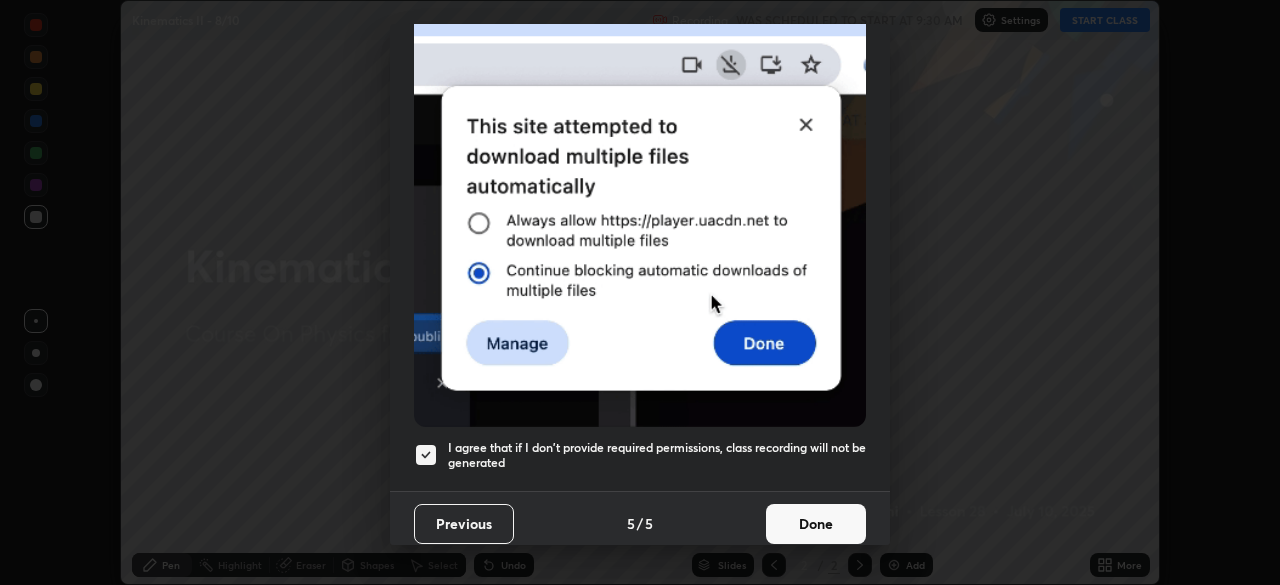 click on "Done" at bounding box center [816, 524] 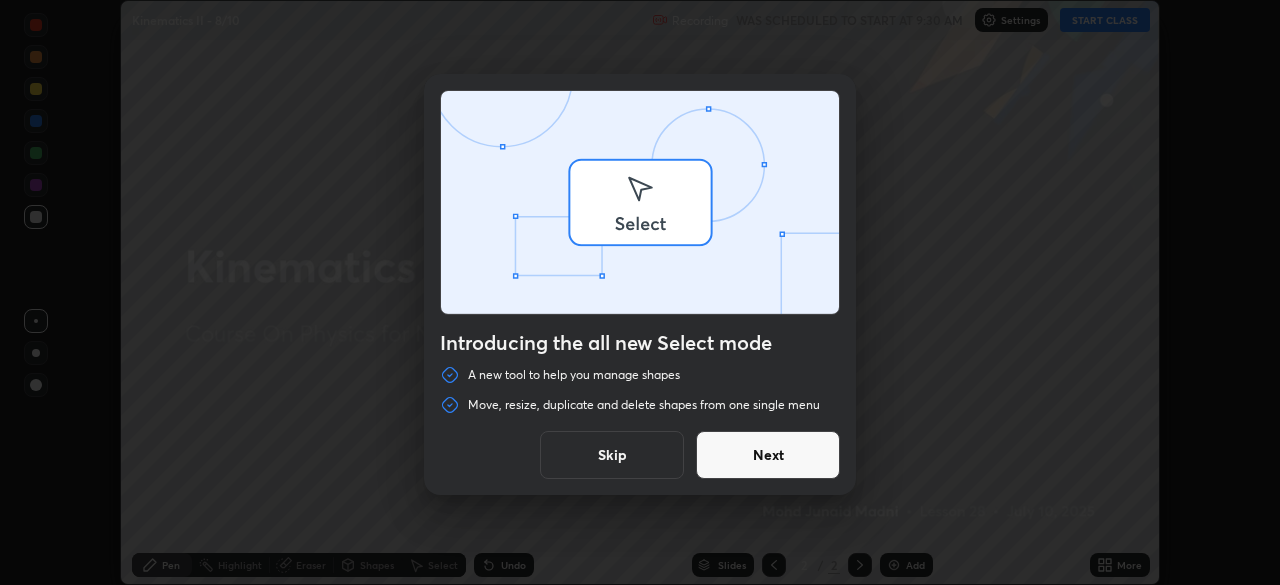 click on "Introducing the all new Select mode A new tool to help you manage shapes Move, resize, duplicate and delete shapes from one single menu Skip Next" at bounding box center [640, 292] 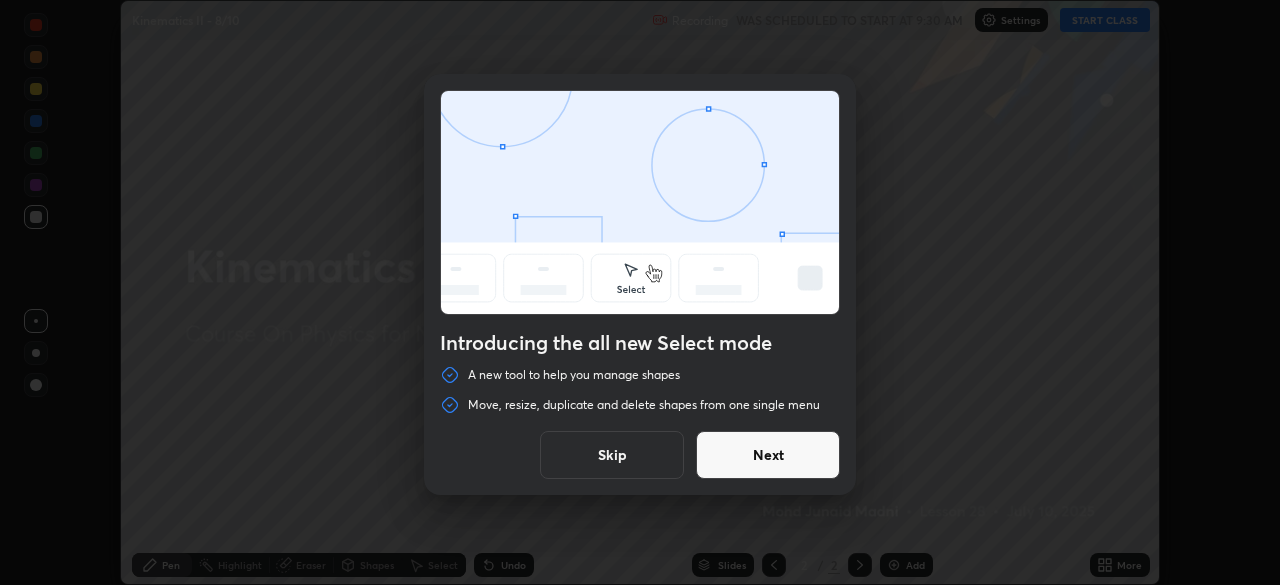 click on "Next" at bounding box center (768, 455) 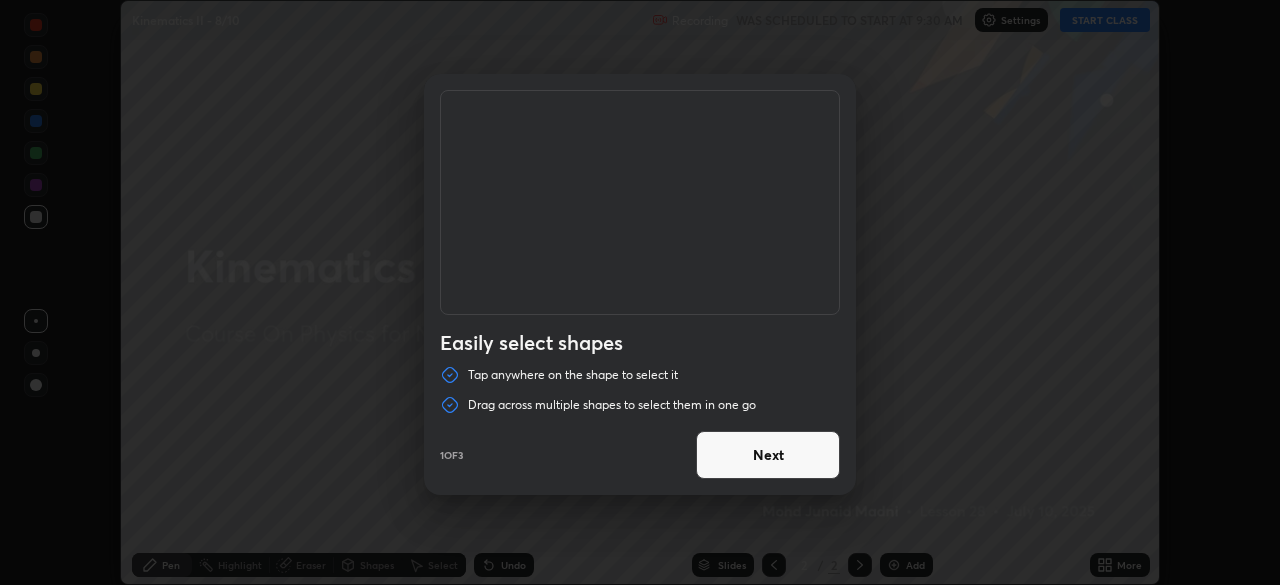 click on "Next" at bounding box center [768, 455] 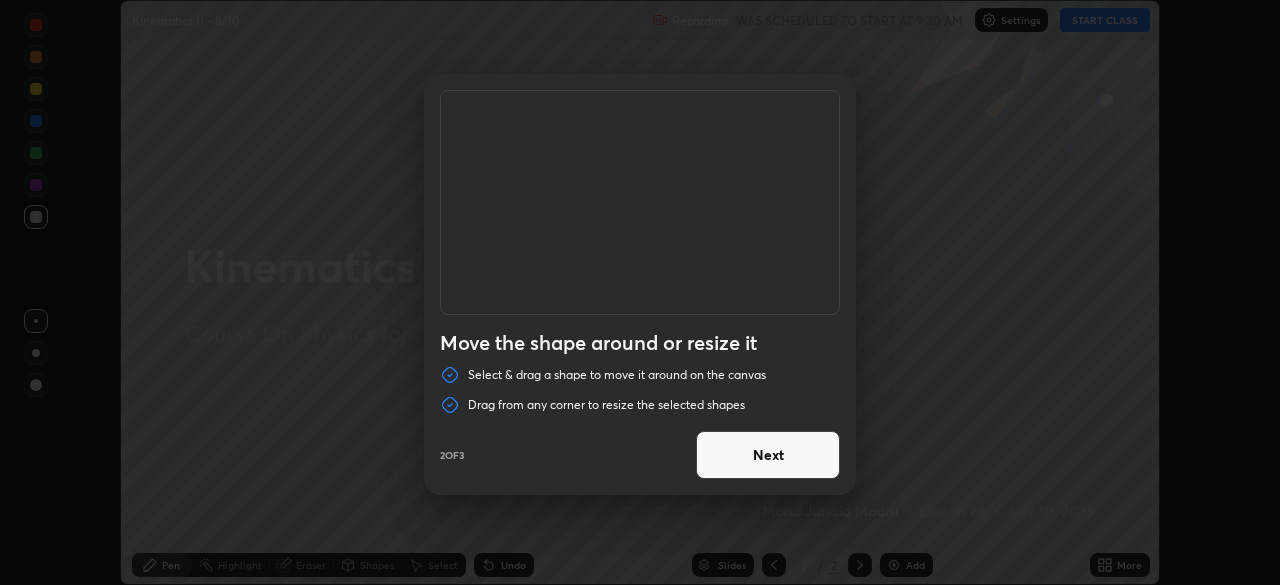 click on "Next" at bounding box center (768, 455) 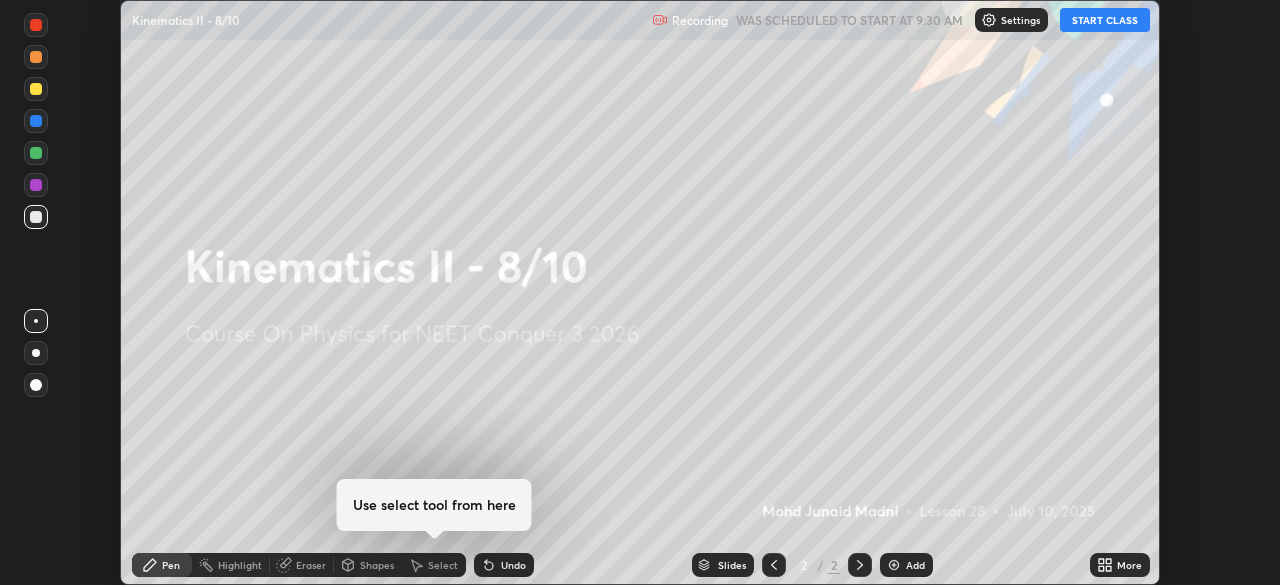 click 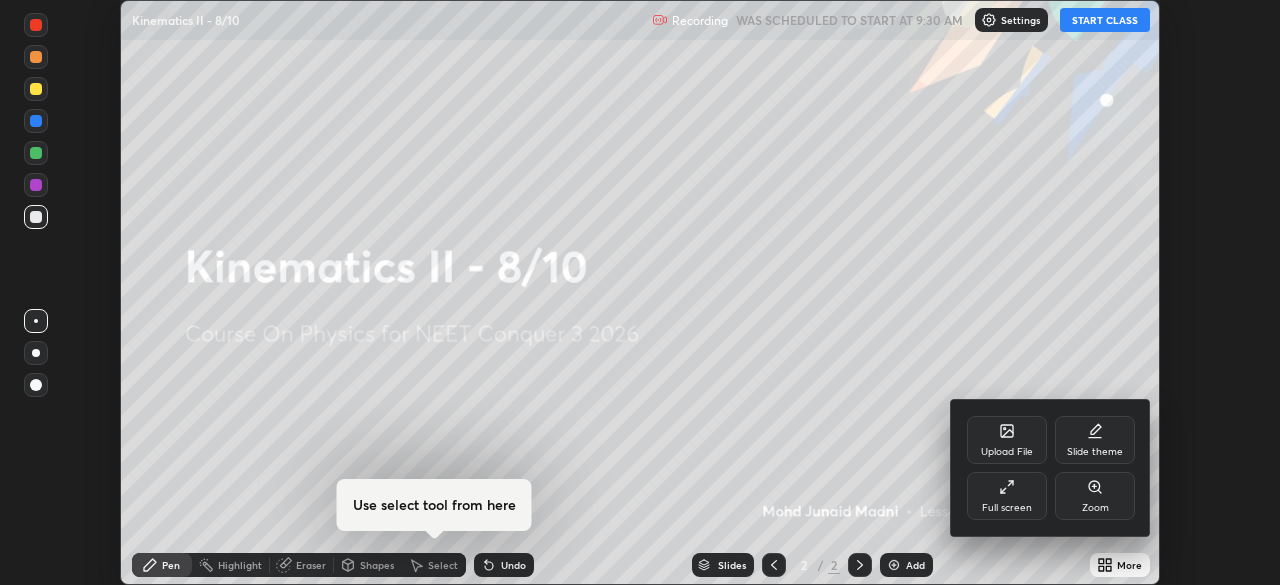 click on "Full screen" at bounding box center [1007, 496] 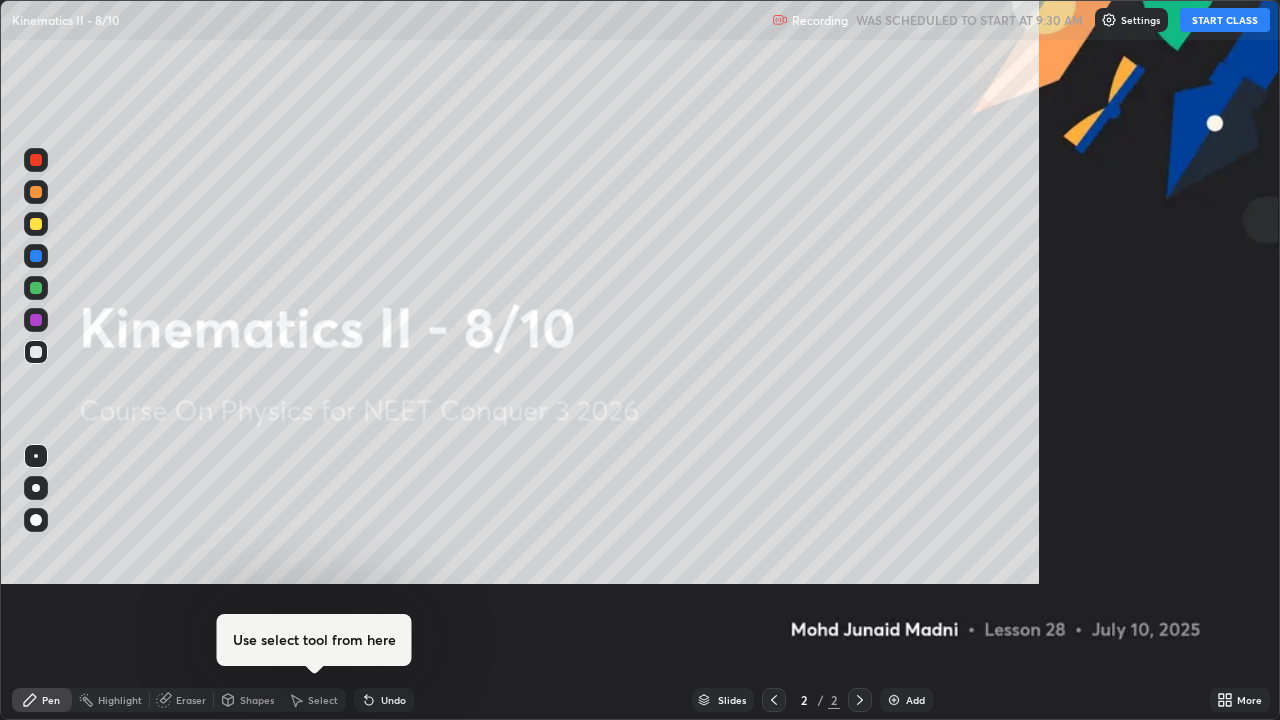 scroll, scrollTop: 99280, scrollLeft: 98720, axis: both 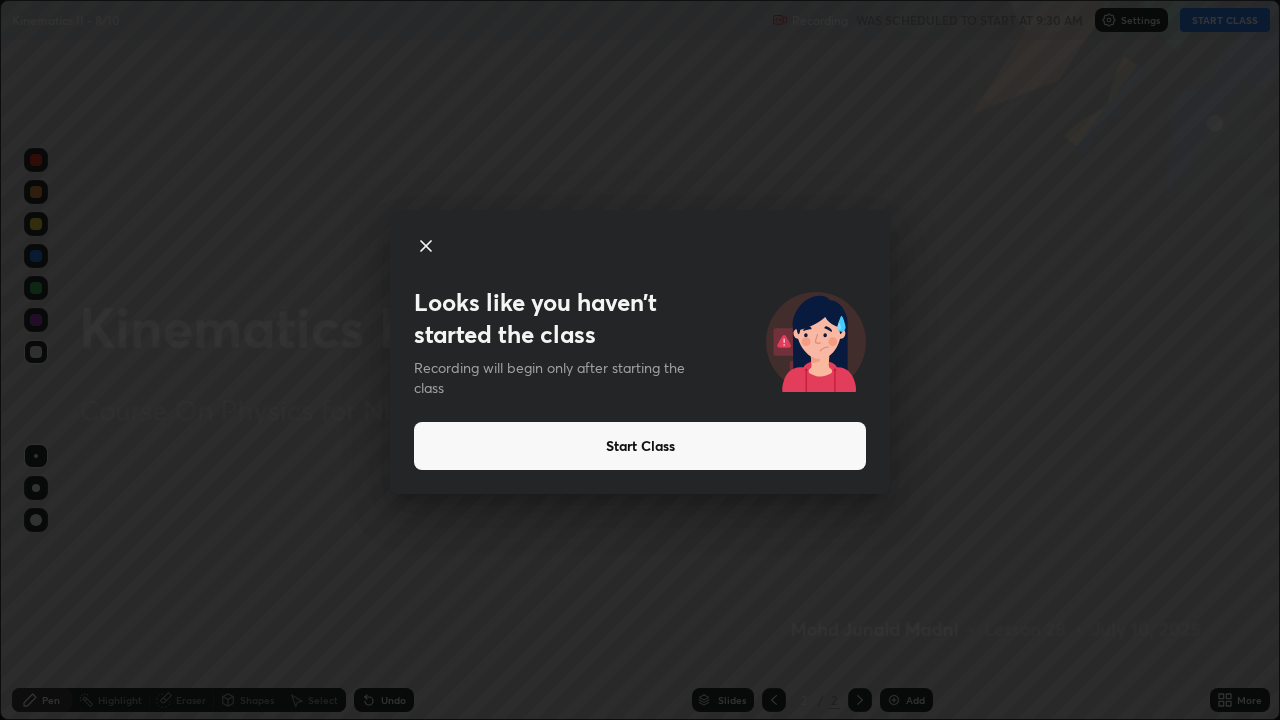 click on "Looks like you haven’t started the class Recording will begin only after starting the class Start Class" at bounding box center [640, 360] 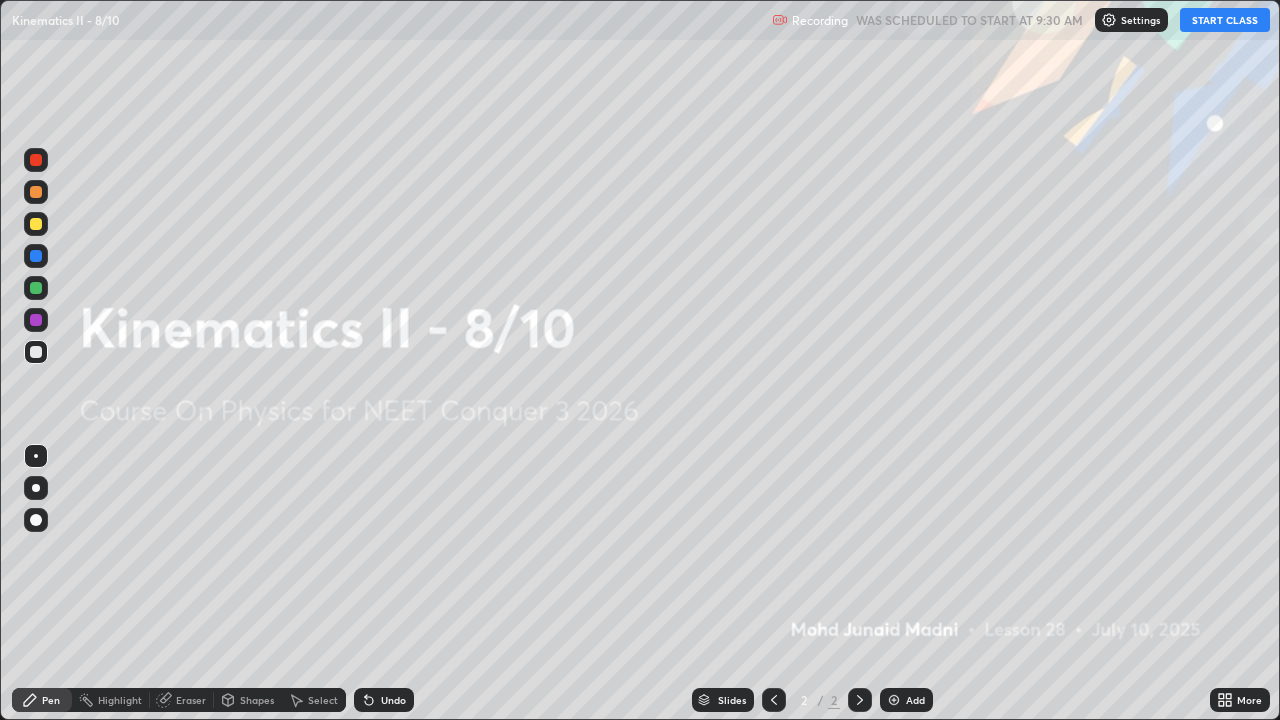 click on "More" at bounding box center (1249, 700) 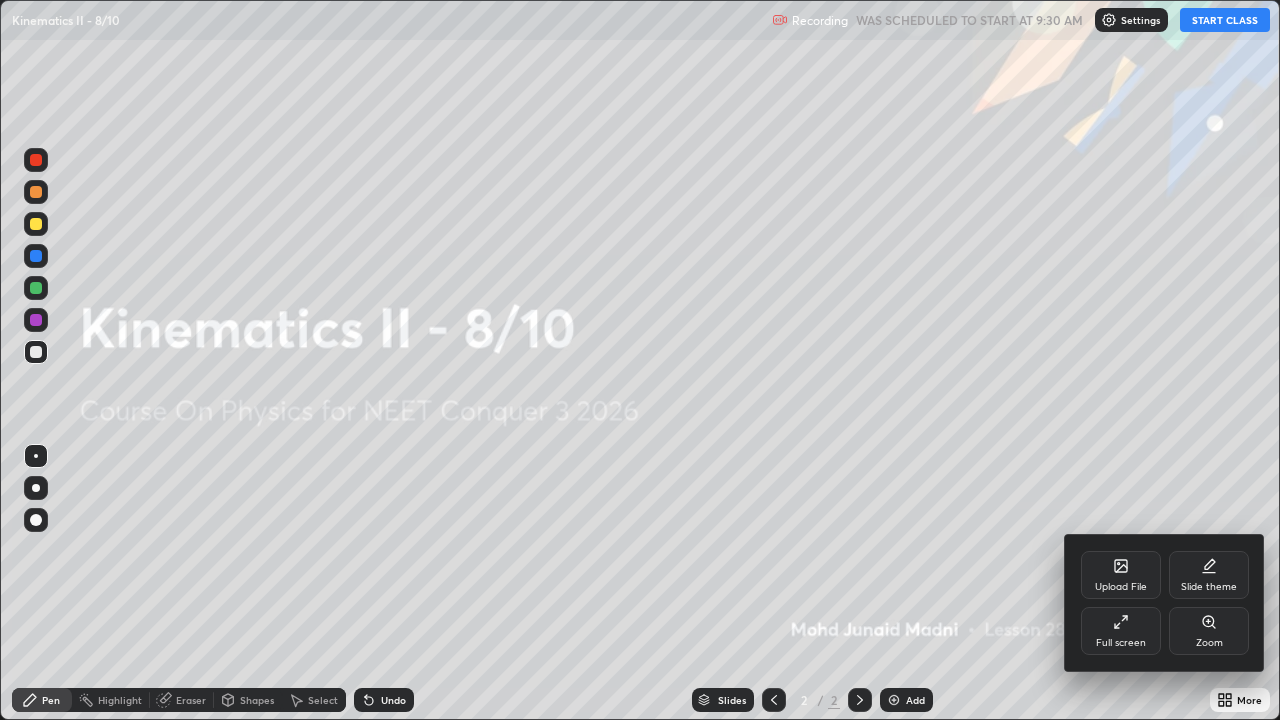 click 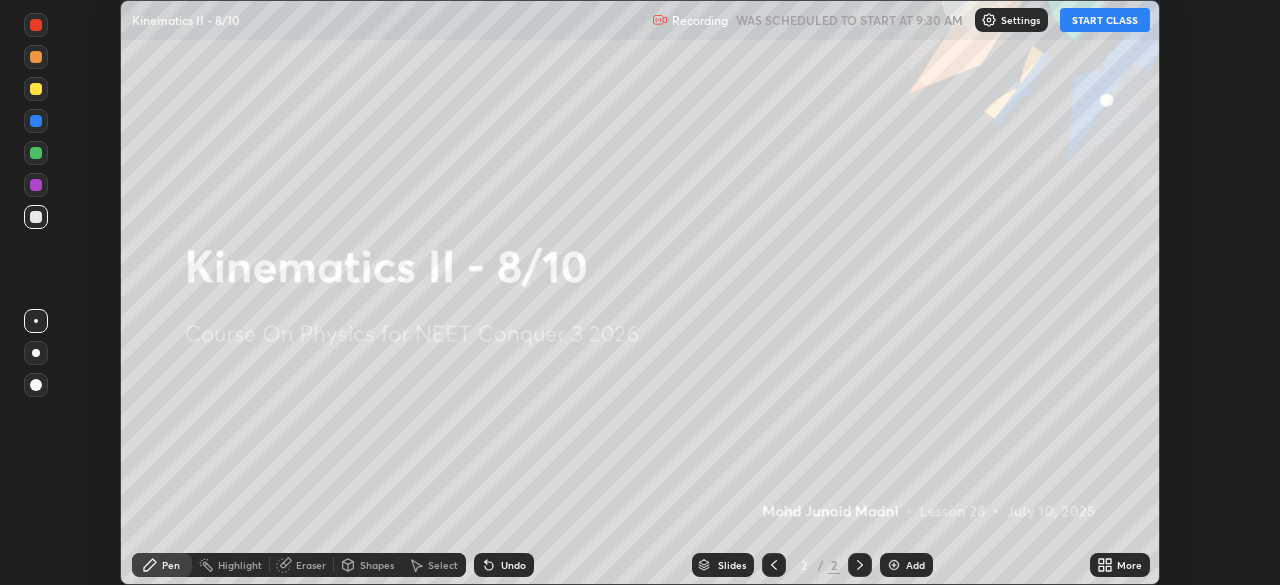 scroll, scrollTop: 585, scrollLeft: 1280, axis: both 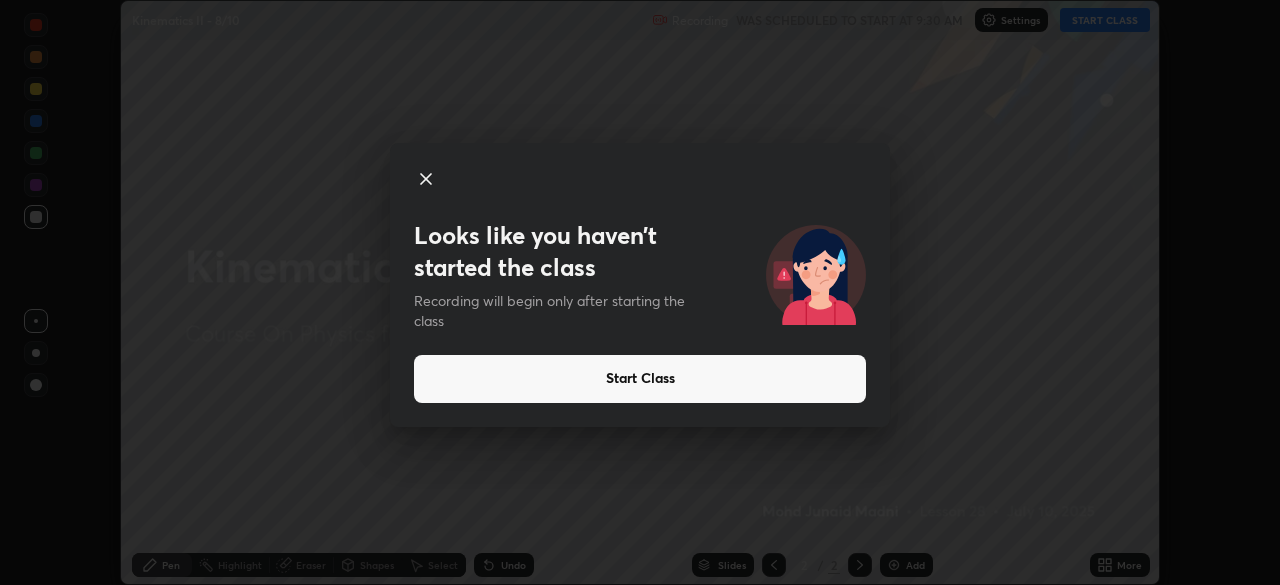 click on "Looks like you haven’t started the class Recording will begin only after starting the class Start Class" at bounding box center [640, 292] 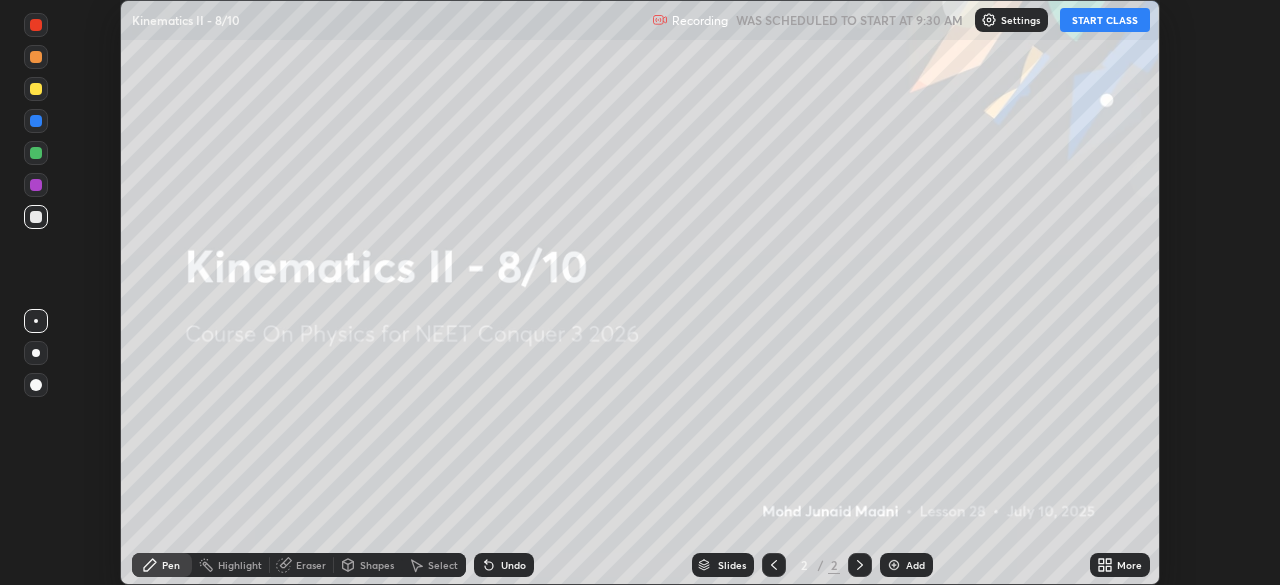 click 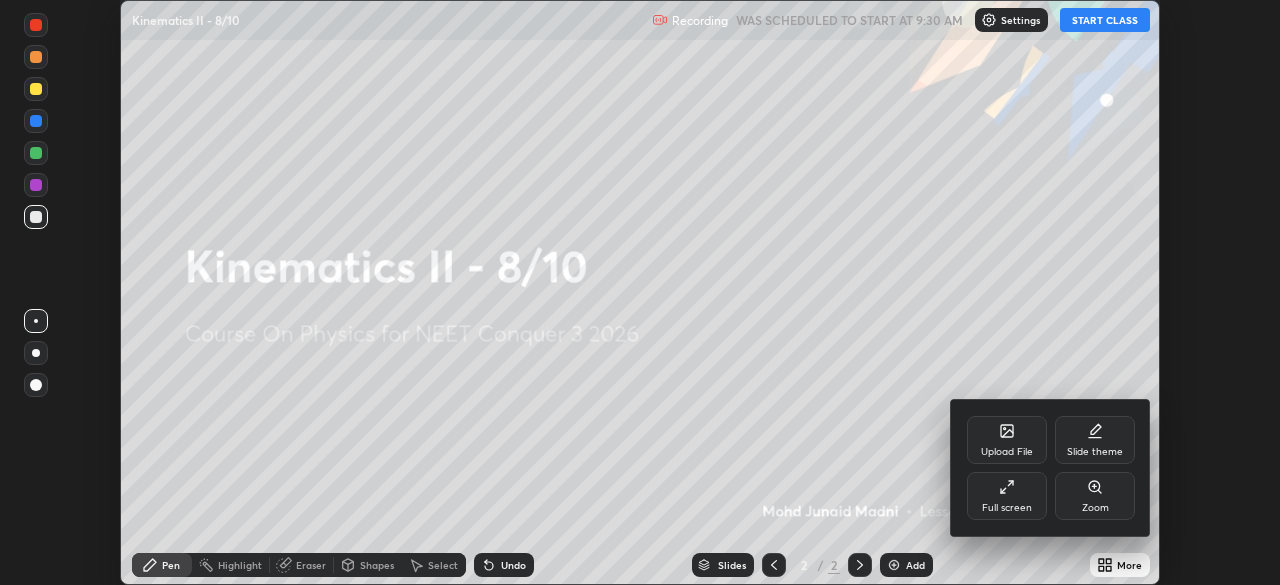 click on "Upload File" at bounding box center [1007, 440] 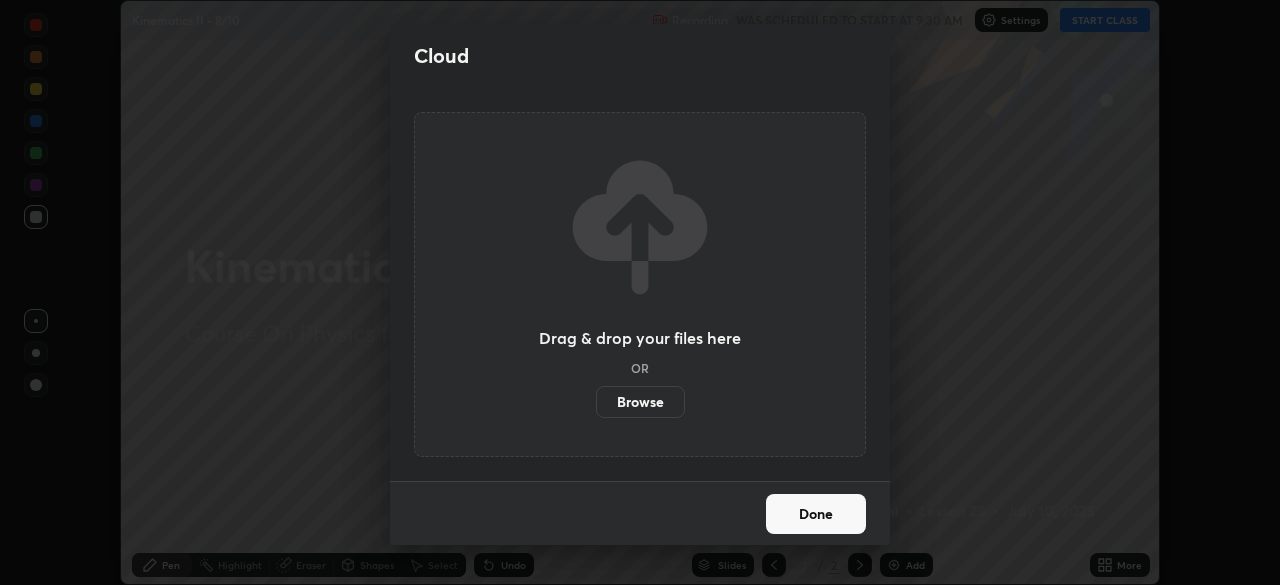 click on "Browse" at bounding box center [640, 402] 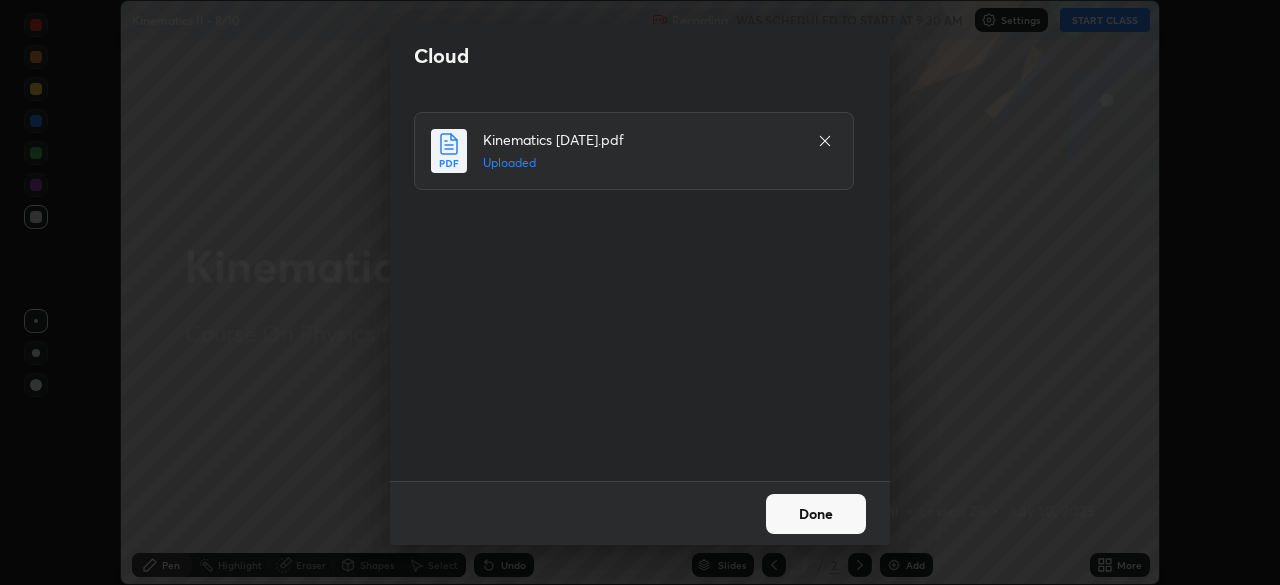 click on "Done" at bounding box center (816, 514) 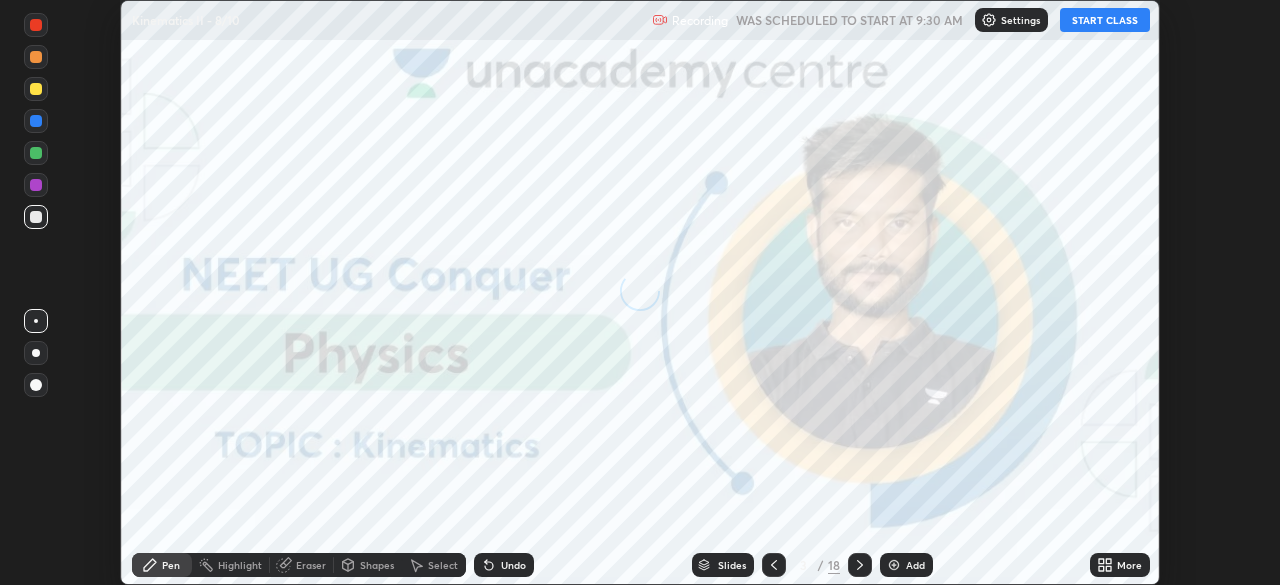 click 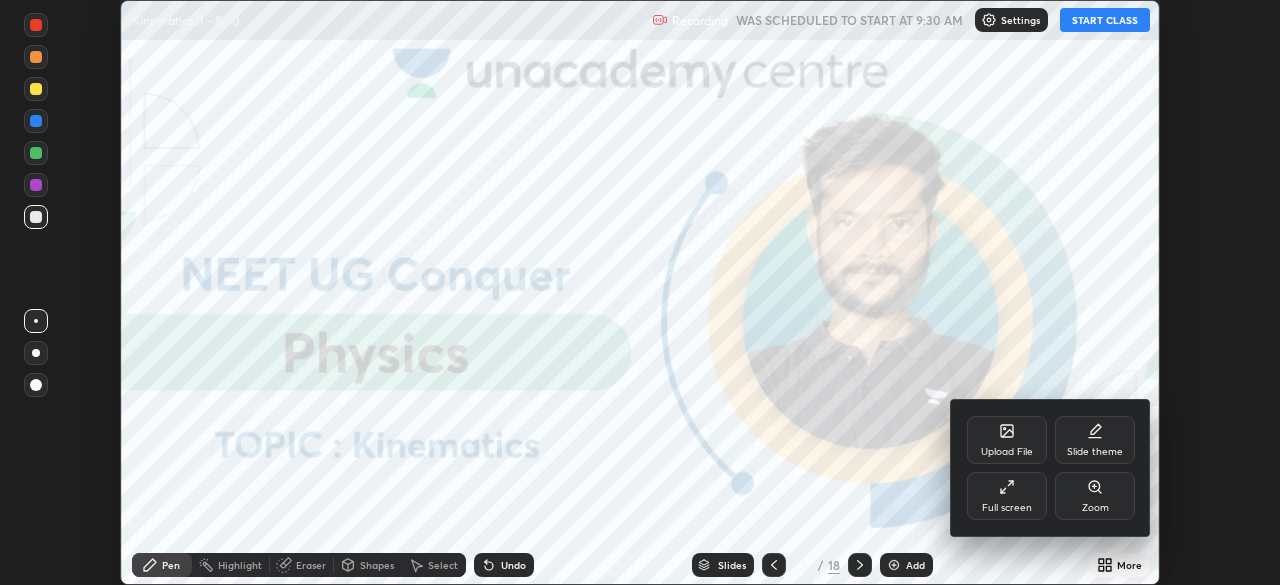 click on "Upload File" at bounding box center (1007, 452) 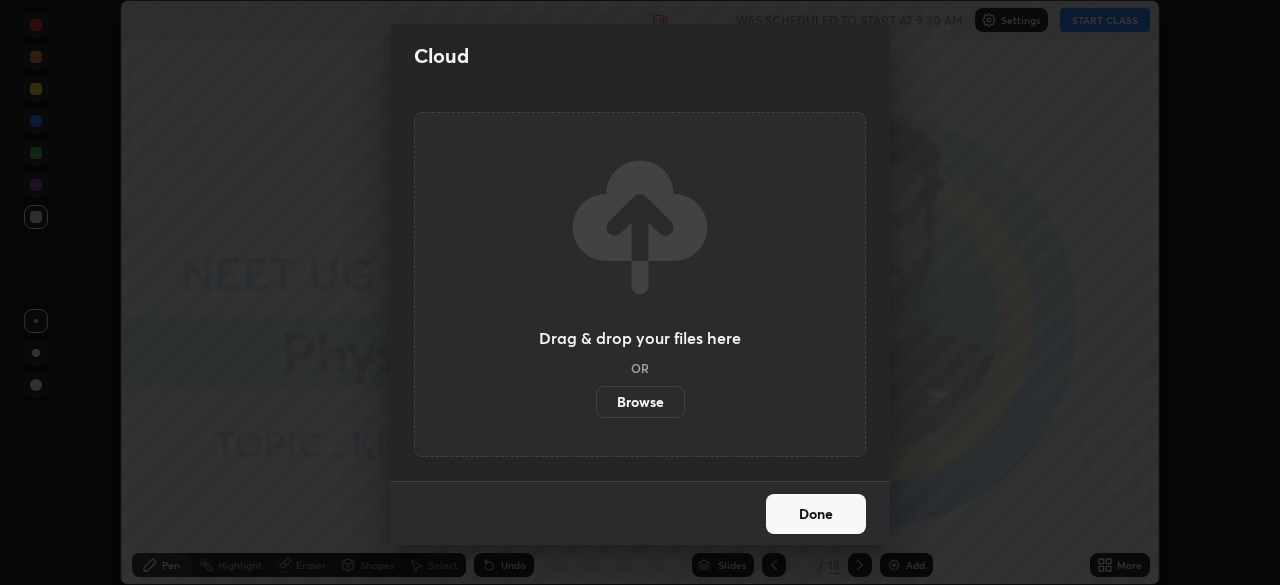 click on "Browse" at bounding box center (640, 402) 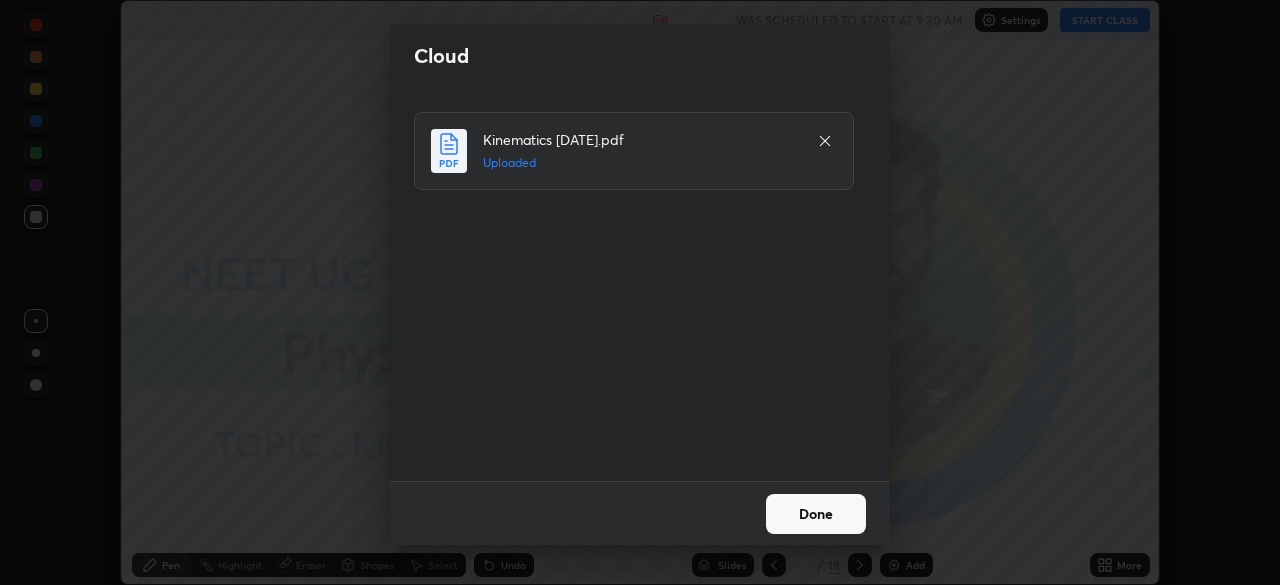 click on "Done" at bounding box center (816, 514) 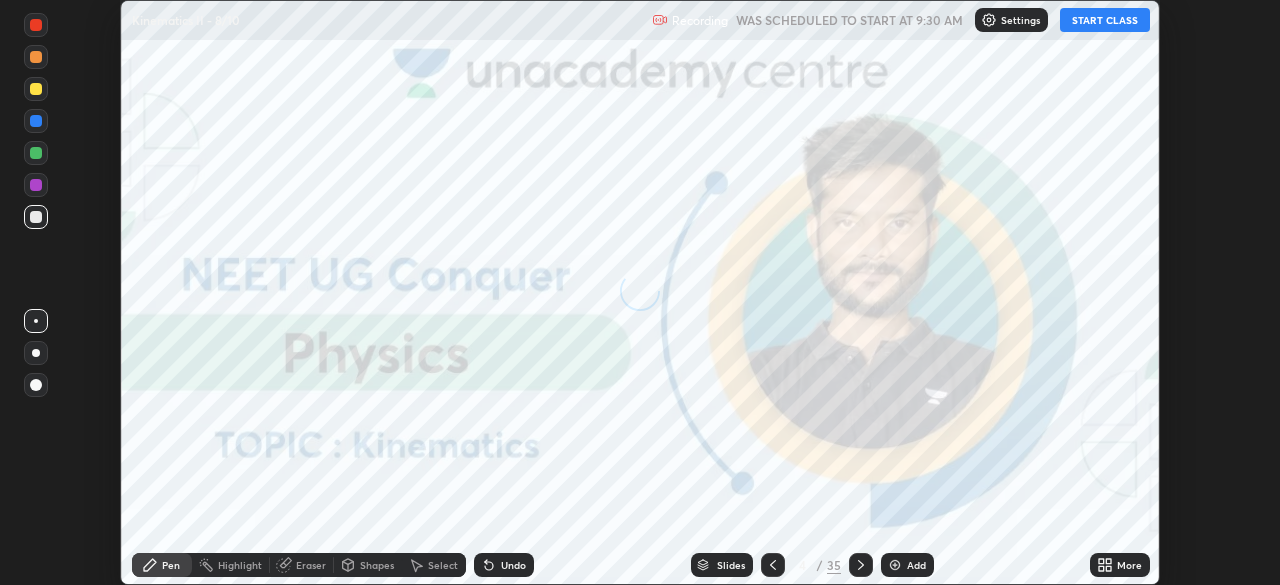 click 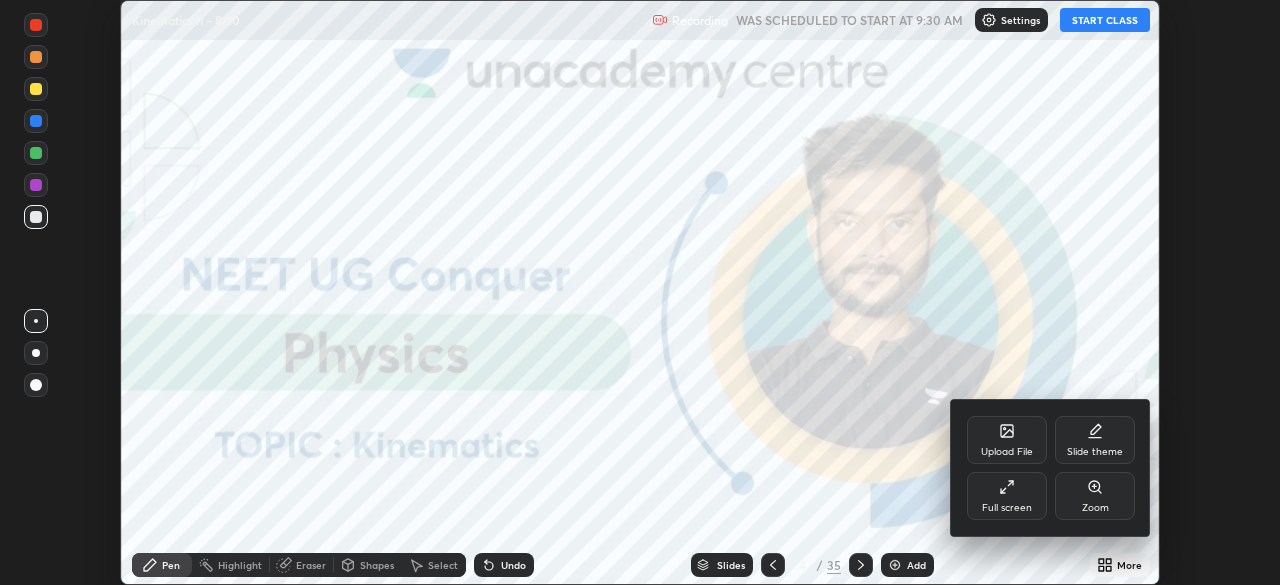 click on "Full screen" at bounding box center [1007, 508] 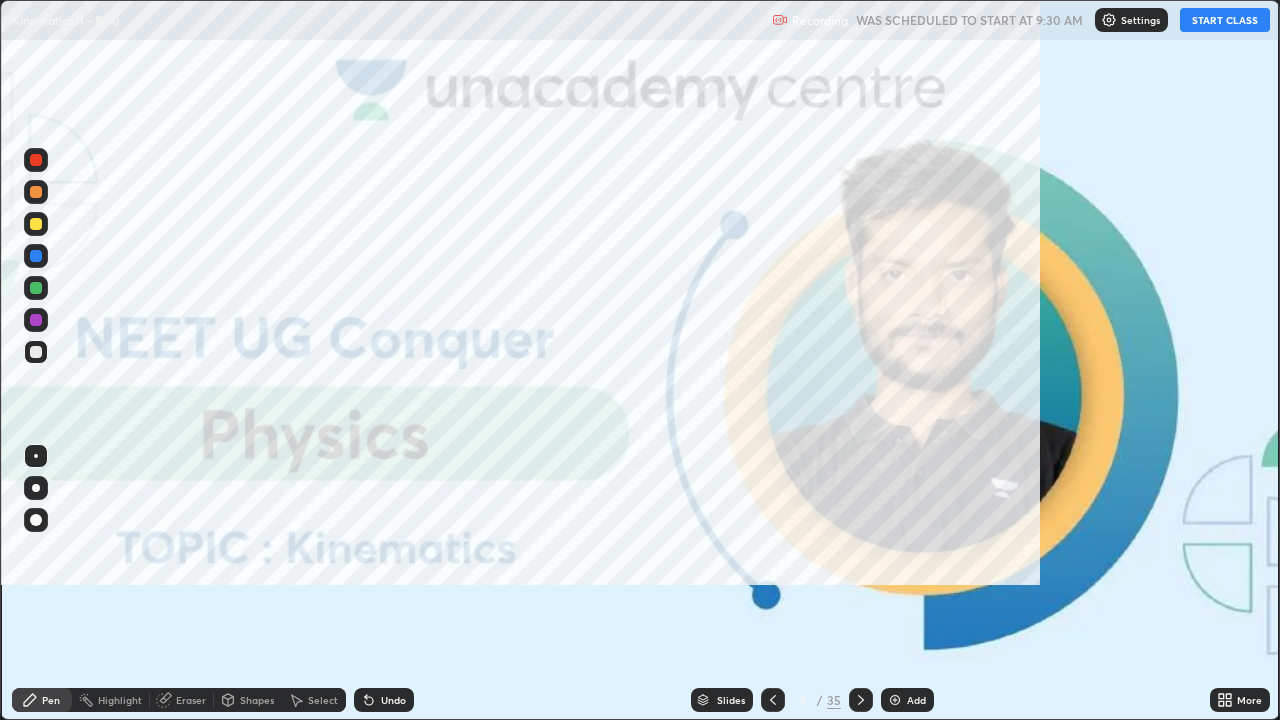 scroll, scrollTop: 99280, scrollLeft: 98720, axis: both 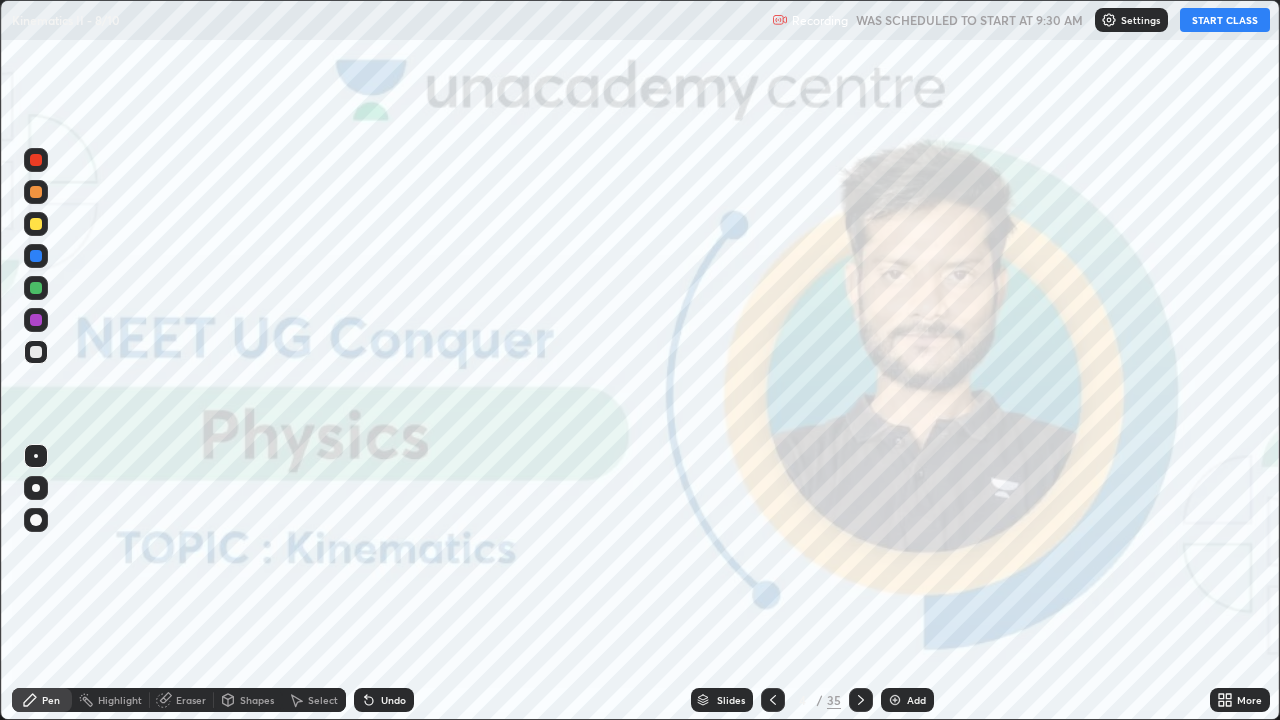 click on "START CLASS" at bounding box center (1225, 20) 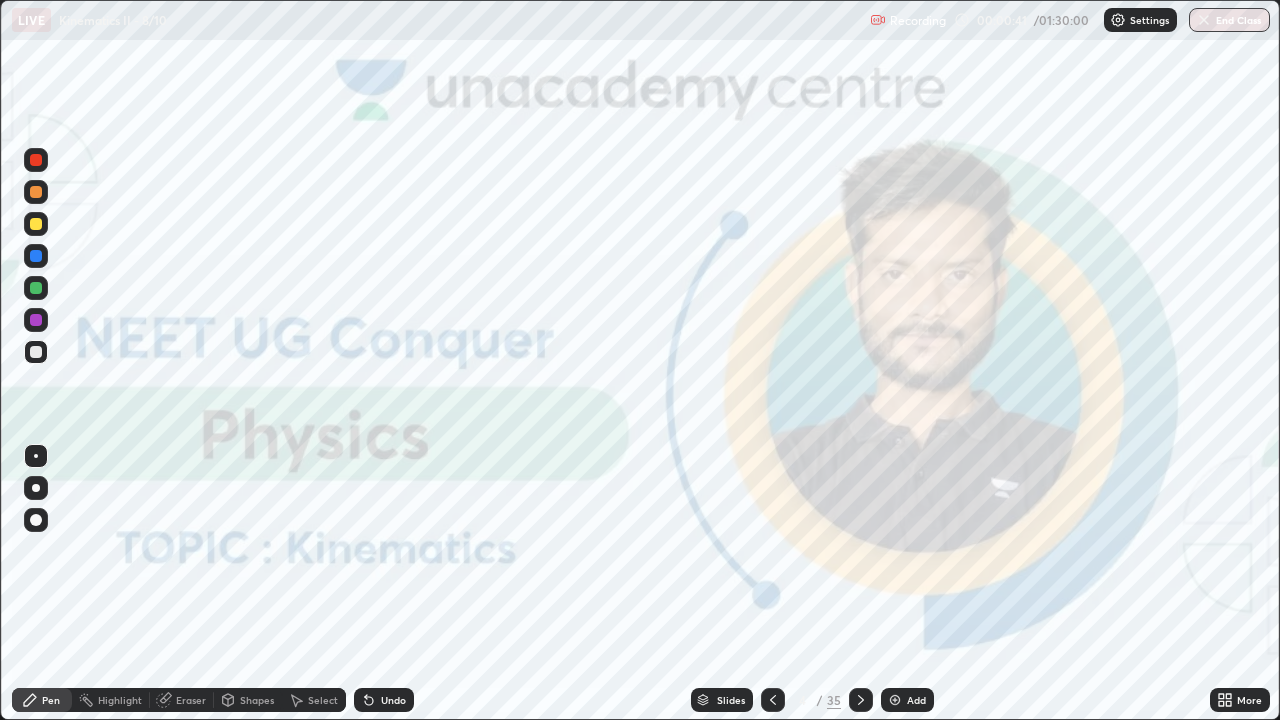 click on "Add" at bounding box center (907, 700) 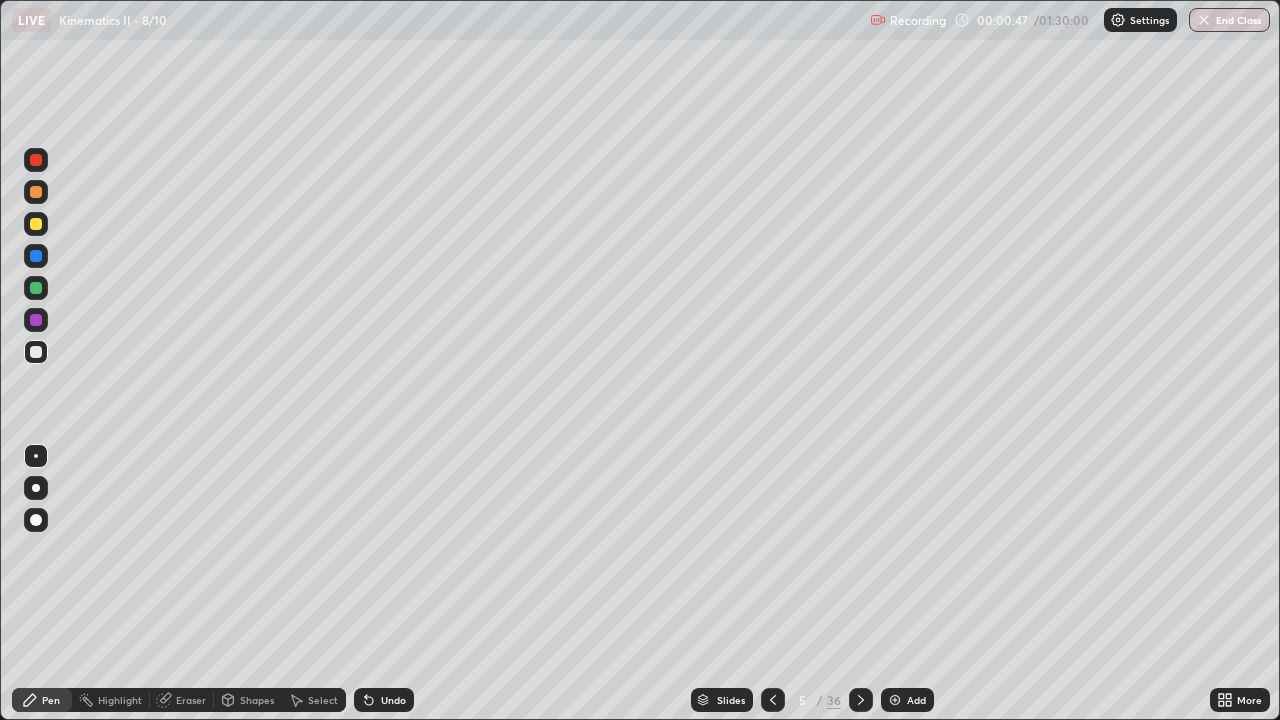 click at bounding box center (36, 488) 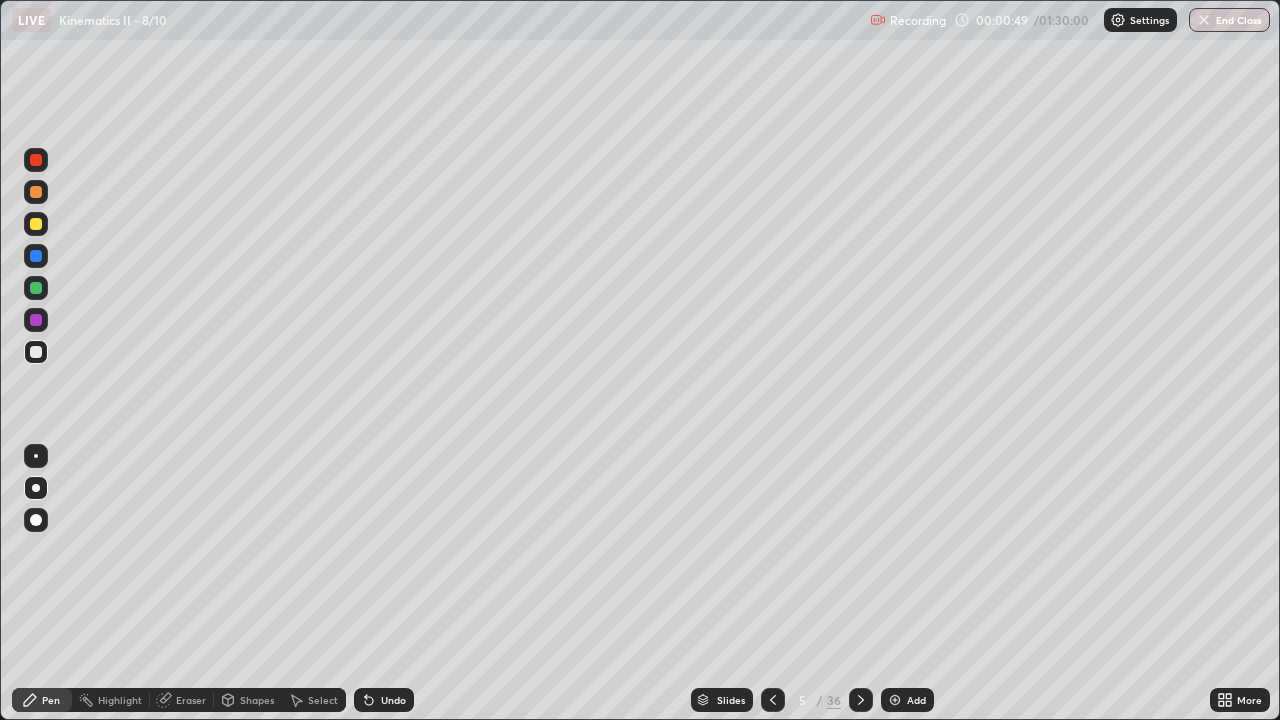 click at bounding box center [36, 352] 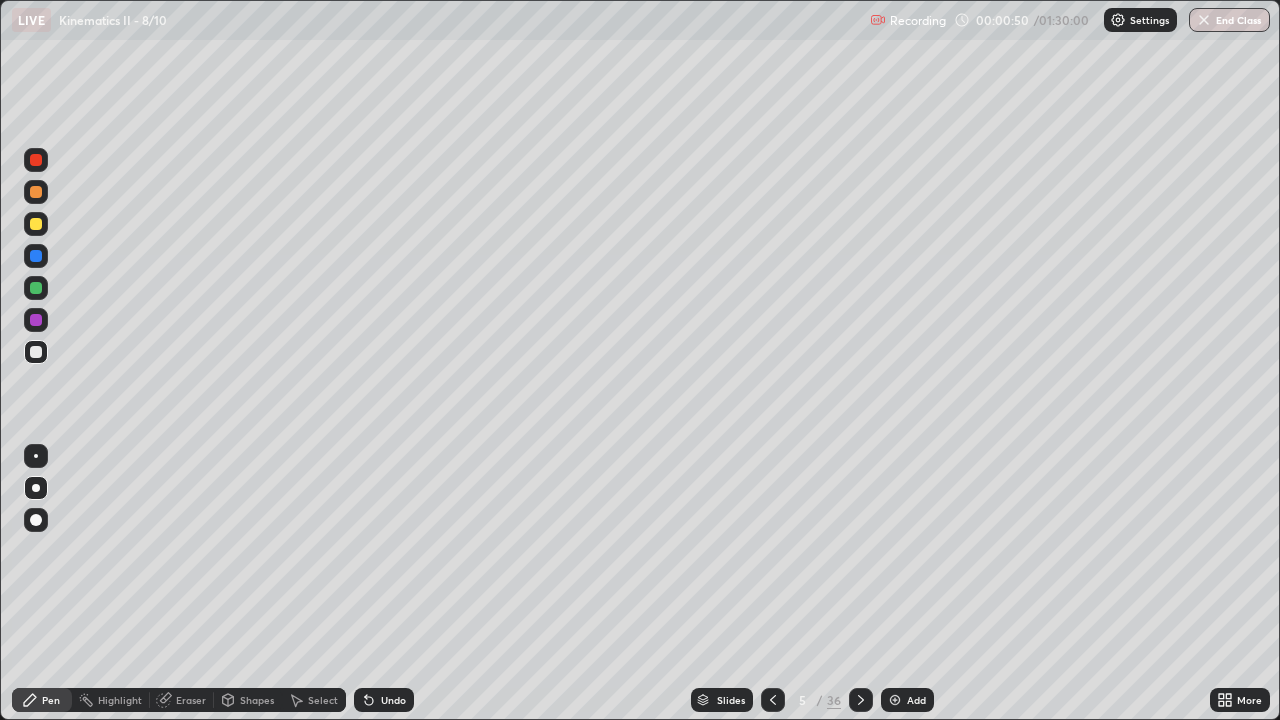 click at bounding box center (36, 352) 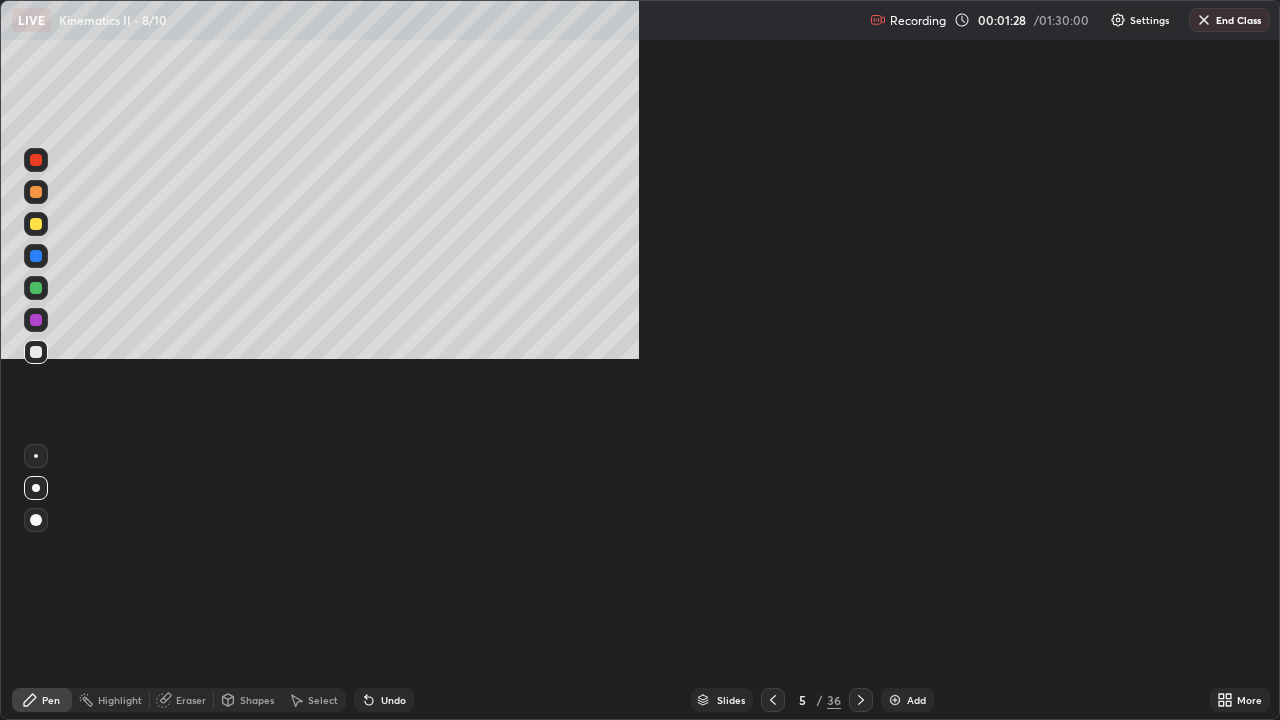 scroll, scrollTop: 720, scrollLeft: 1280, axis: both 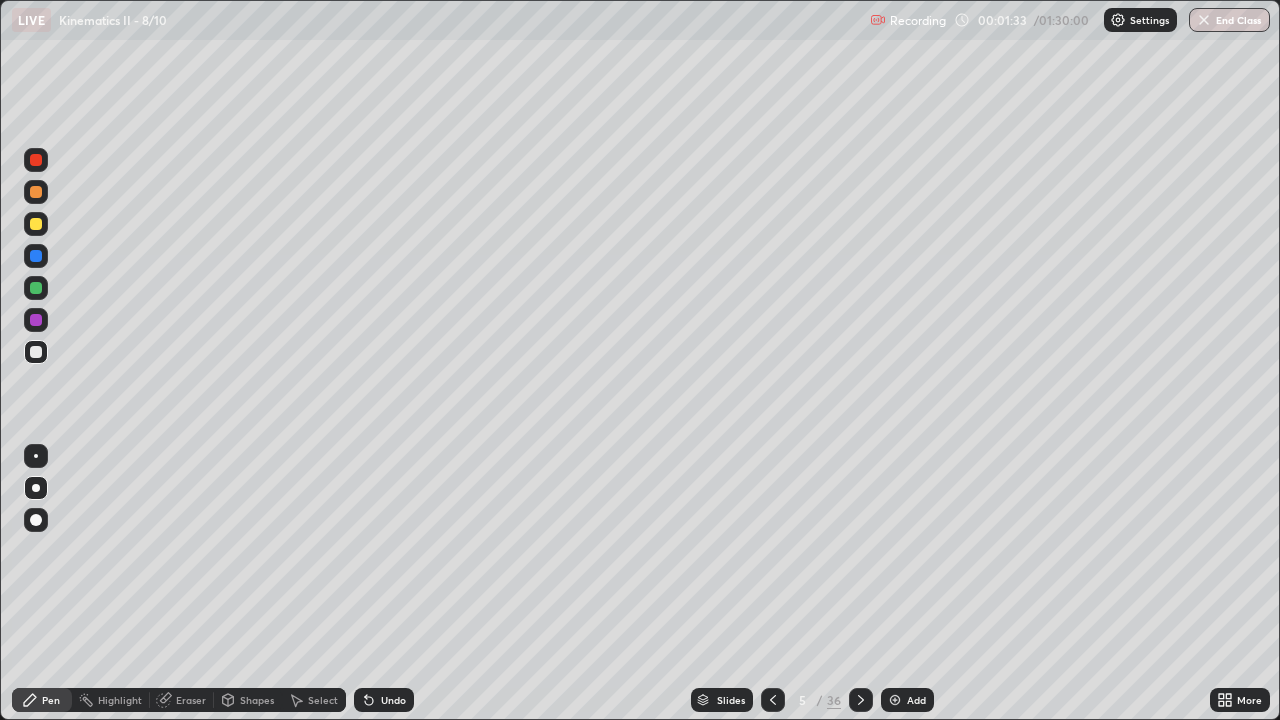 click on "Eraser" at bounding box center (191, 700) 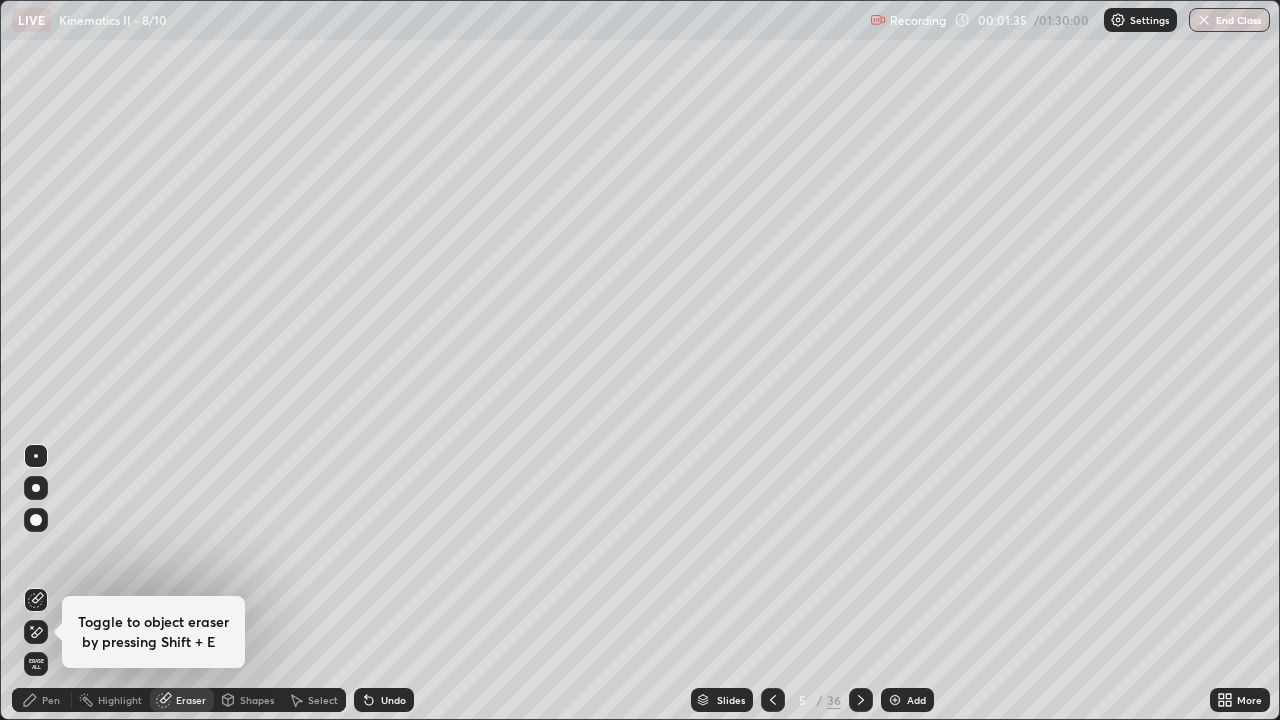 click on "Eraser" at bounding box center [191, 700] 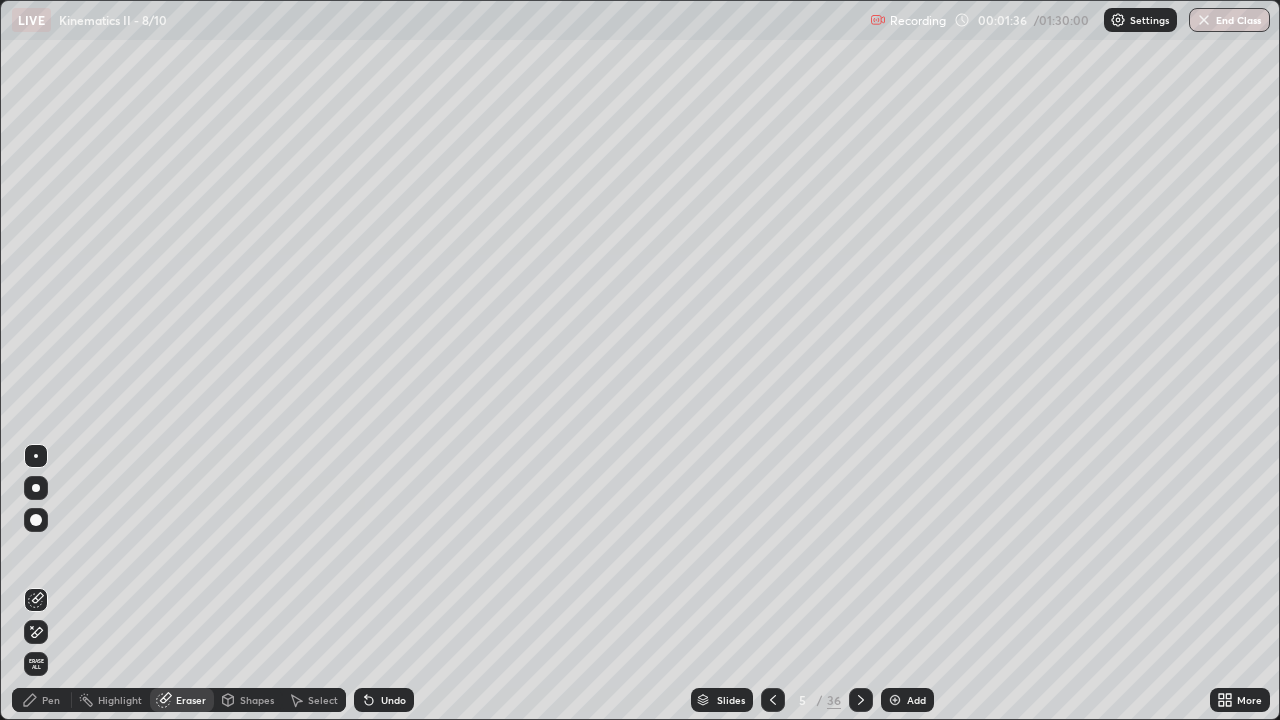click on "Eraser" at bounding box center (191, 700) 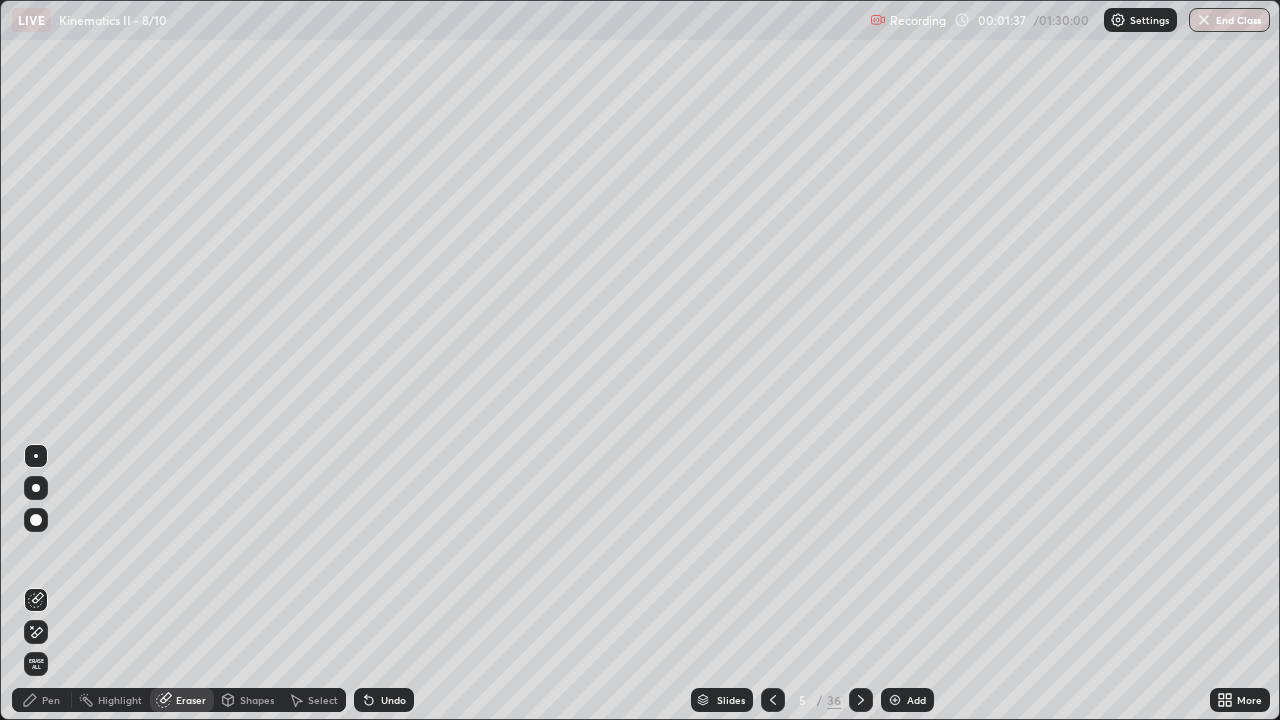 click on "Eraser" at bounding box center [191, 700] 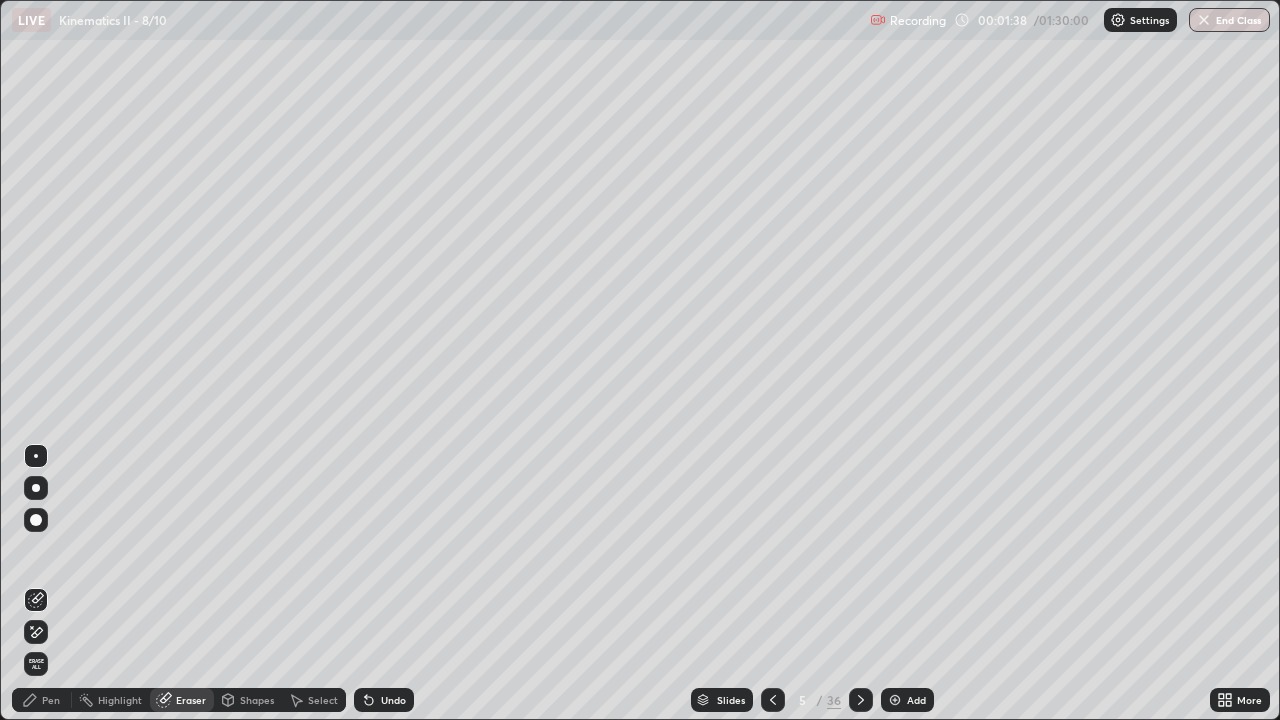 click on "Eraser" at bounding box center [191, 700] 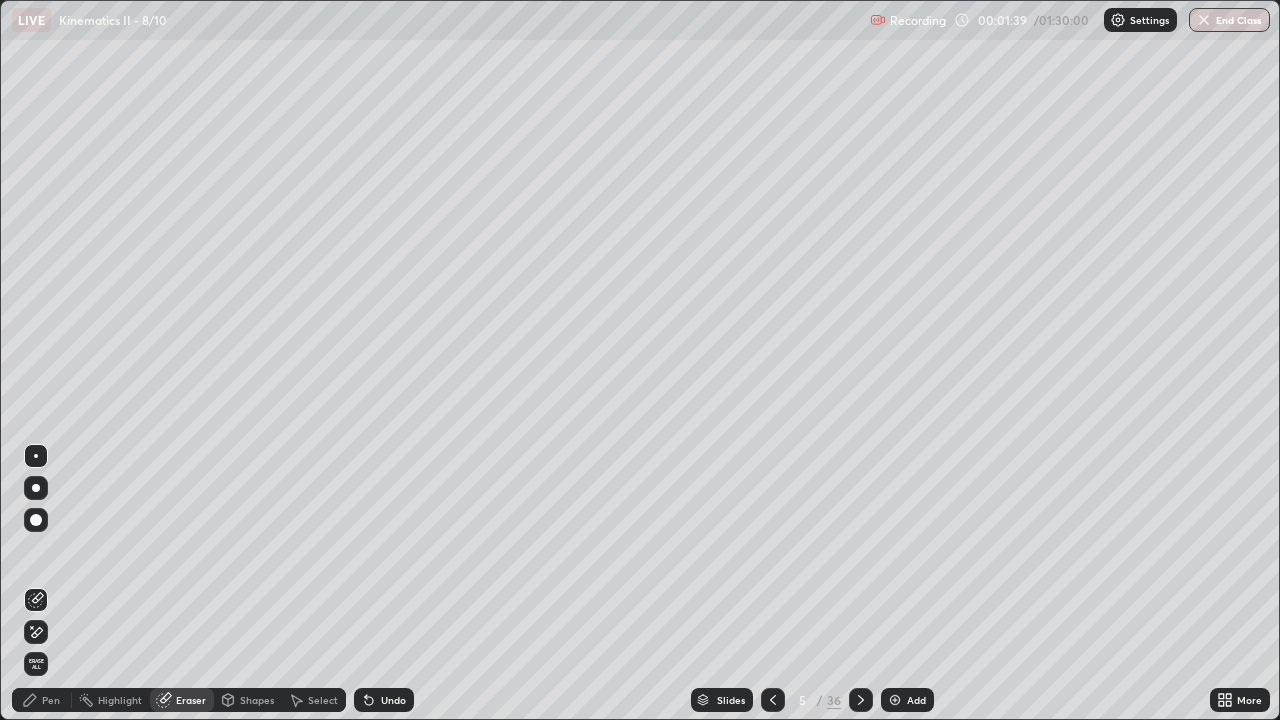 click on "Eraser" at bounding box center (191, 700) 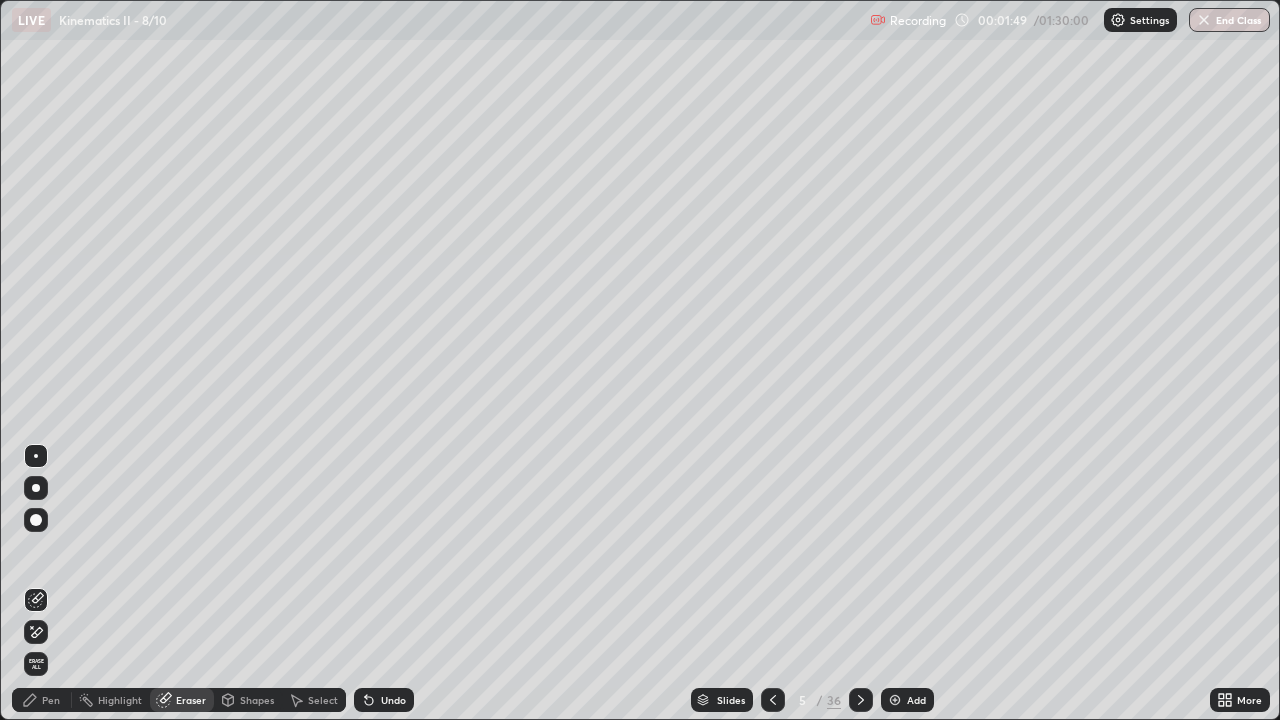 click on "Pen" at bounding box center [42, 700] 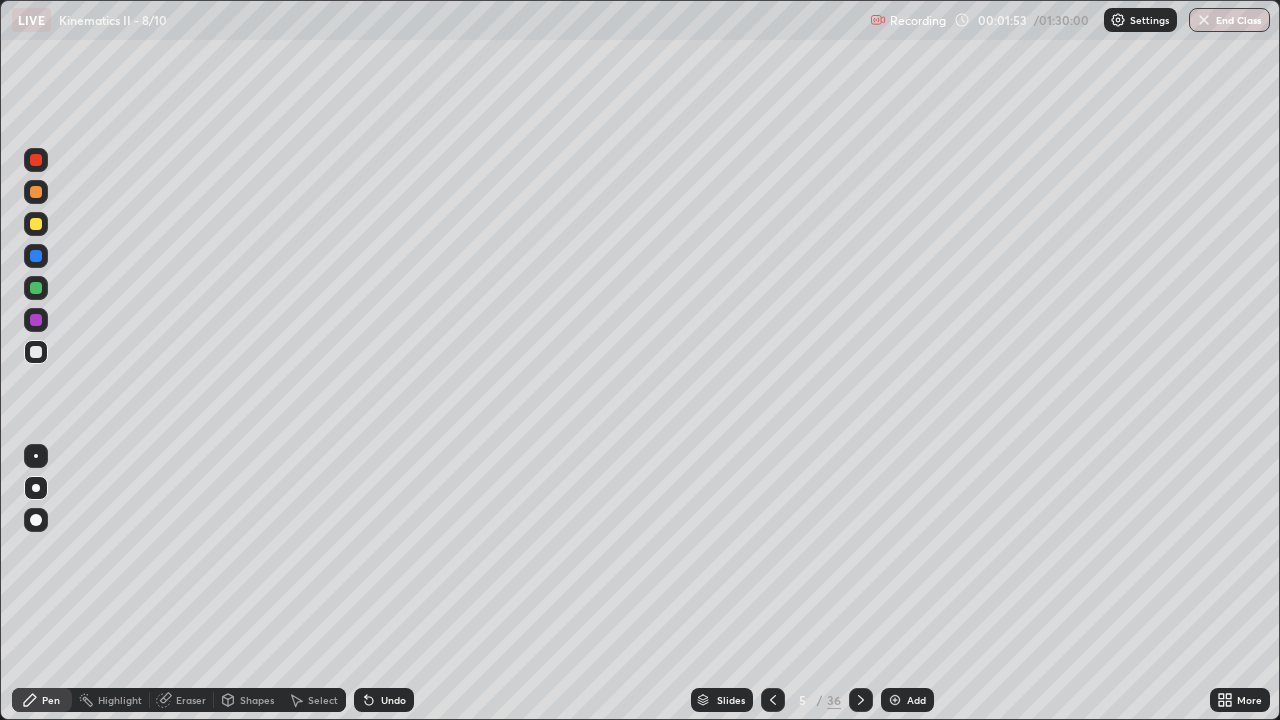 click at bounding box center [36, 320] 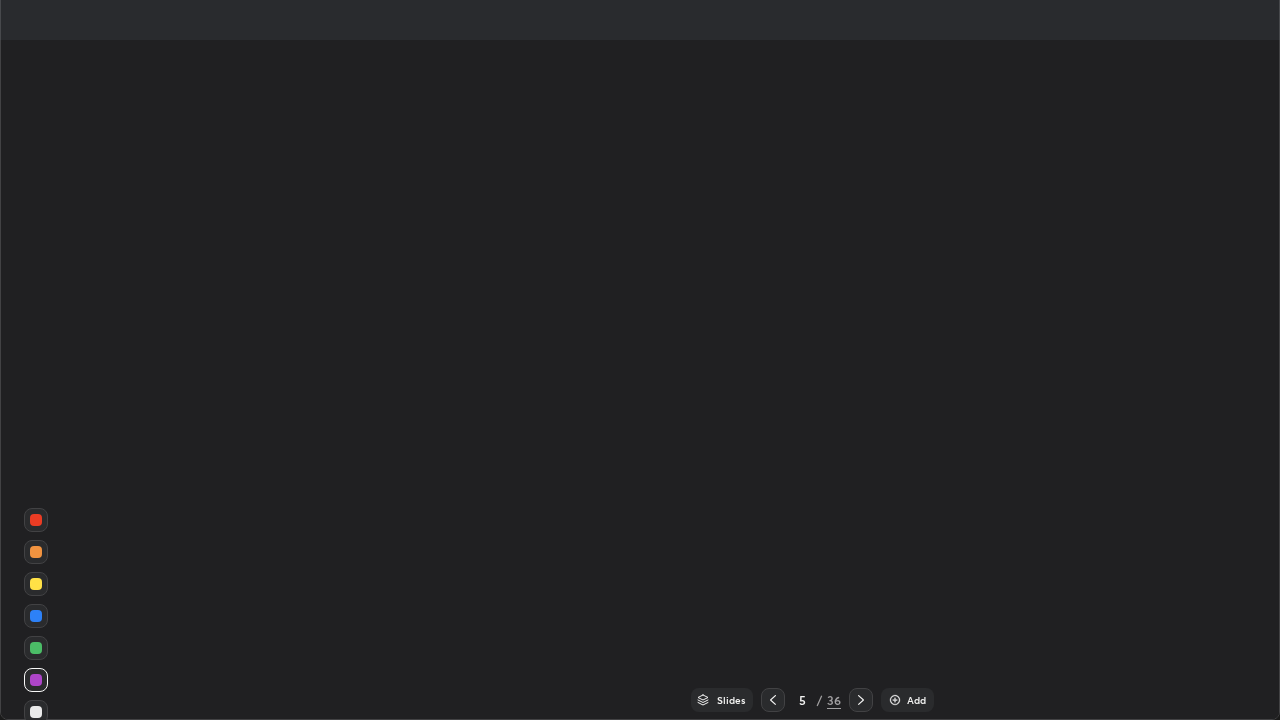scroll, scrollTop: 98560, scrollLeft: 97440, axis: both 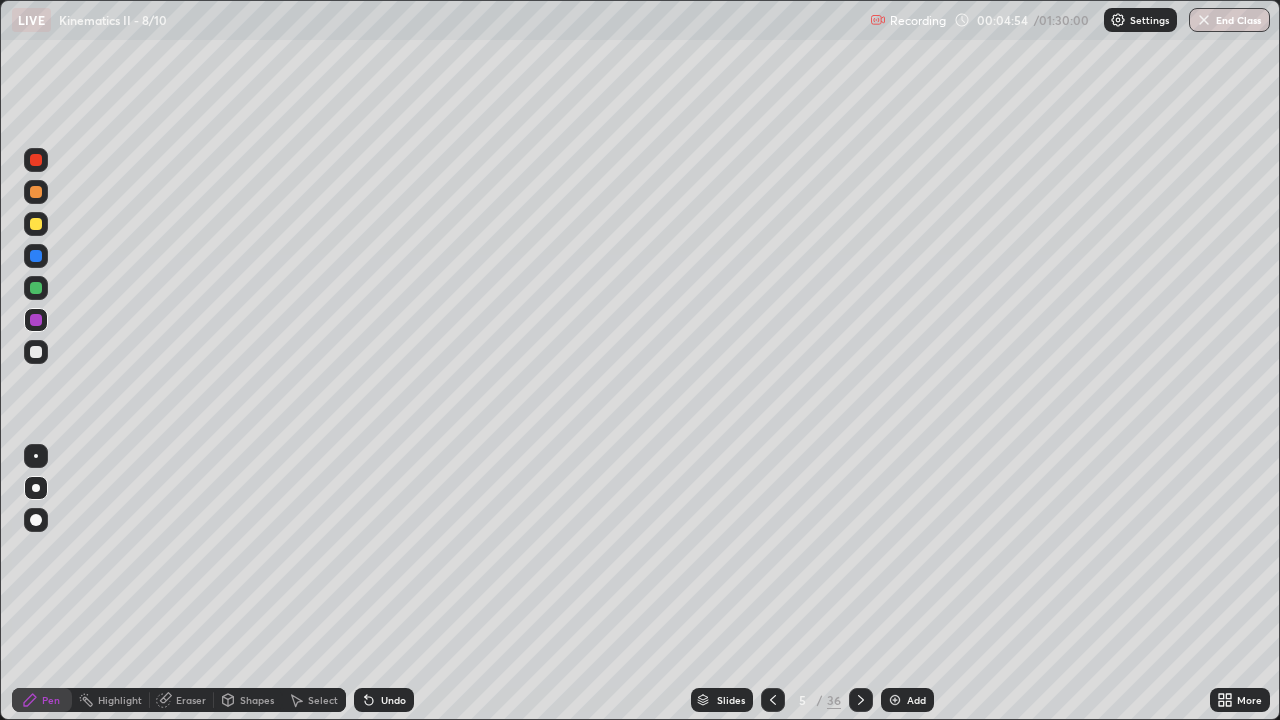 click on "Slides" at bounding box center [731, 700] 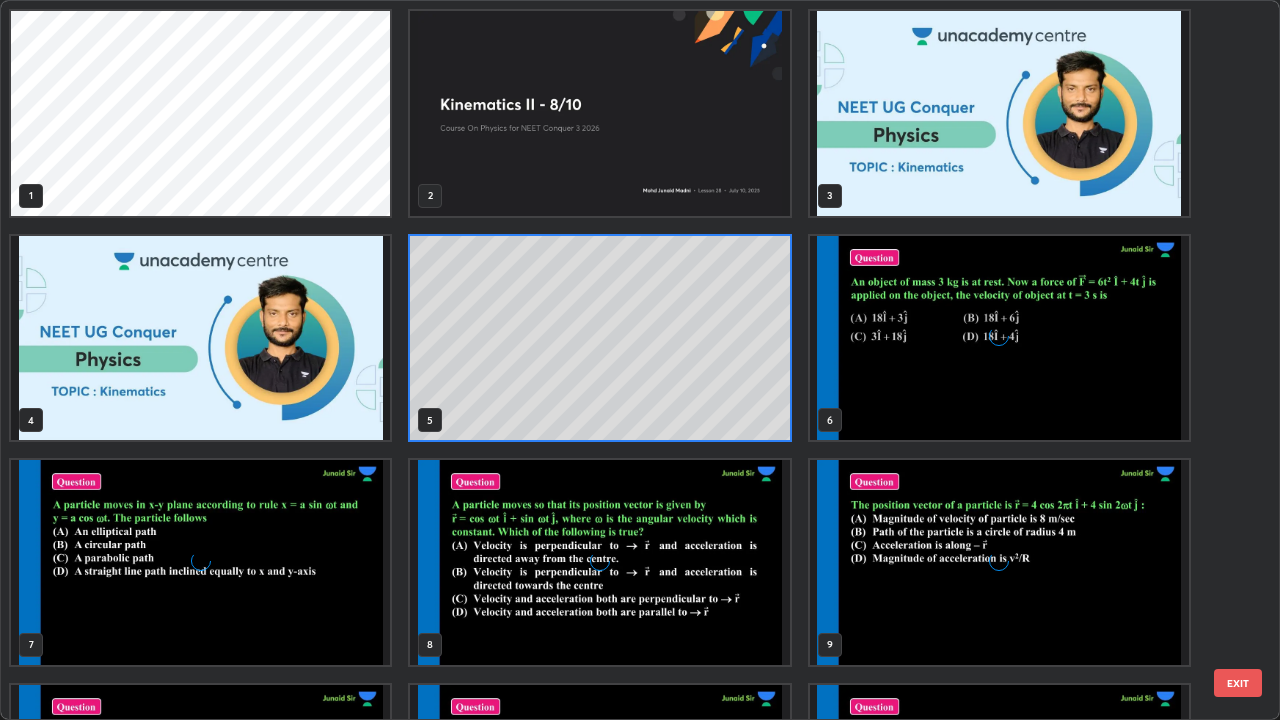 scroll, scrollTop: 7, scrollLeft: 11, axis: both 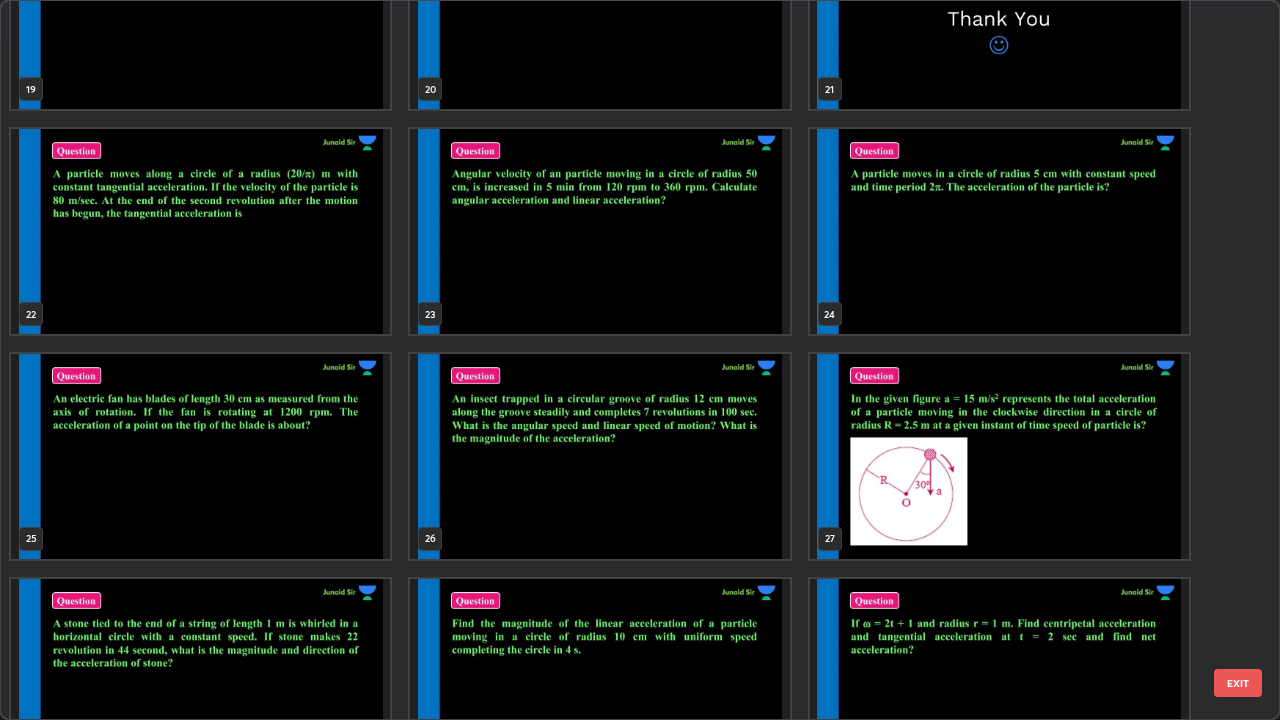 click at bounding box center [999, 231] 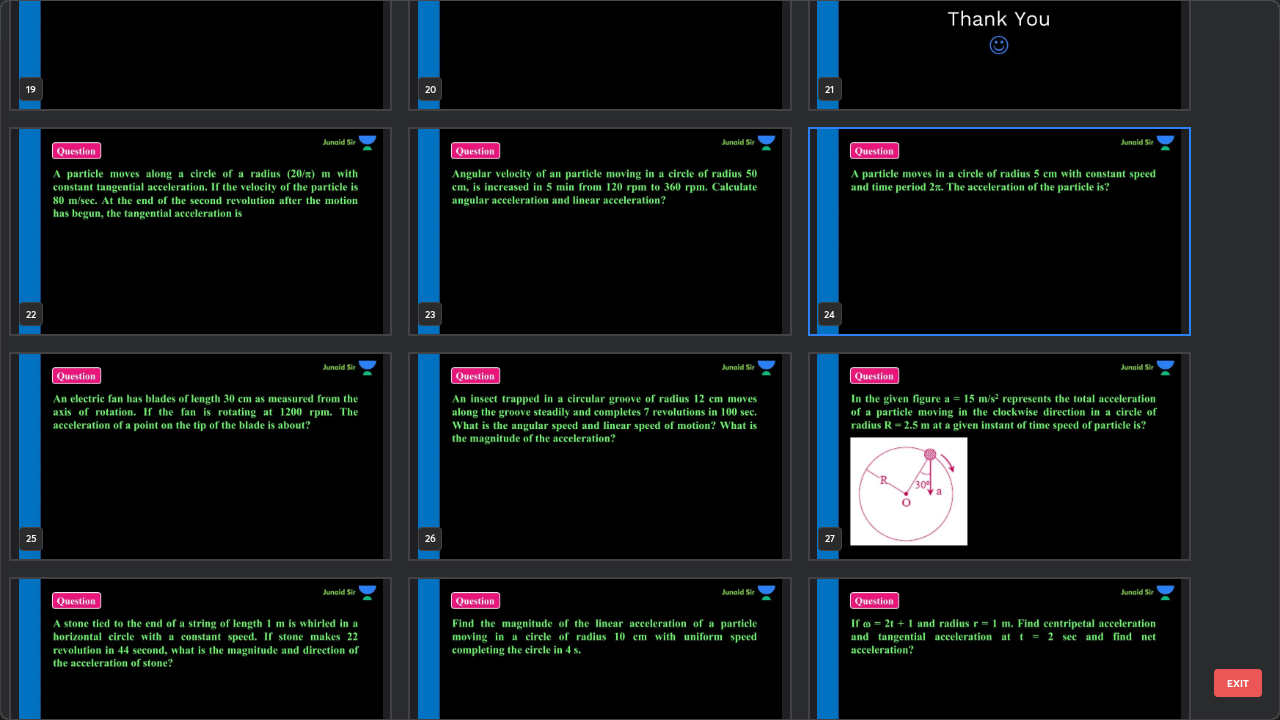 click at bounding box center (999, 231) 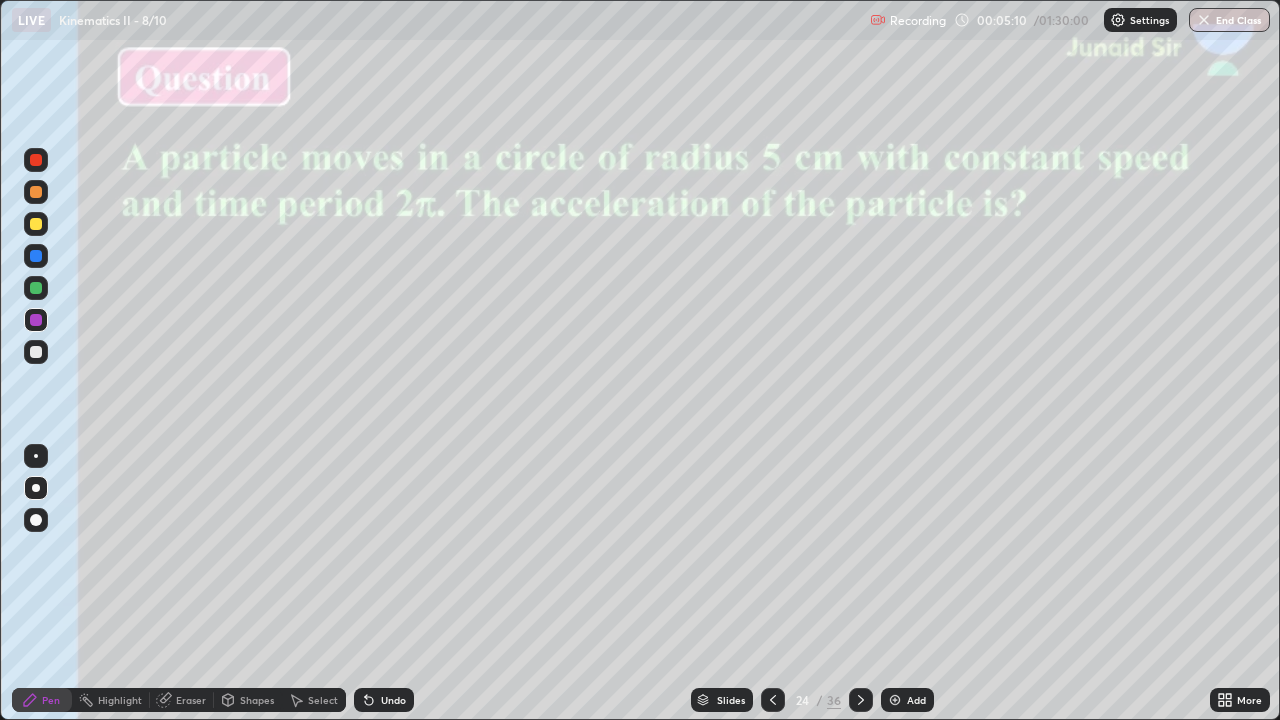click at bounding box center [999, 231] 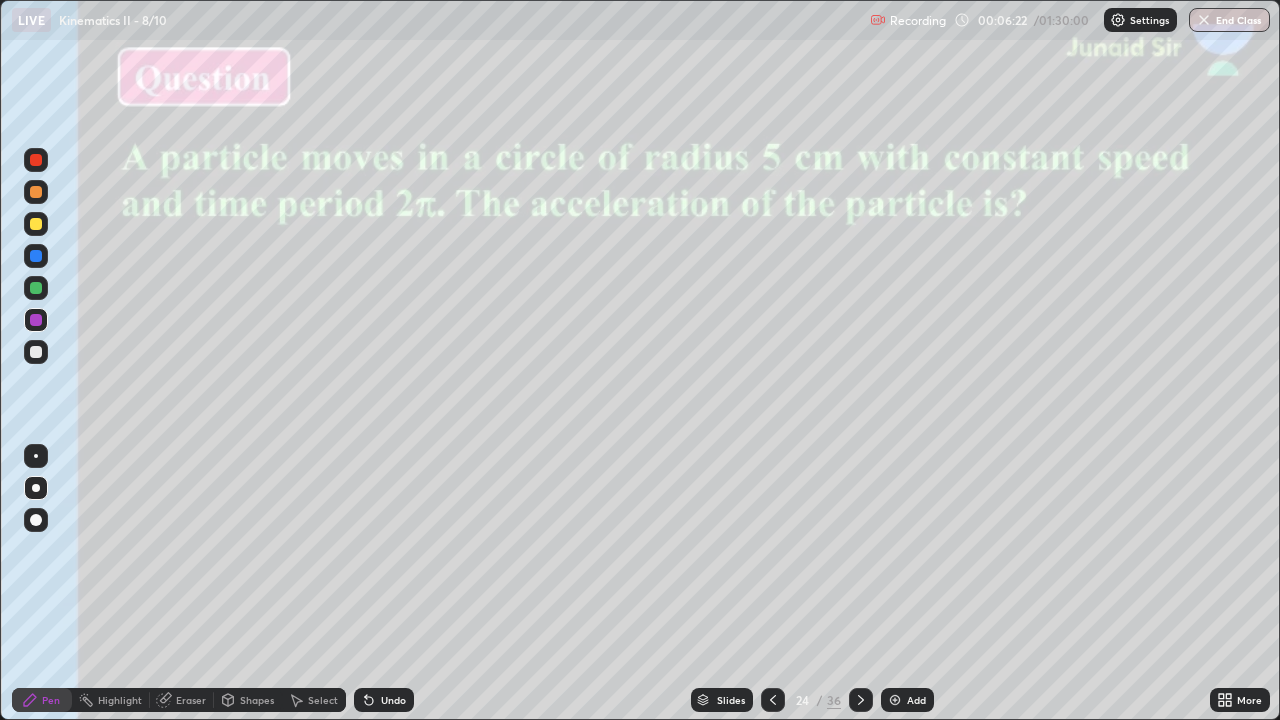 click at bounding box center [36, 352] 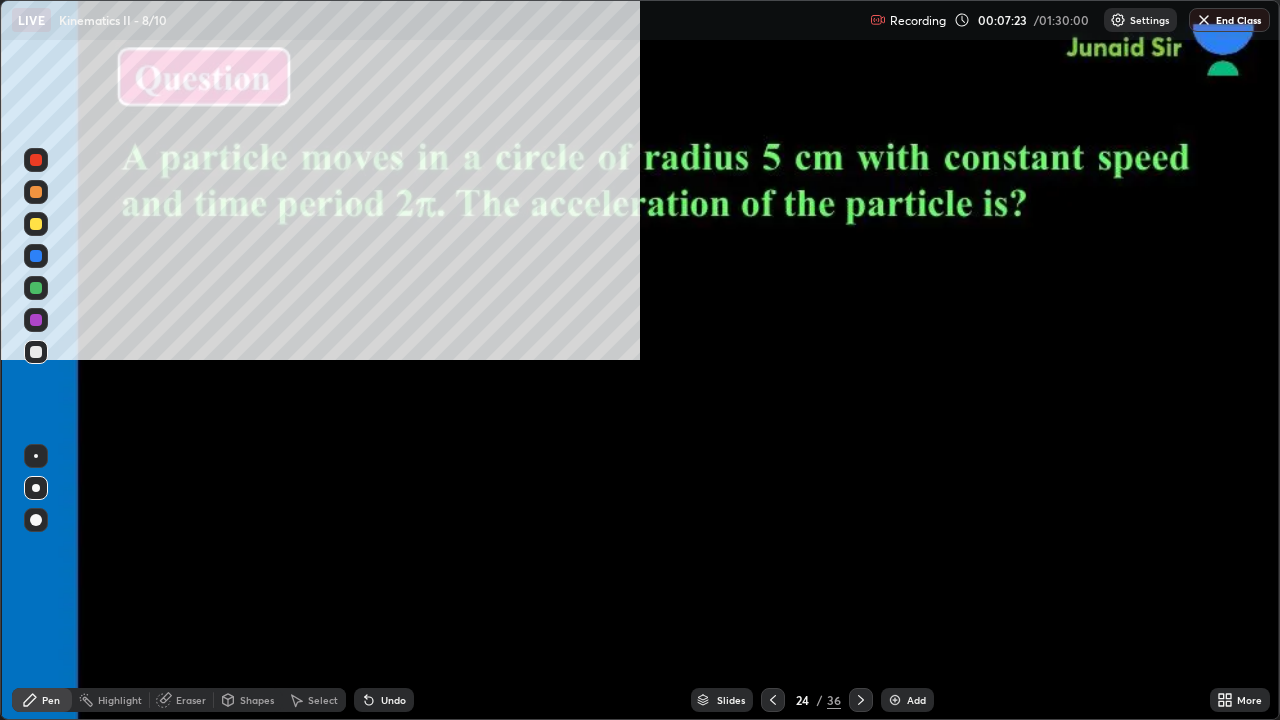 scroll, scrollTop: 99280, scrollLeft: 98720, axis: both 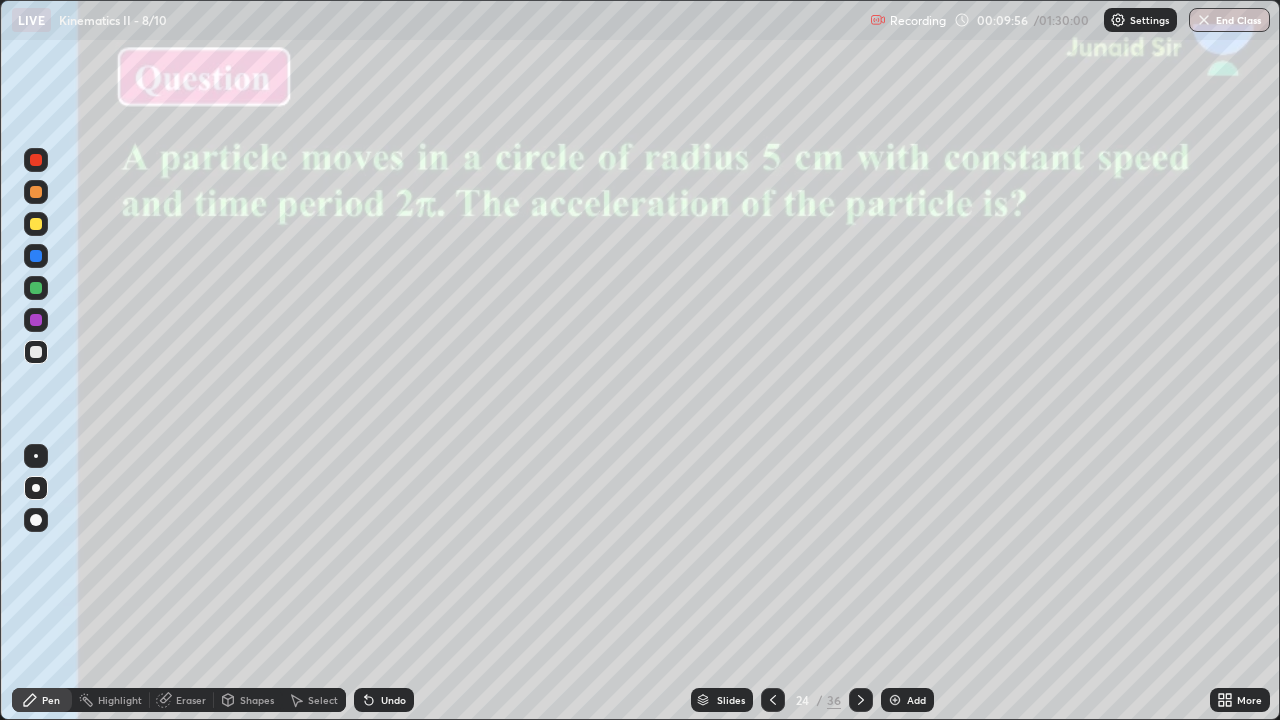 click on "Slides" at bounding box center [731, 700] 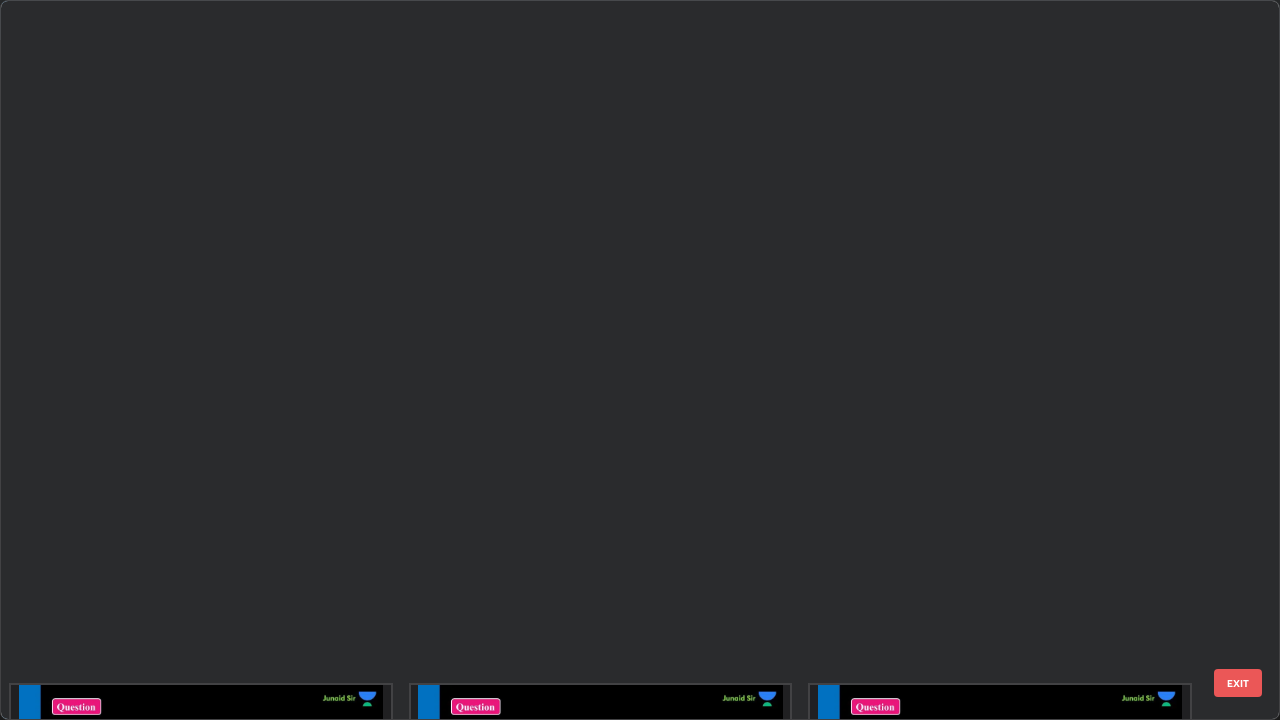 scroll, scrollTop: 1079, scrollLeft: 0, axis: vertical 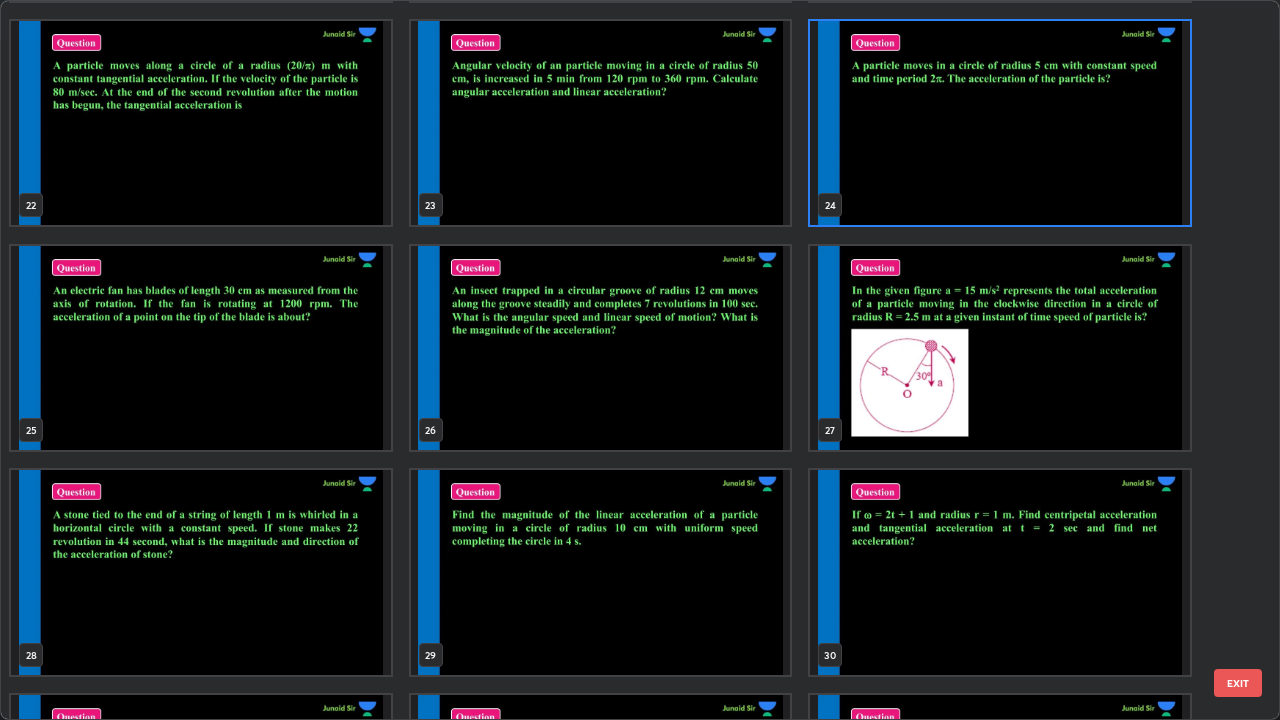 click at bounding box center (201, 348) 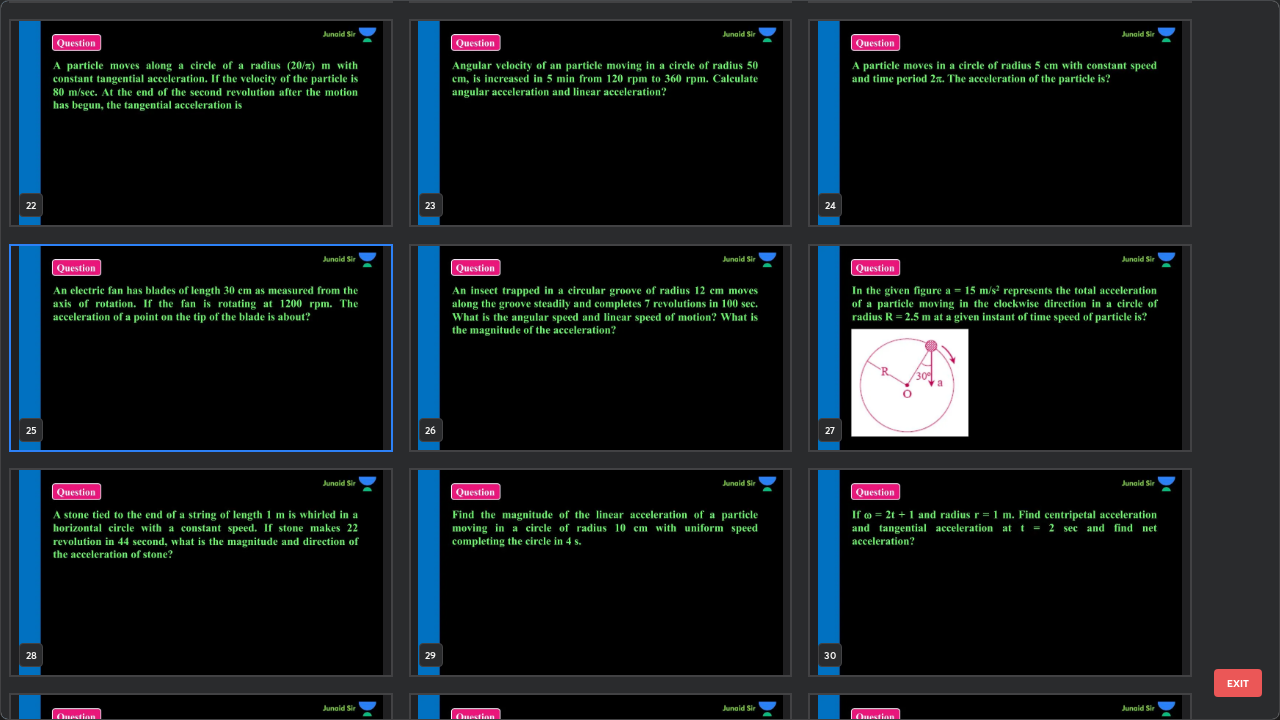 click at bounding box center (201, 348) 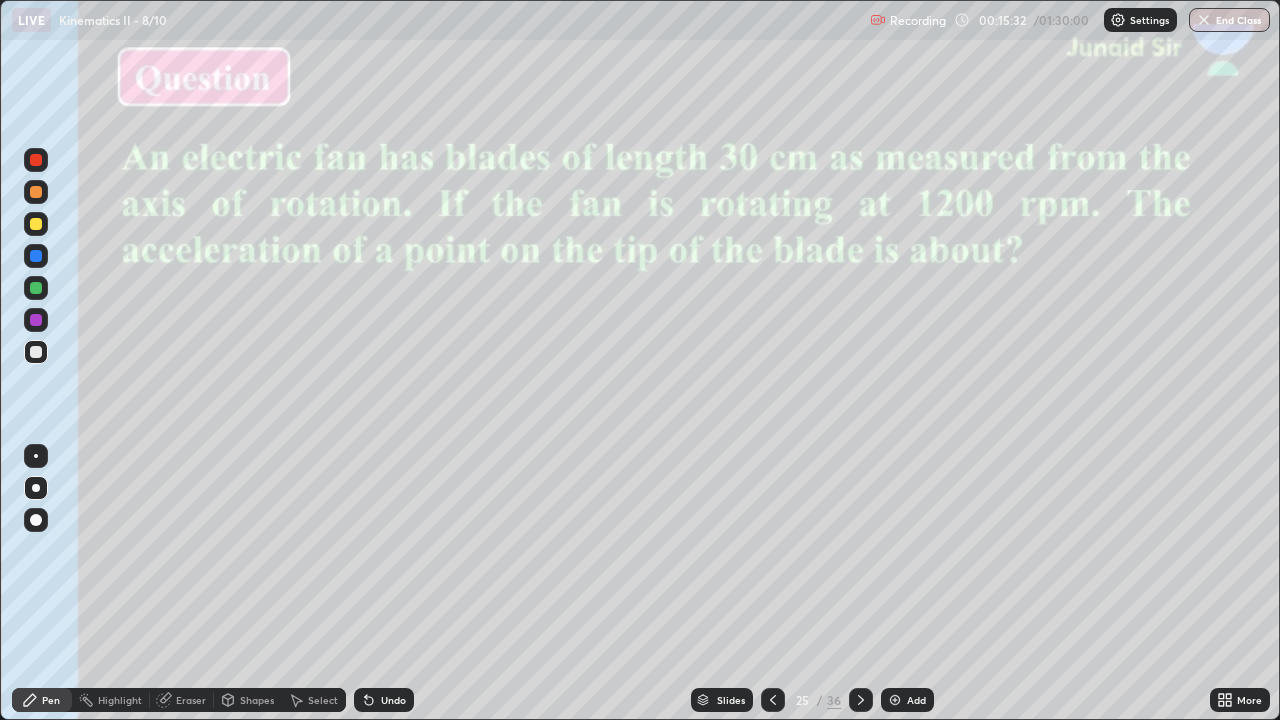 click on "Slides" at bounding box center (731, 700) 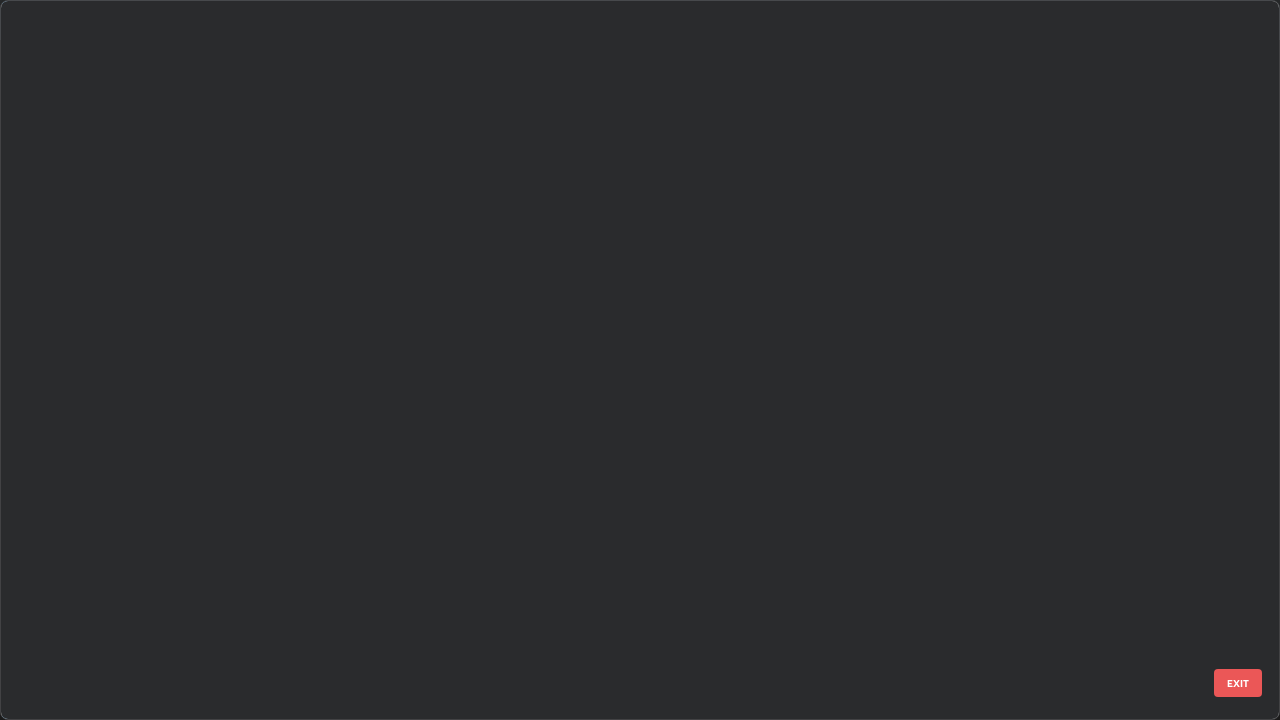 scroll, scrollTop: 1304, scrollLeft: 0, axis: vertical 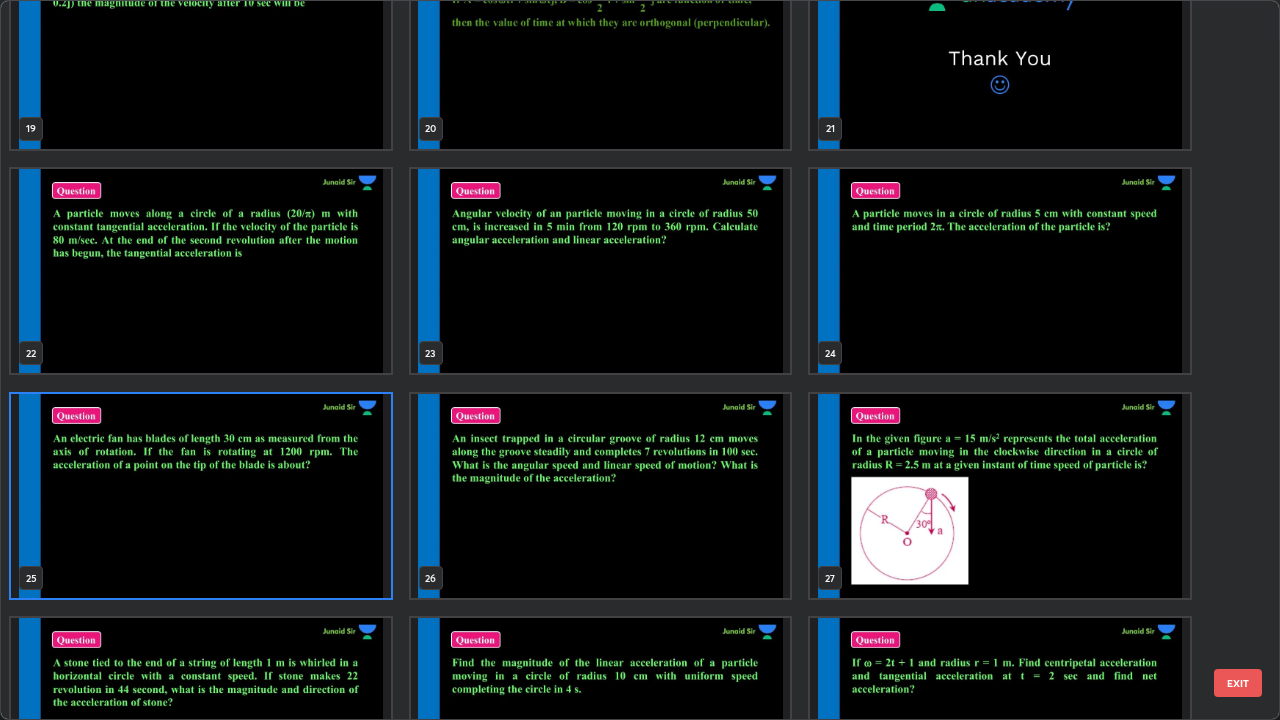 click at bounding box center (601, 496) 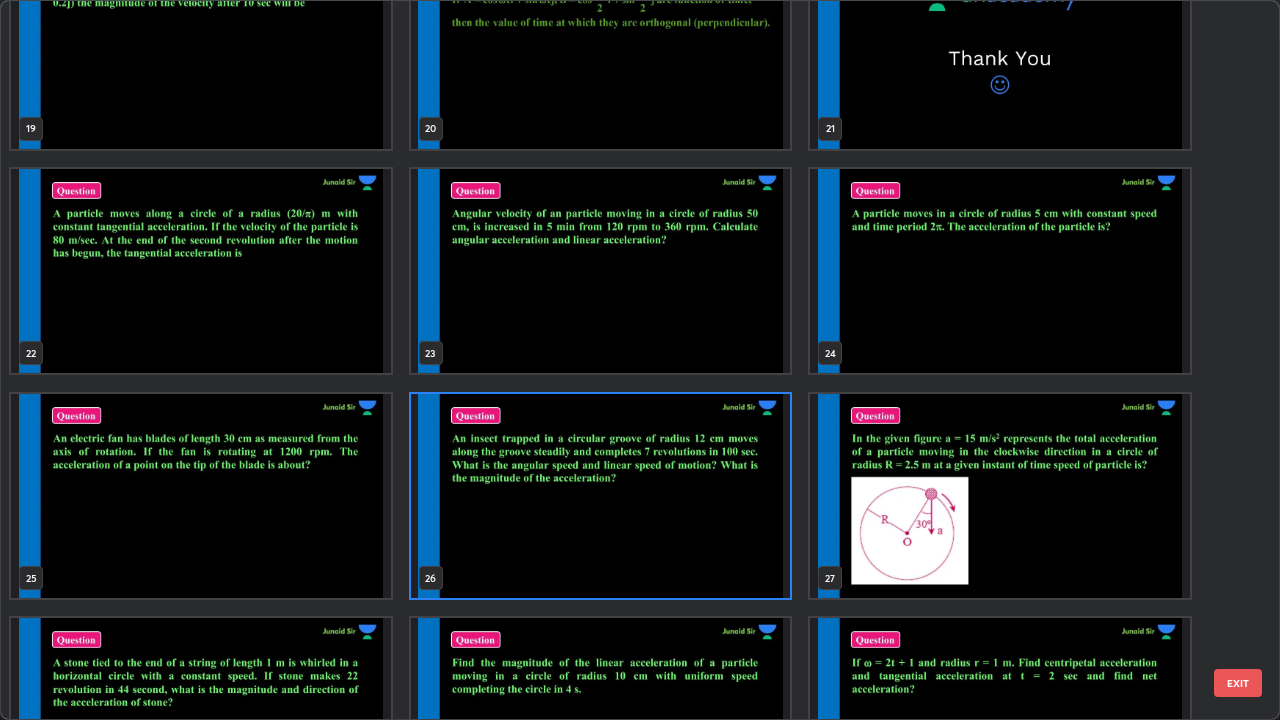 click at bounding box center [601, 496] 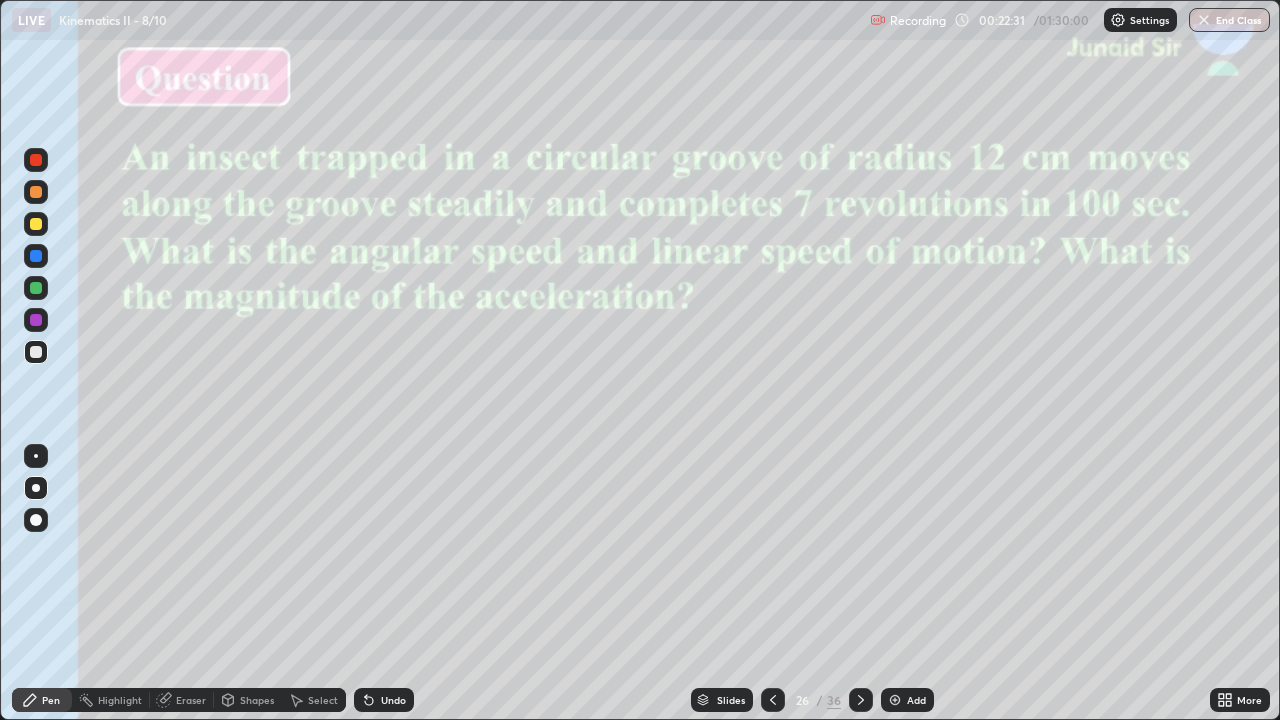 click on "Slides" at bounding box center [731, 700] 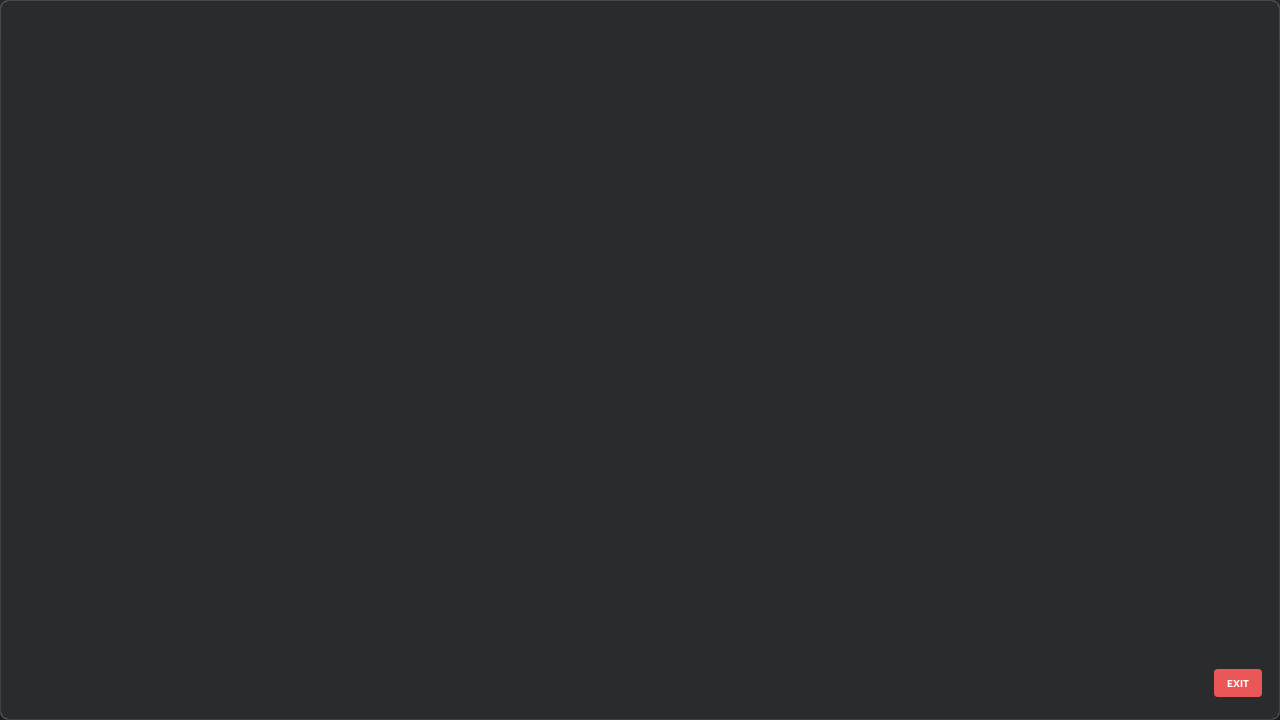 scroll, scrollTop: 1304, scrollLeft: 0, axis: vertical 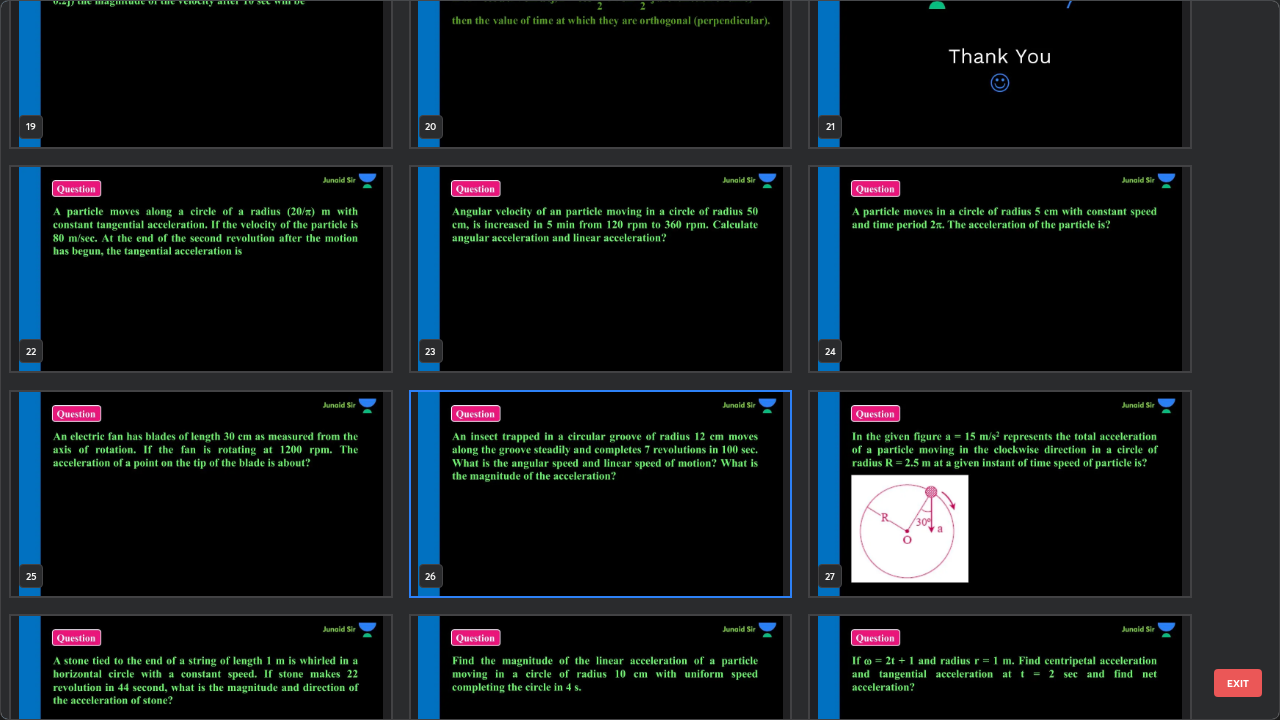 click at bounding box center (1000, 494) 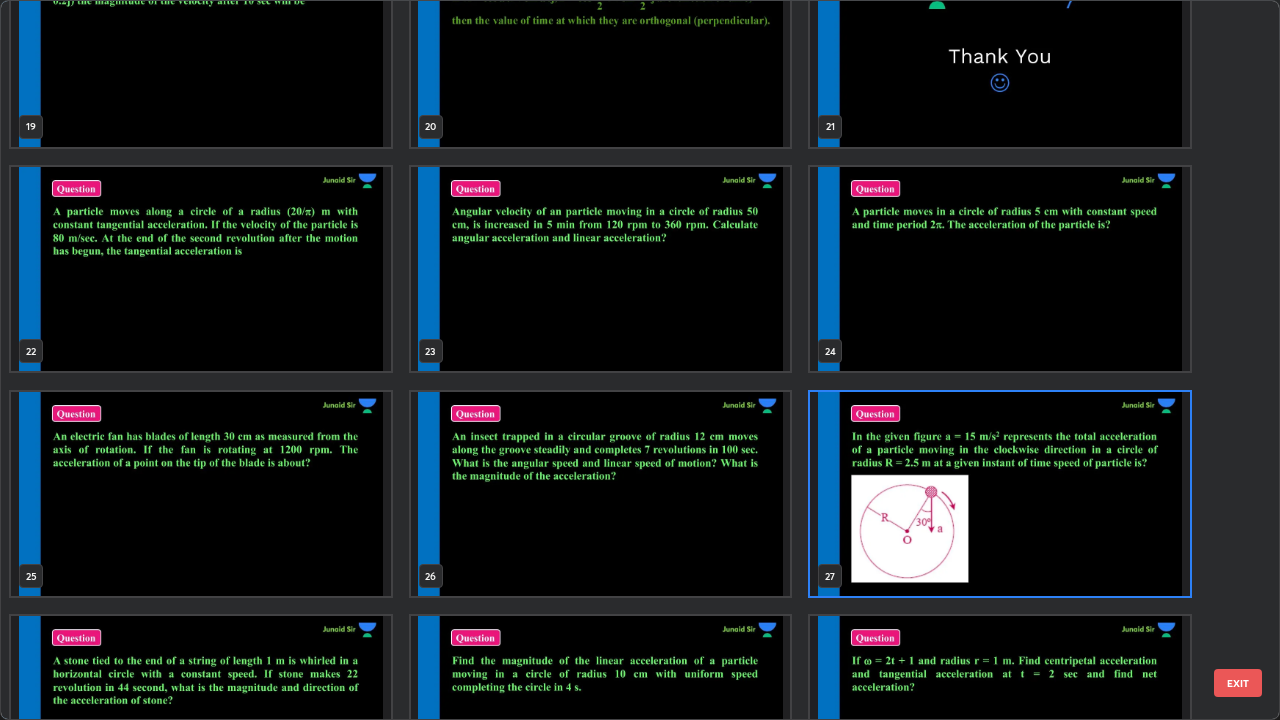 click at bounding box center (1000, 494) 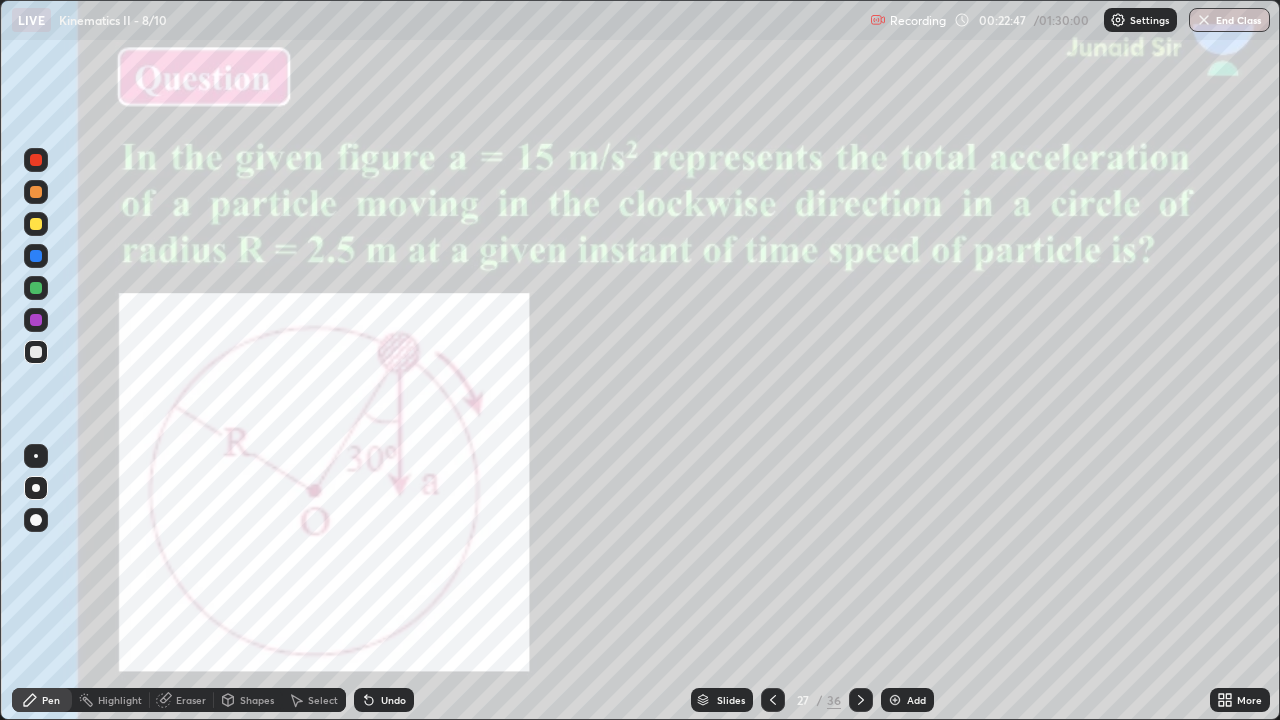 click at bounding box center [36, 320] 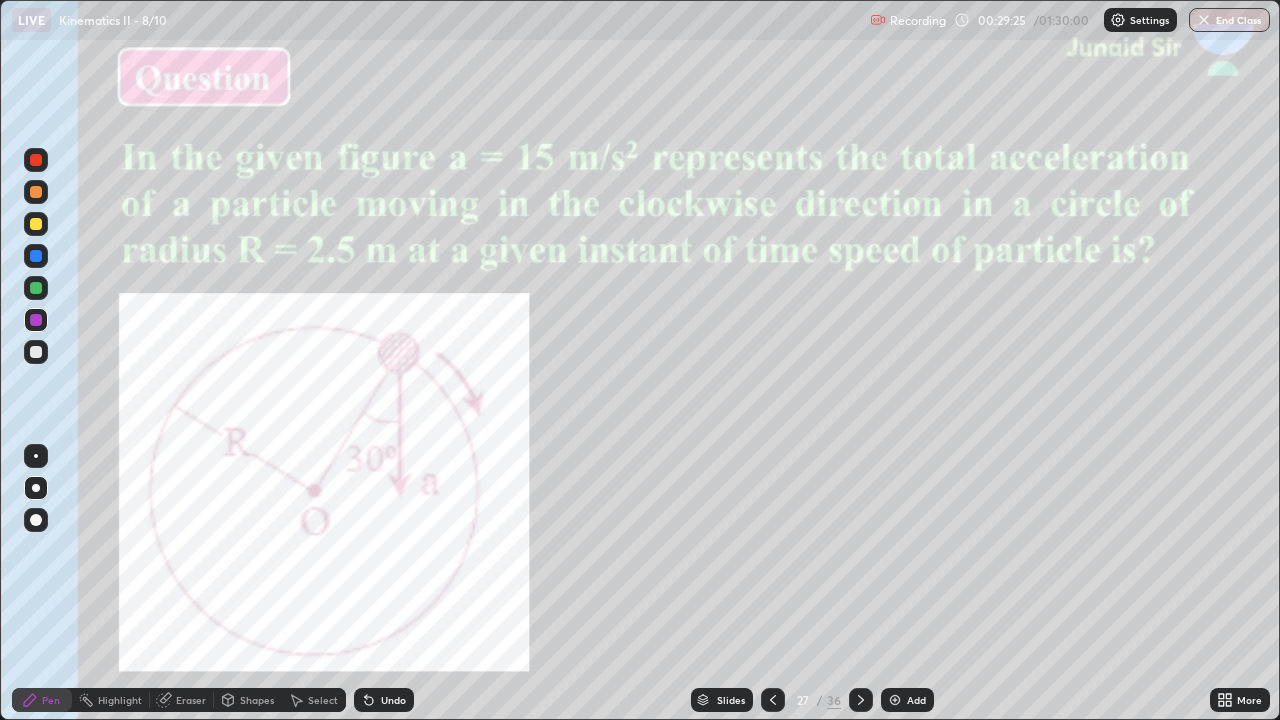 click on "Slides" at bounding box center (731, 700) 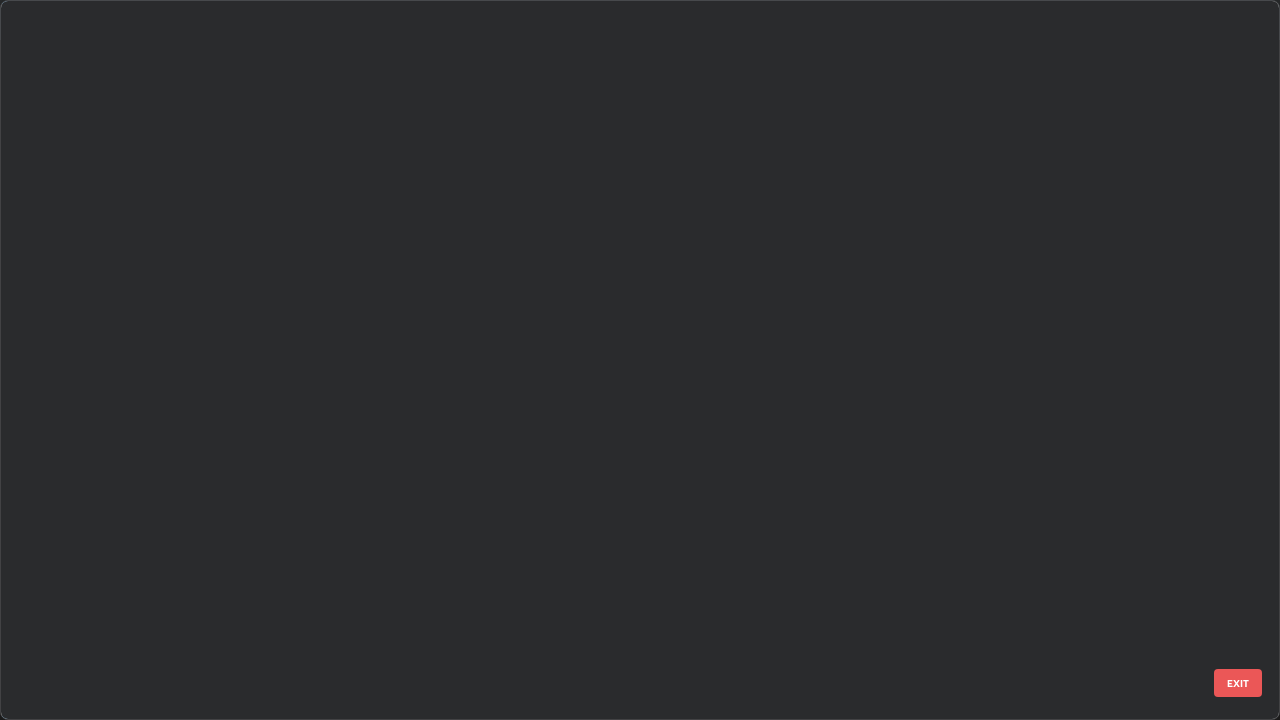 scroll, scrollTop: 1304, scrollLeft: 0, axis: vertical 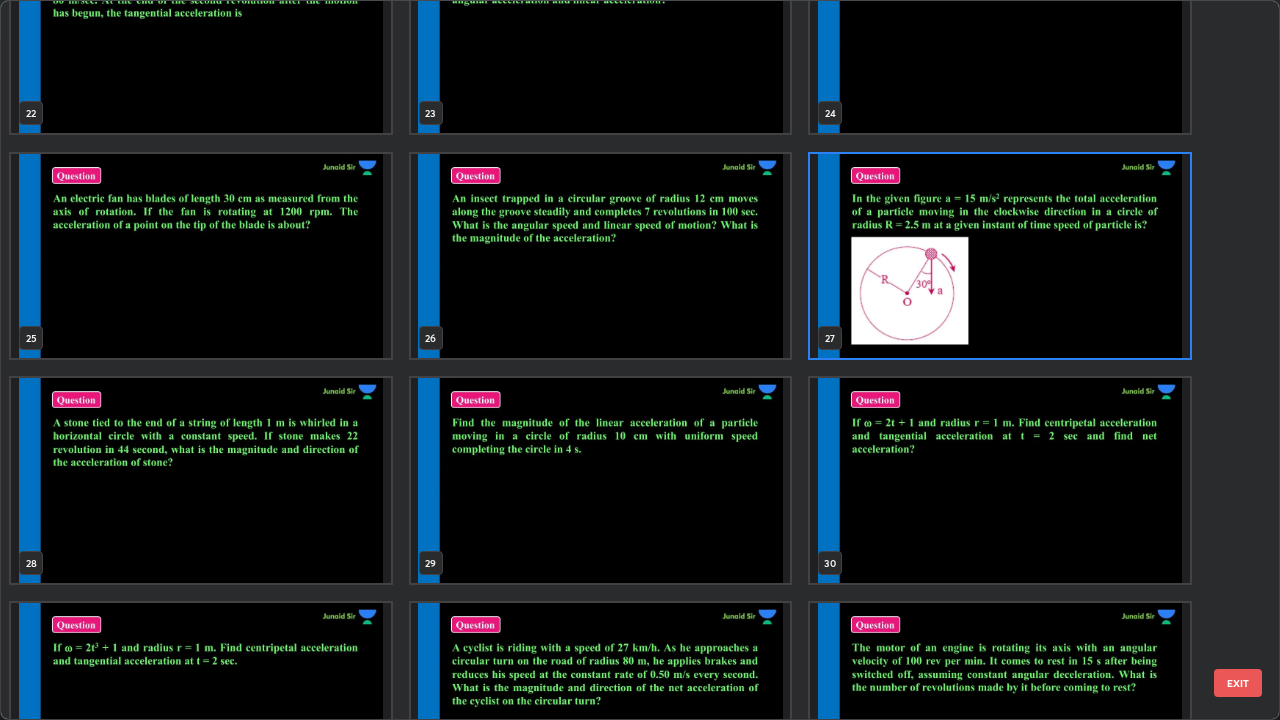 click at bounding box center (201, 480) 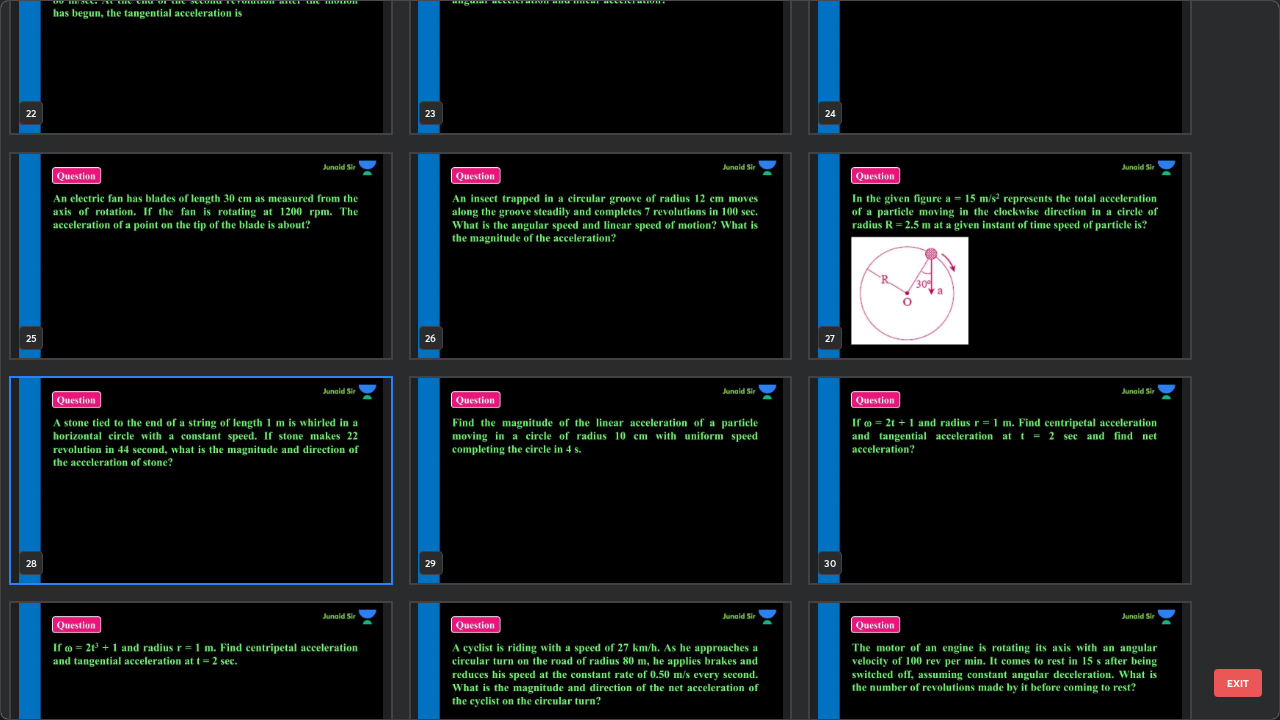 click at bounding box center (201, 480) 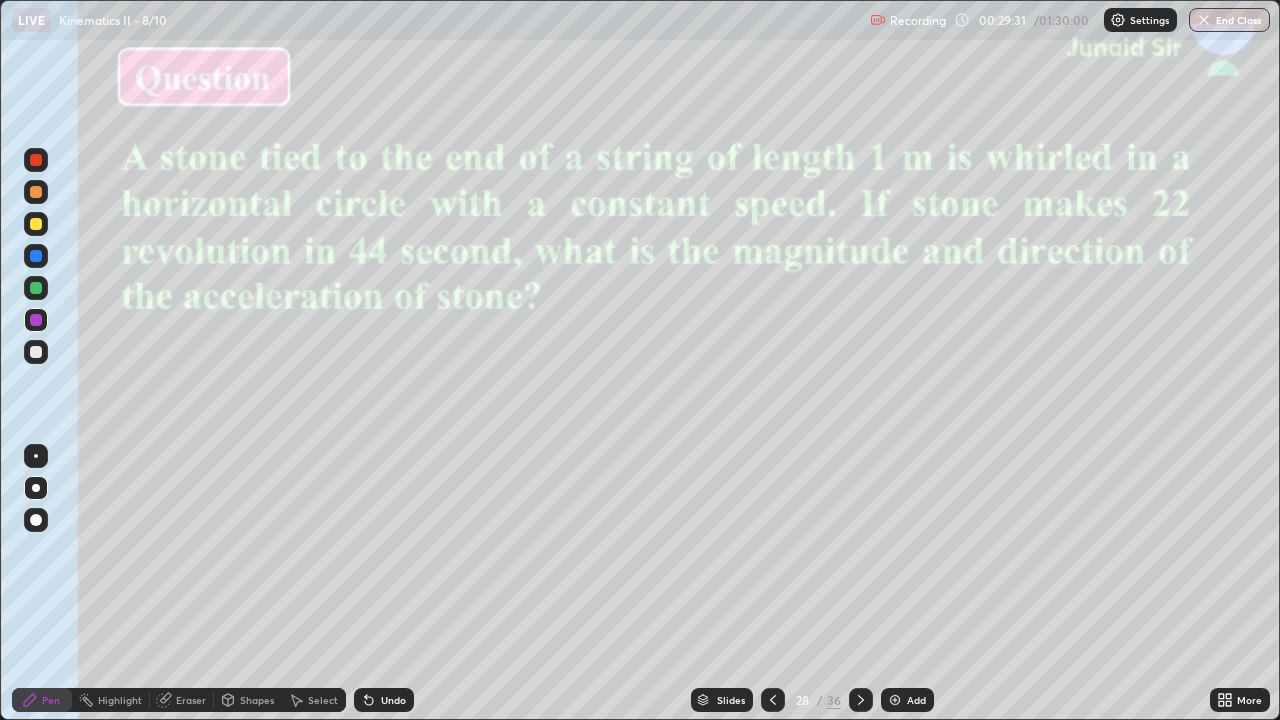 click at bounding box center [201, 480] 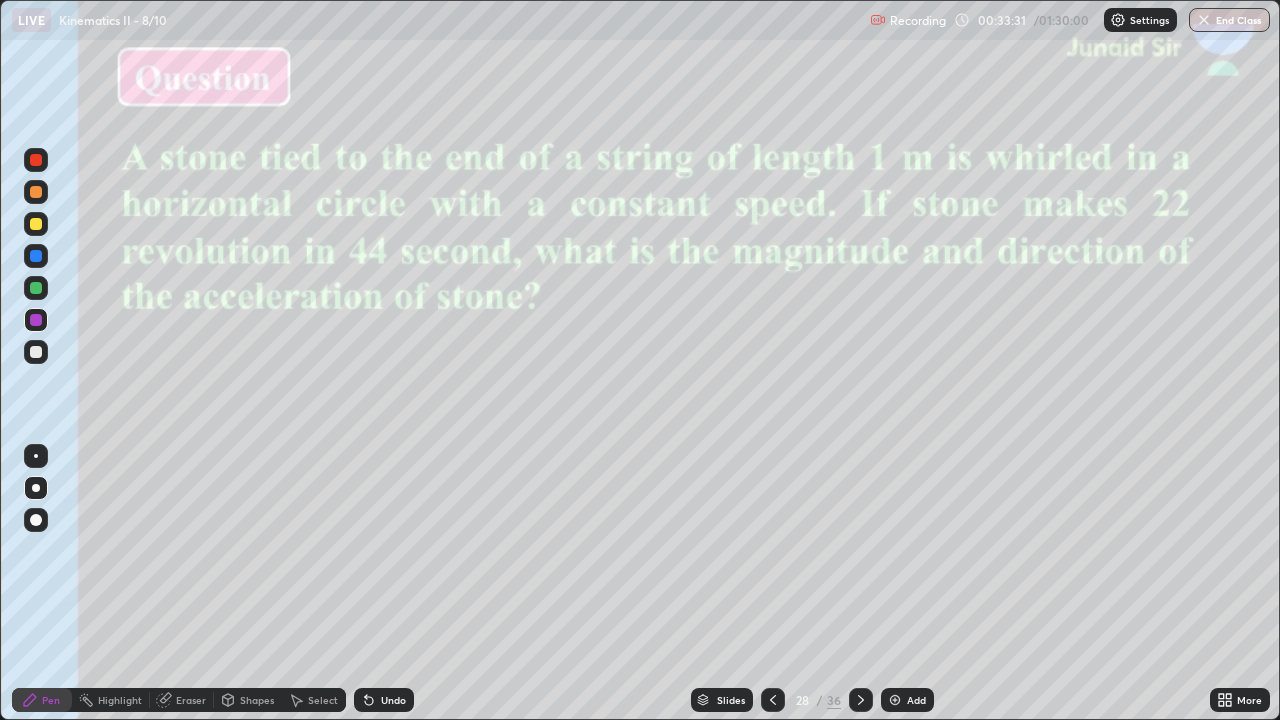 click on "Slides" at bounding box center [731, 700] 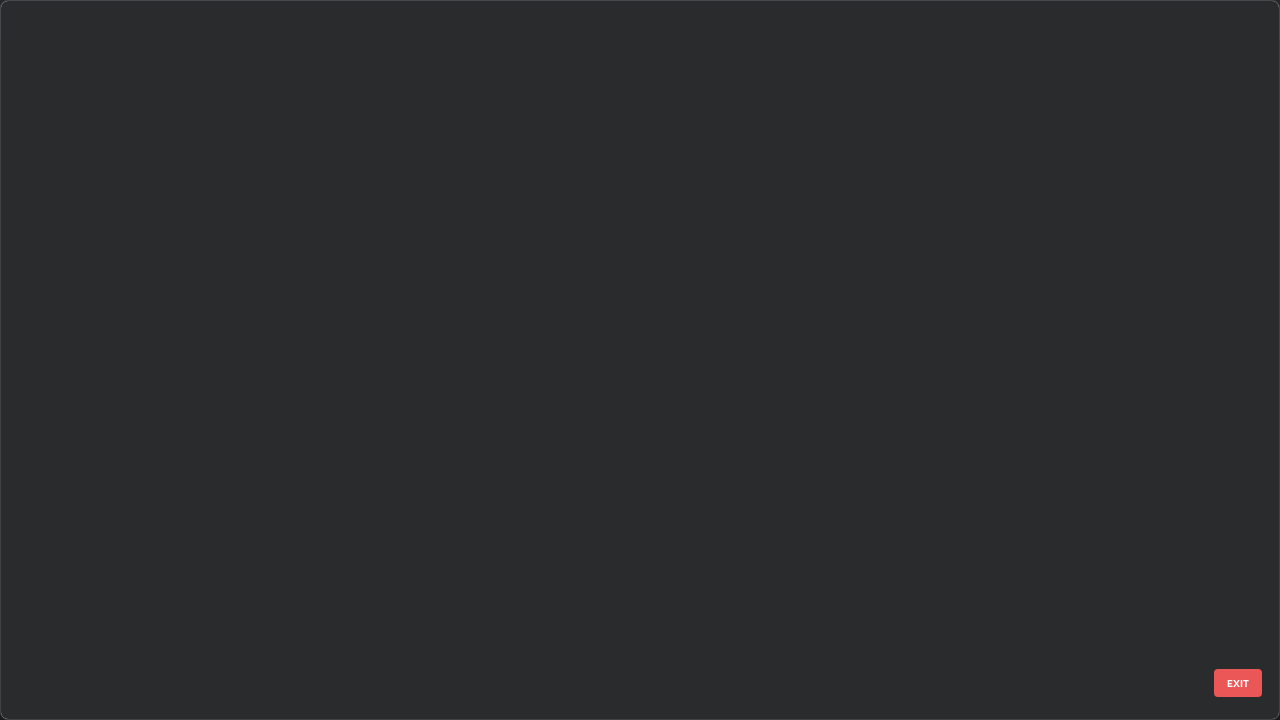 scroll, scrollTop: 1529, scrollLeft: 0, axis: vertical 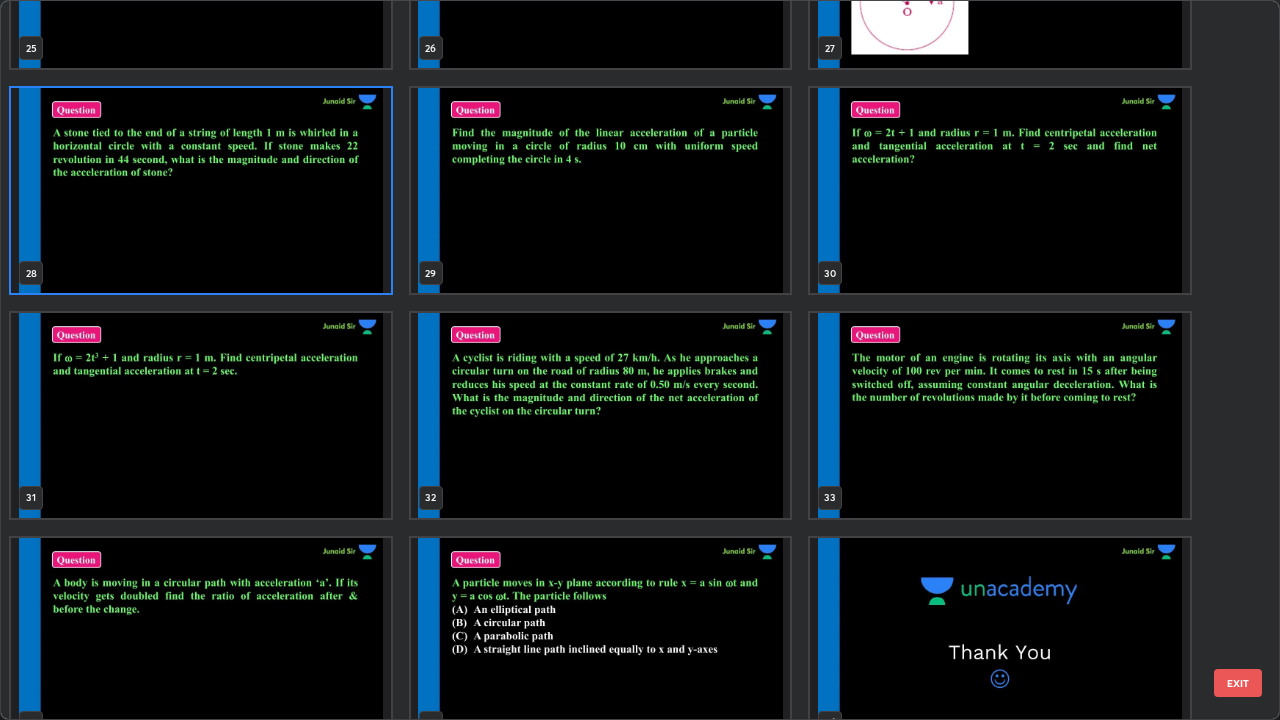 click at bounding box center (201, 415) 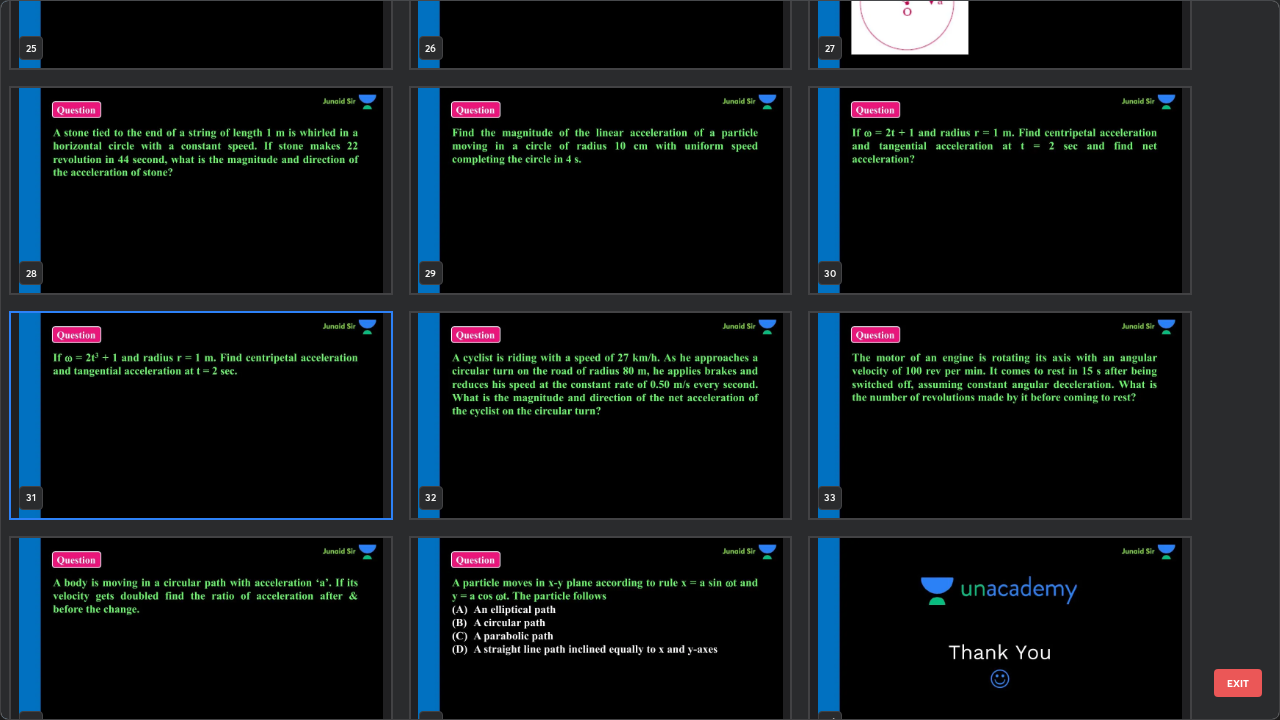 click at bounding box center [201, 415] 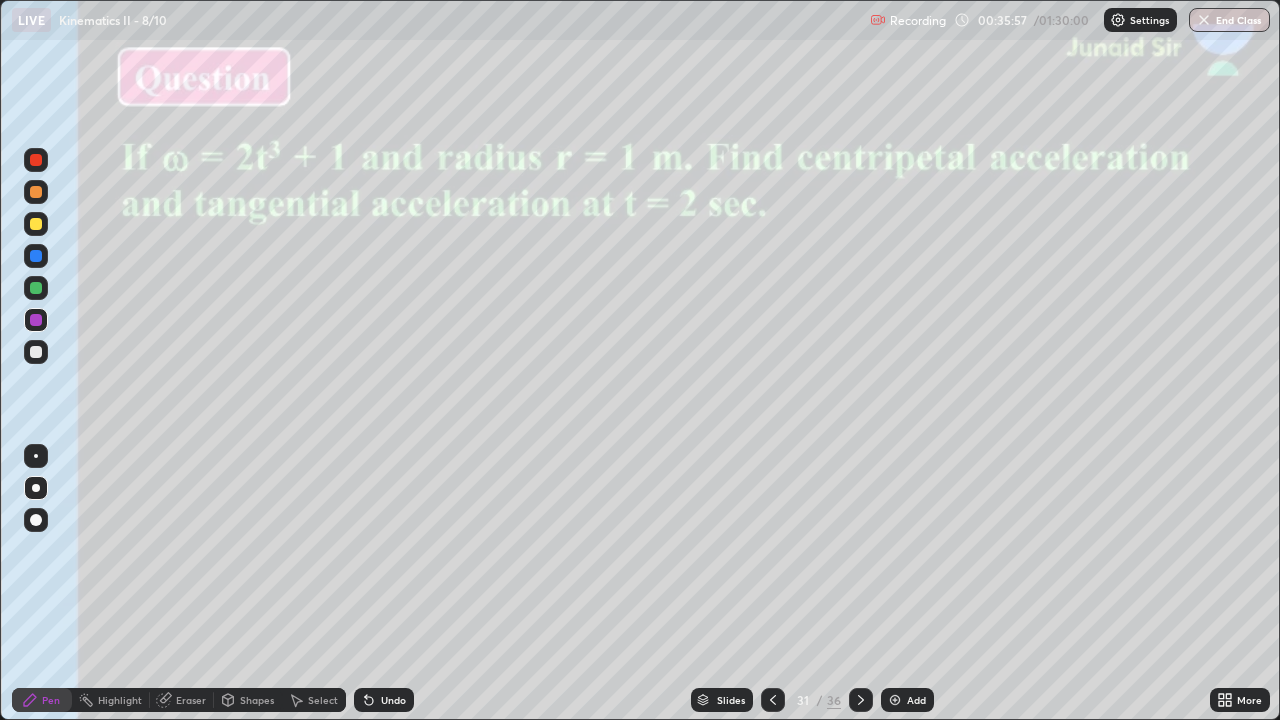 click at bounding box center (36, 288) 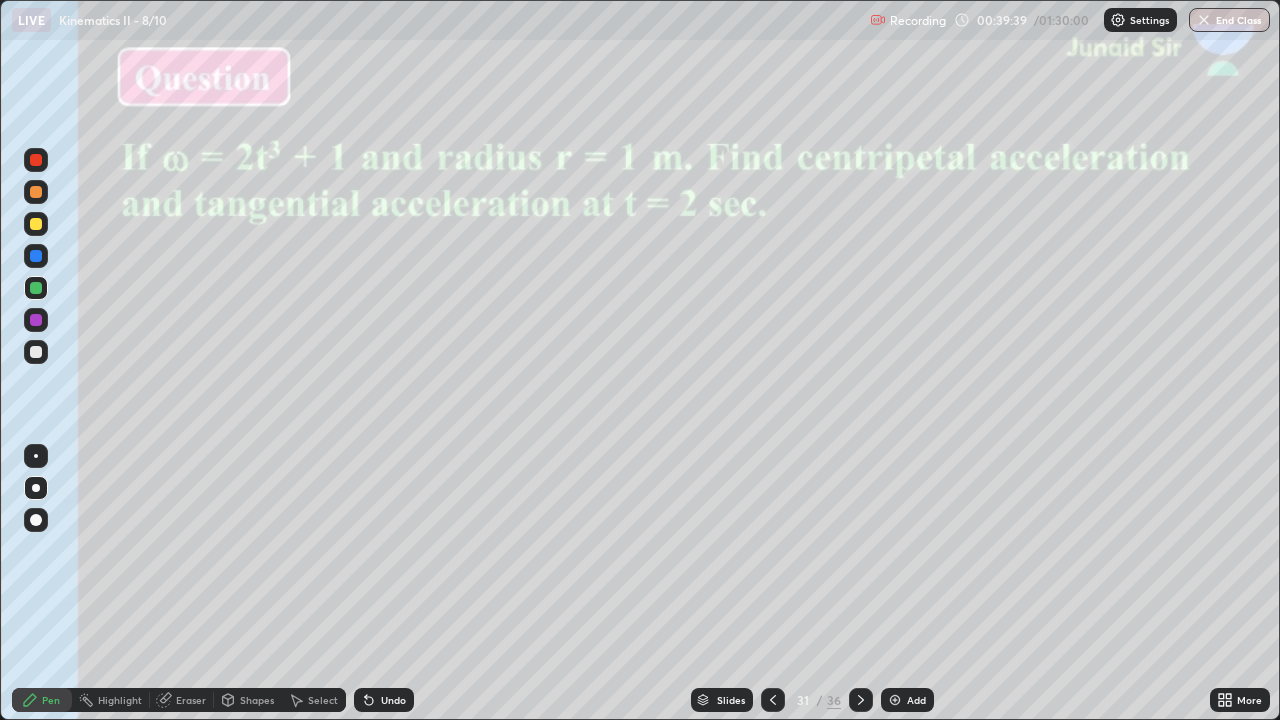click on "Slides" at bounding box center (731, 700) 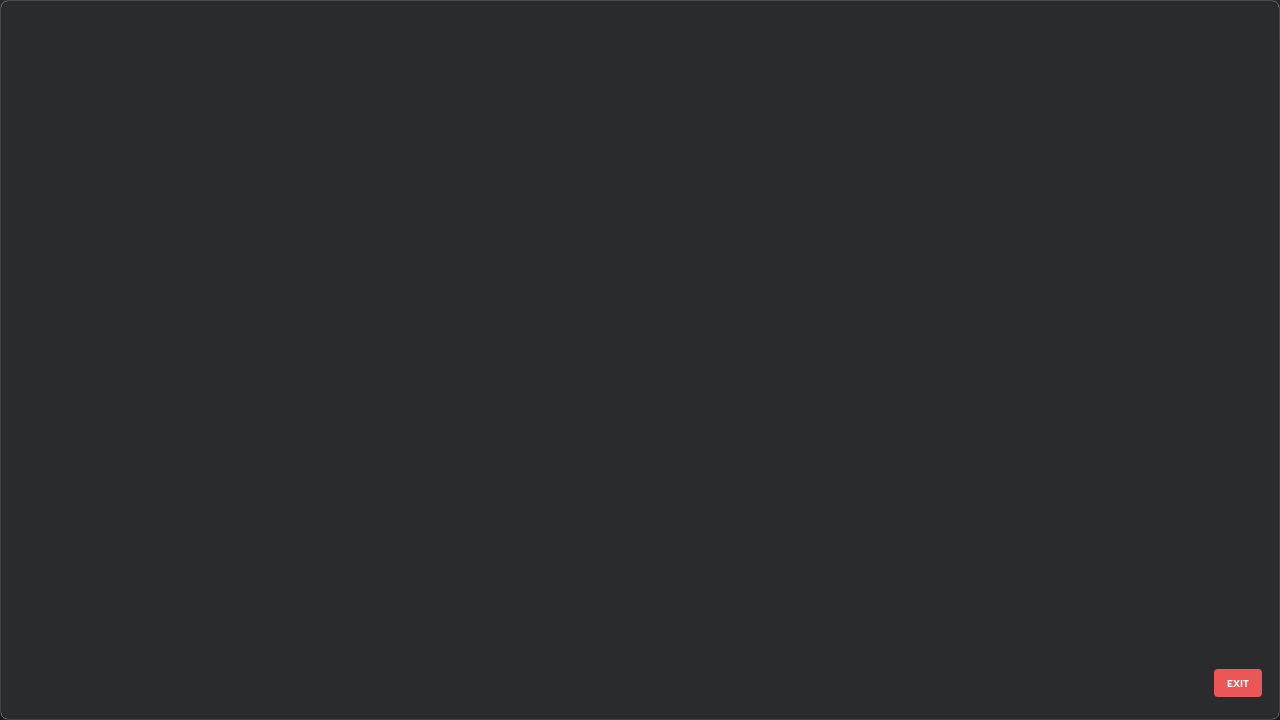 scroll, scrollTop: 1754, scrollLeft: 0, axis: vertical 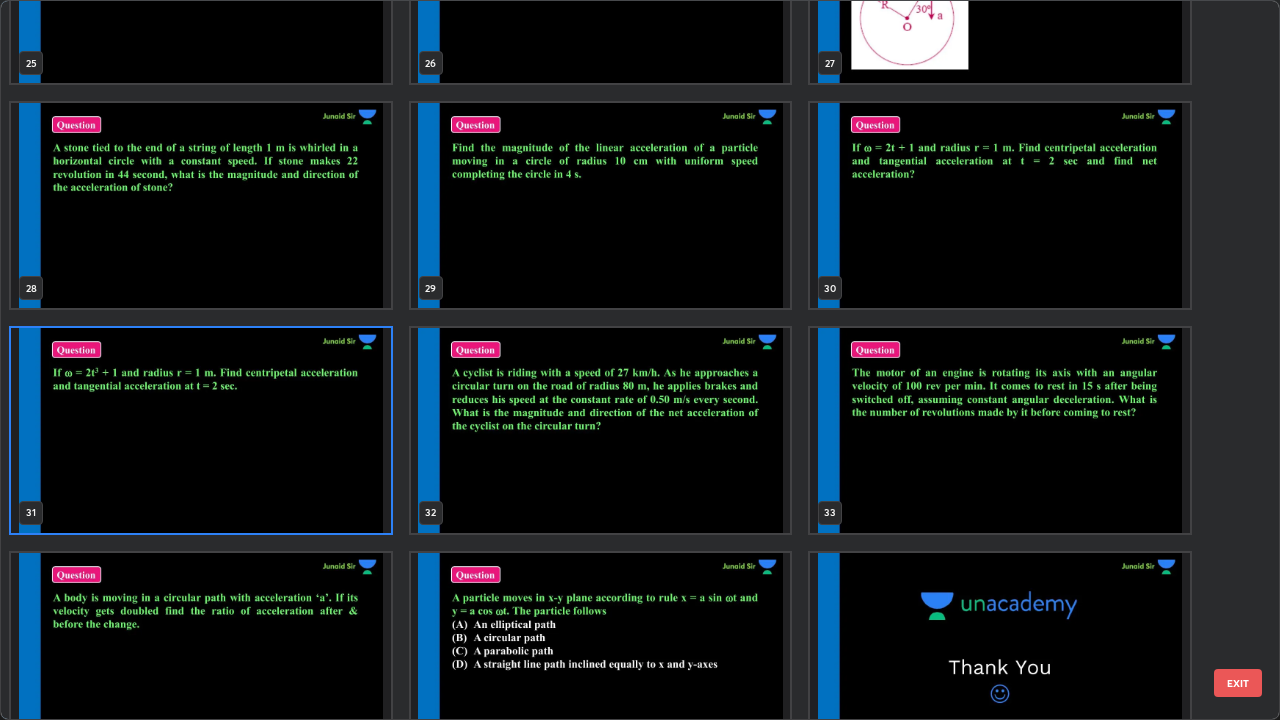 click at bounding box center (601, 430) 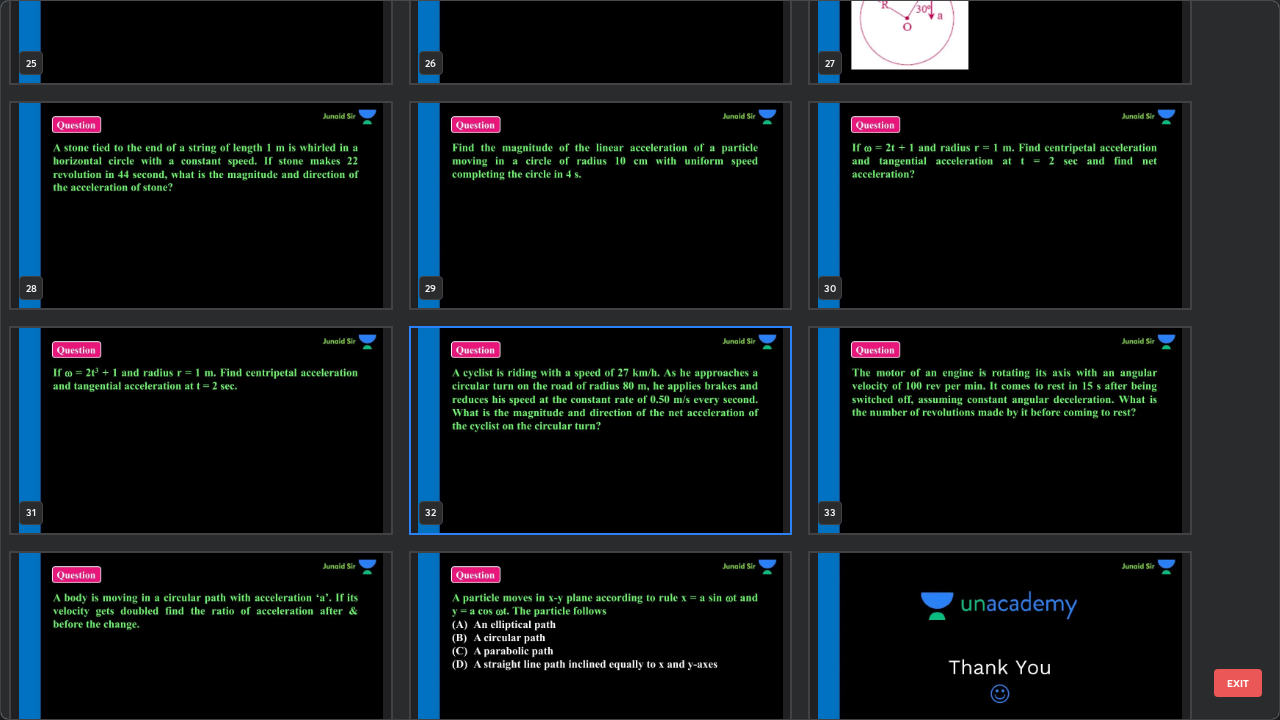click at bounding box center (601, 430) 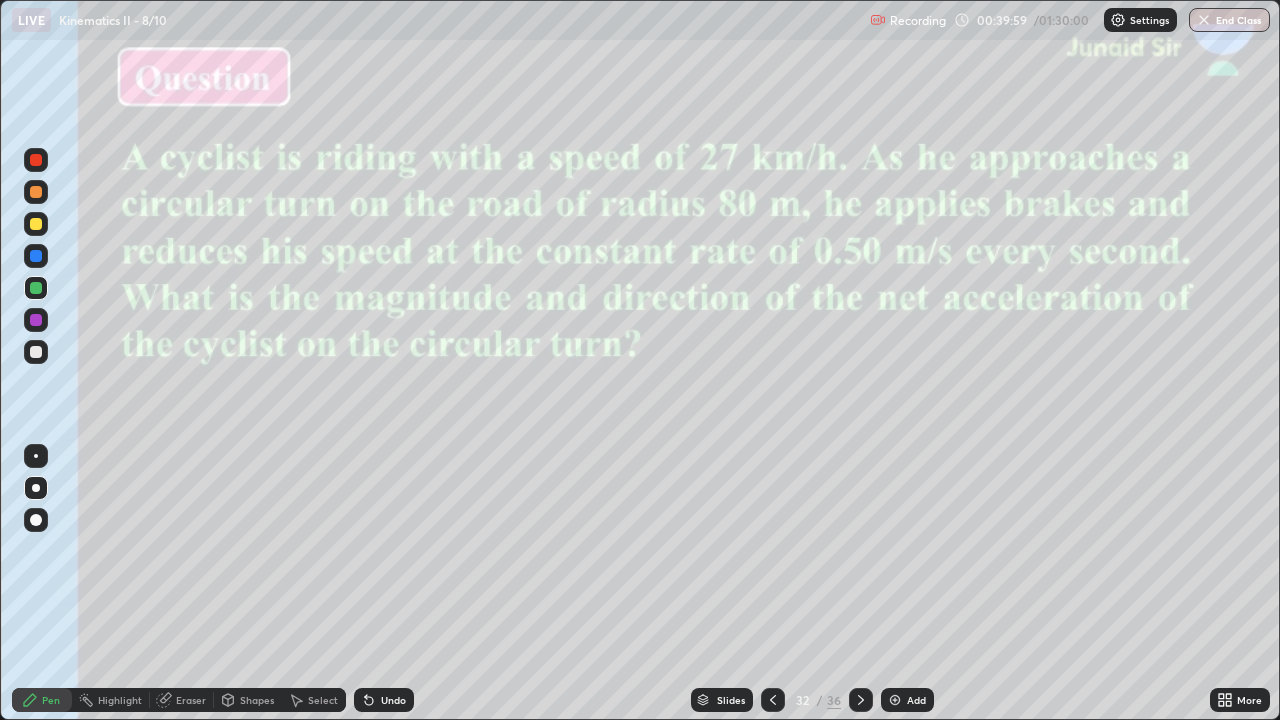 click at bounding box center [36, 224] 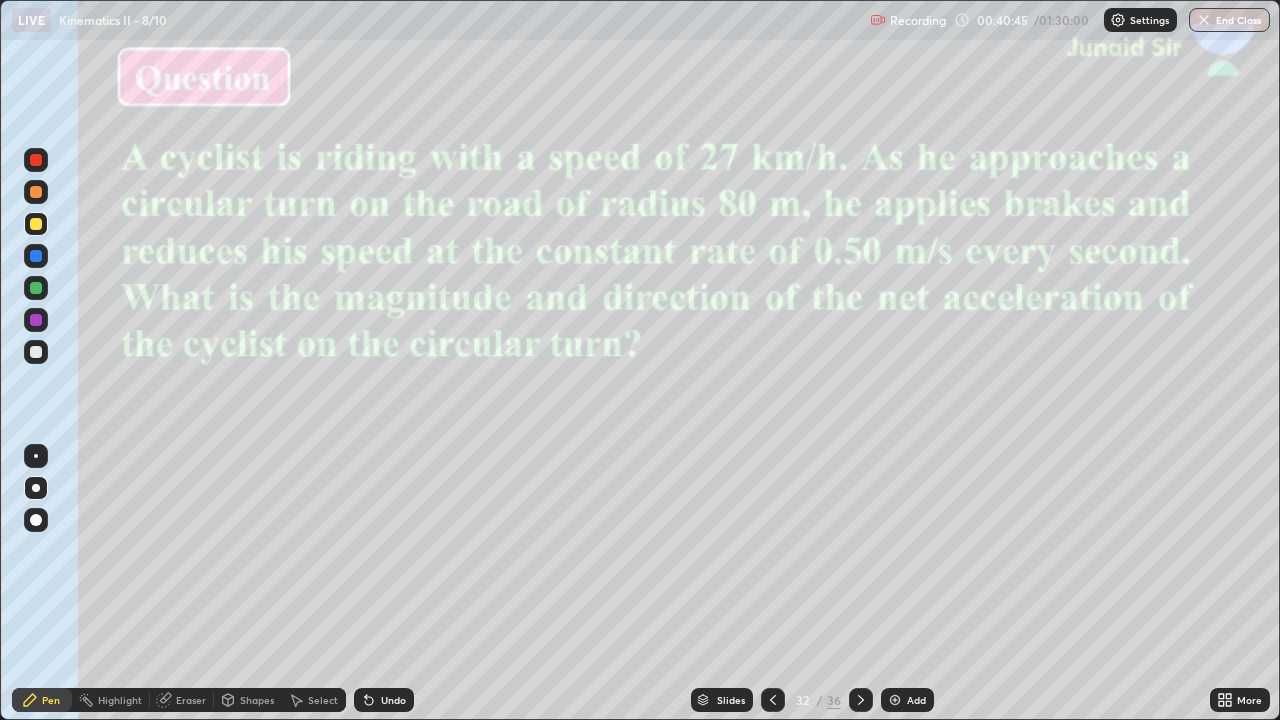 click at bounding box center [36, 160] 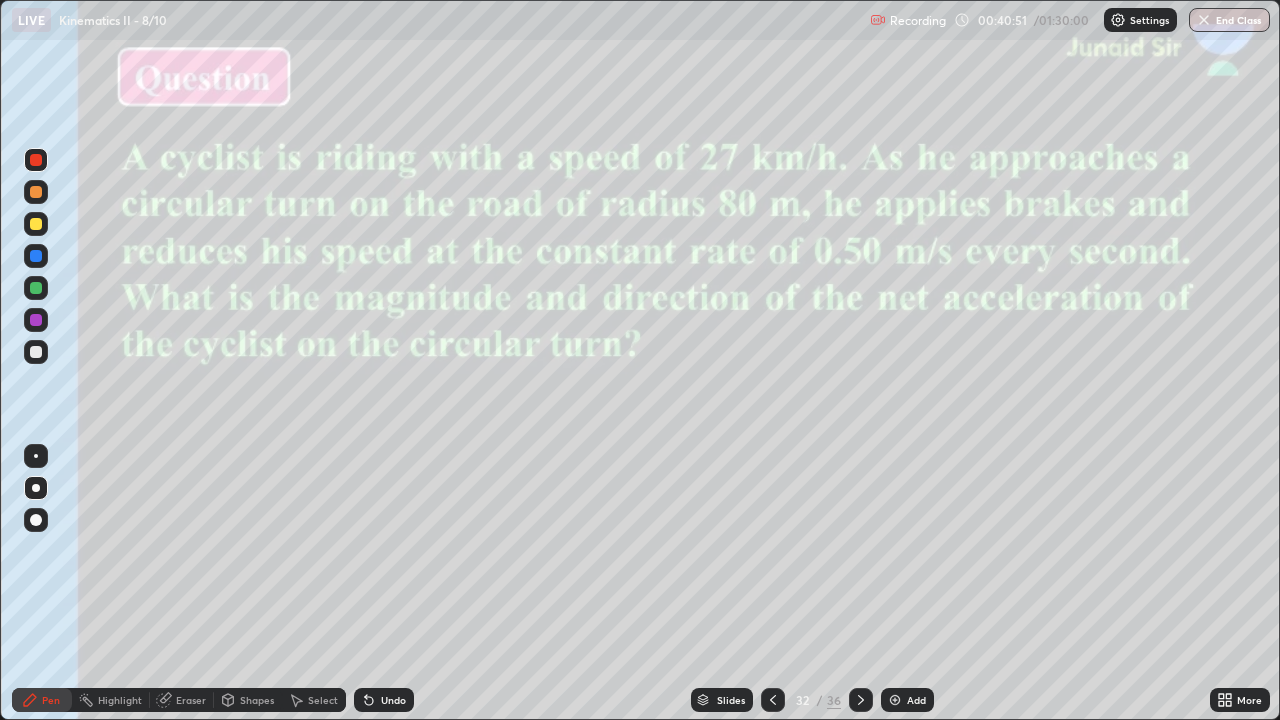 click at bounding box center (36, 224) 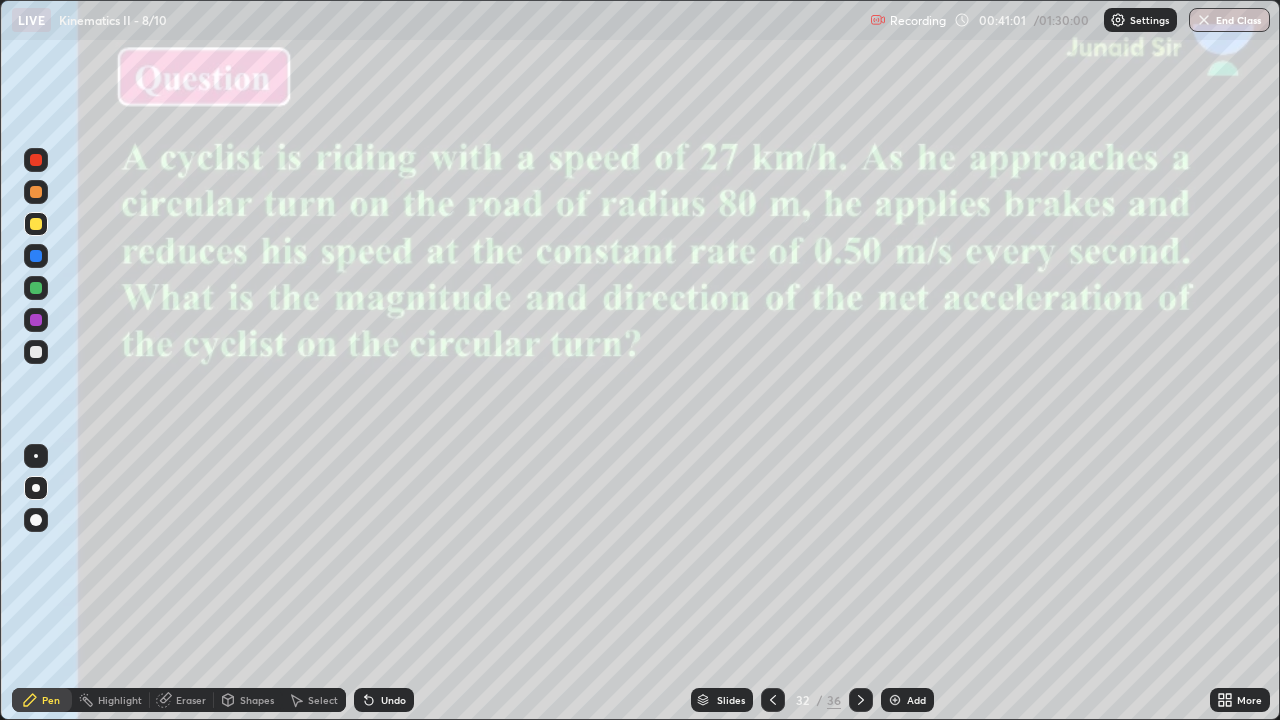 click at bounding box center (36, 160) 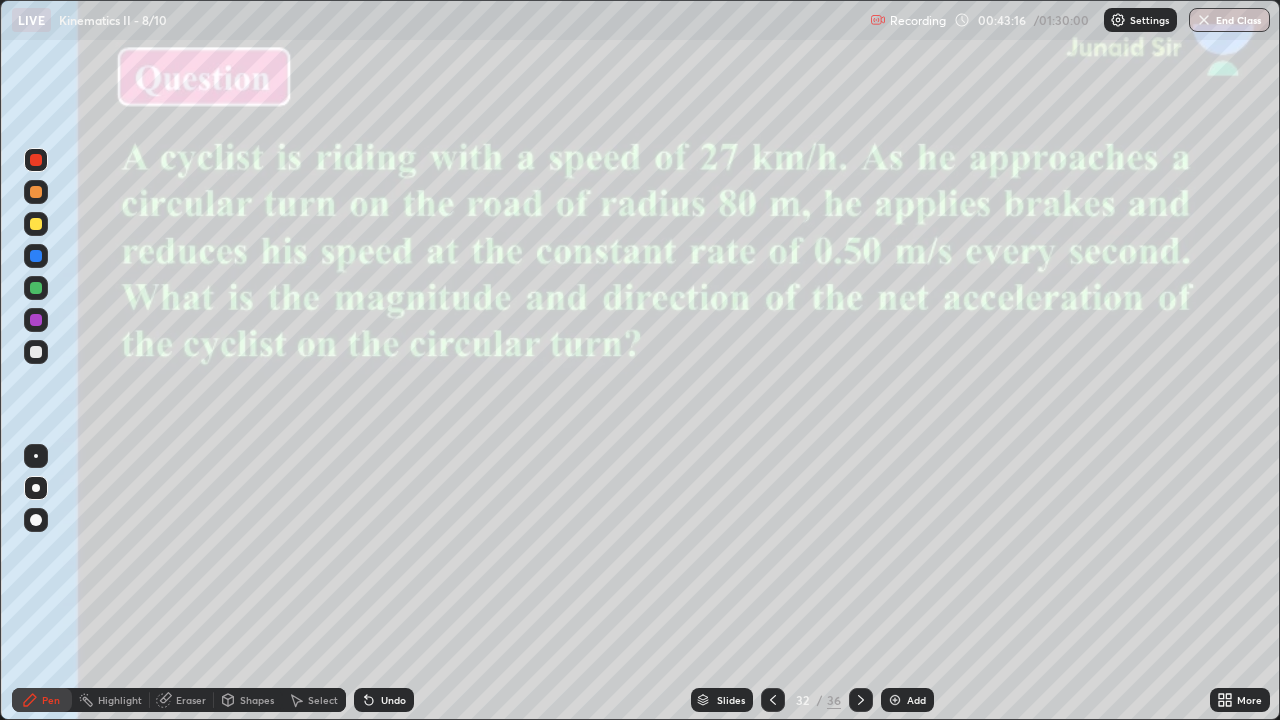 click at bounding box center (36, 320) 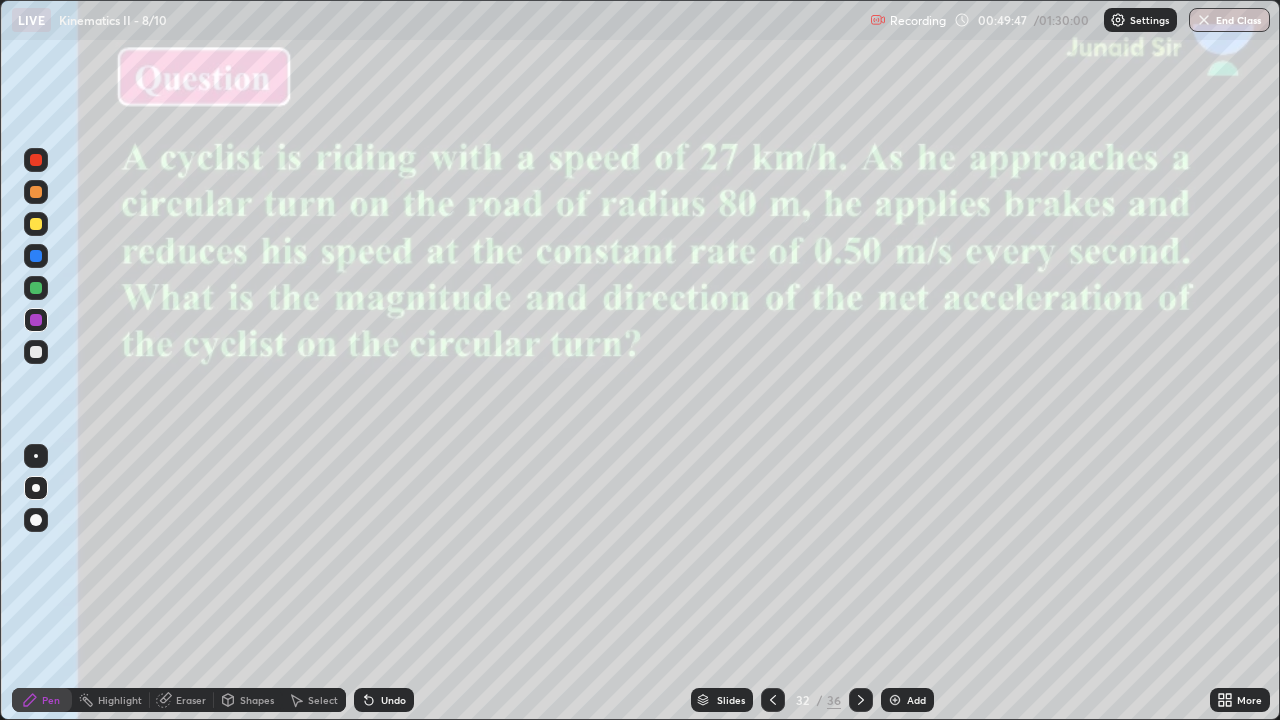 click on "Slides" at bounding box center [731, 700] 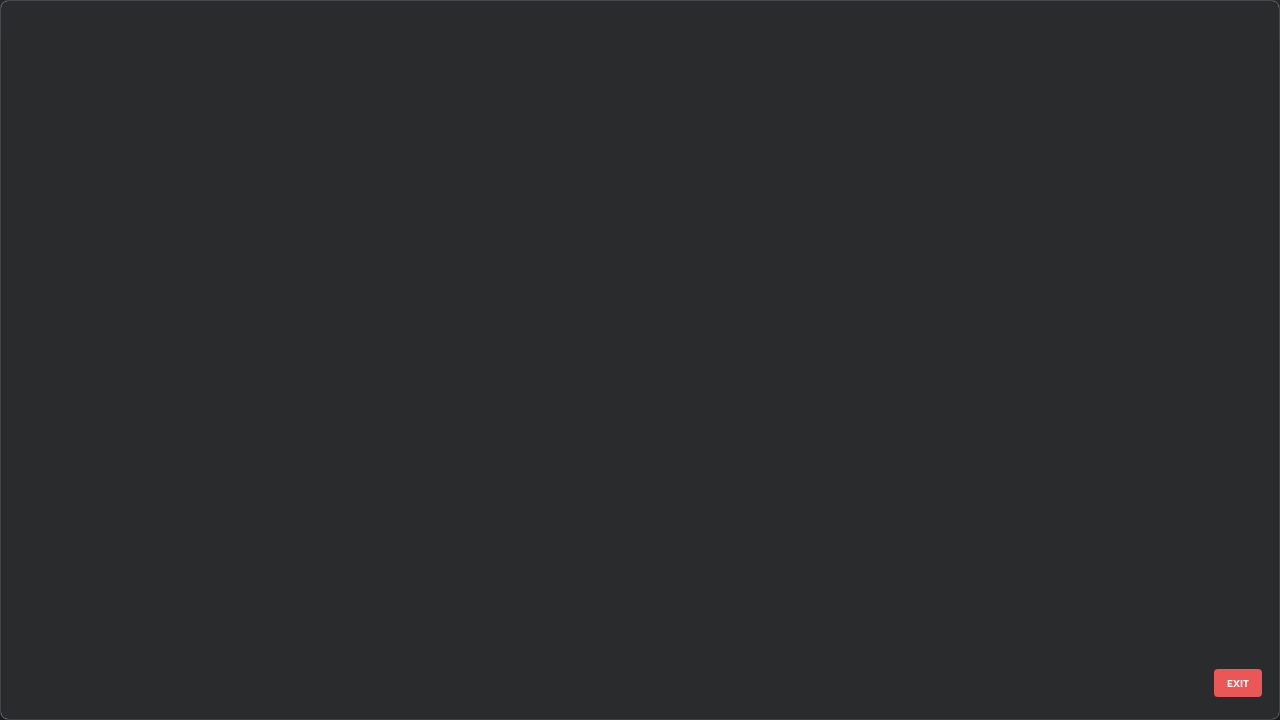 scroll, scrollTop: 1754, scrollLeft: 0, axis: vertical 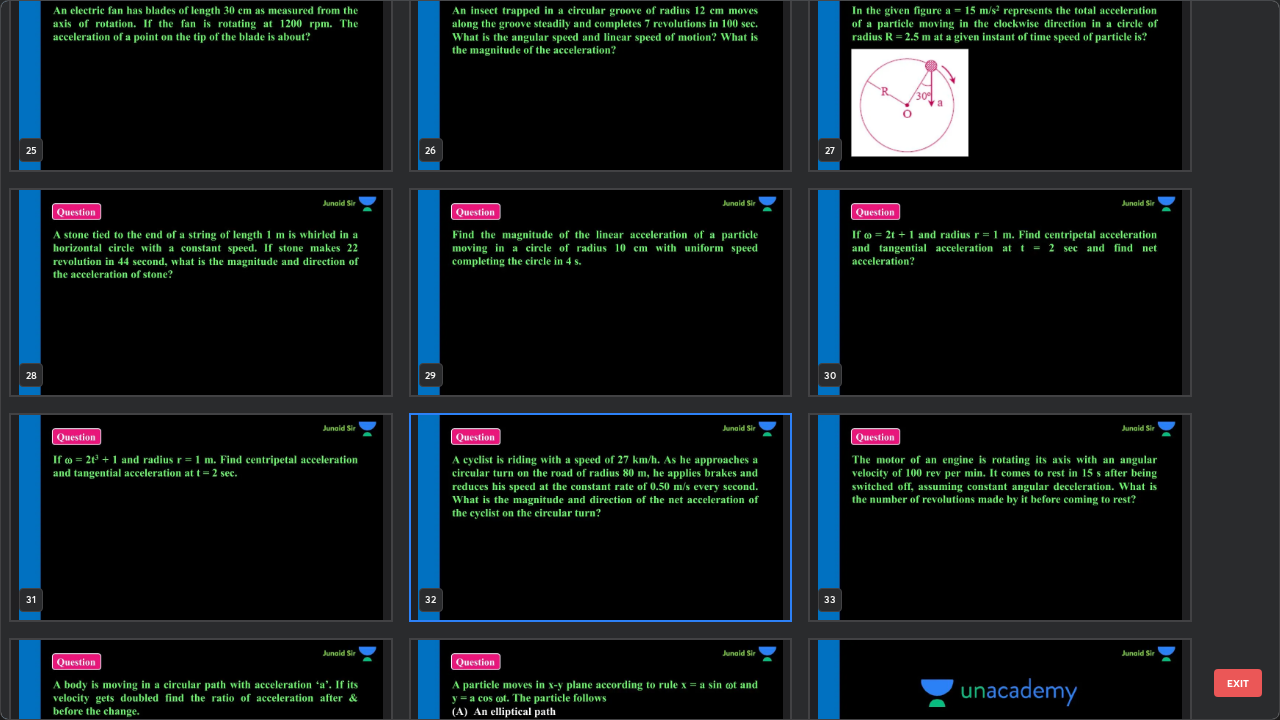 click at bounding box center [1000, 517] 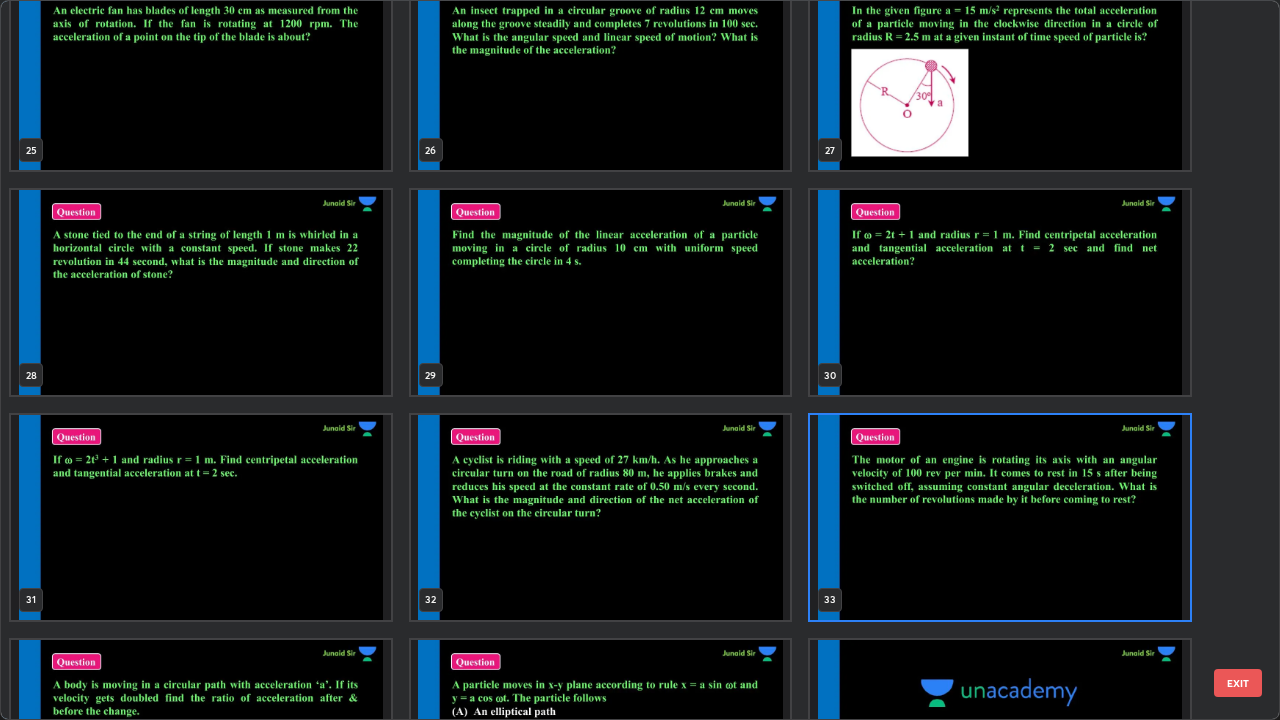 click at bounding box center (1000, 517) 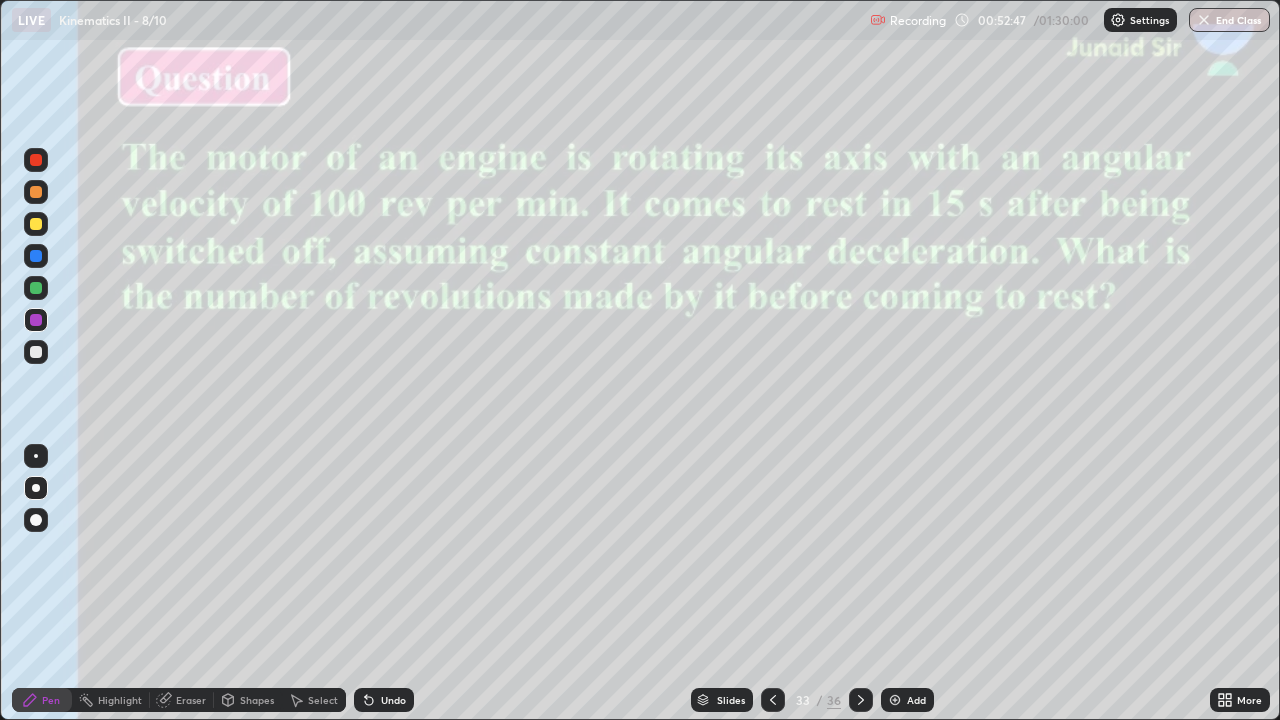 click on "Eraser" at bounding box center [182, 700] 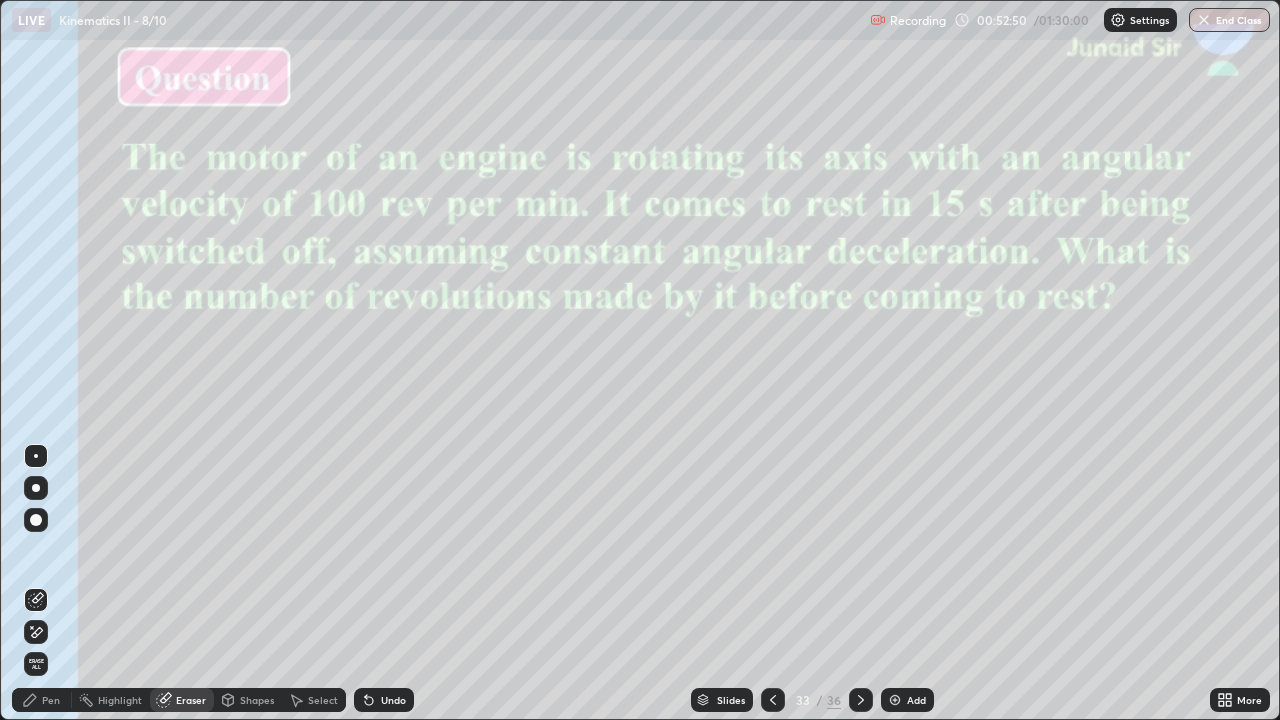click on "Pen" at bounding box center [51, 700] 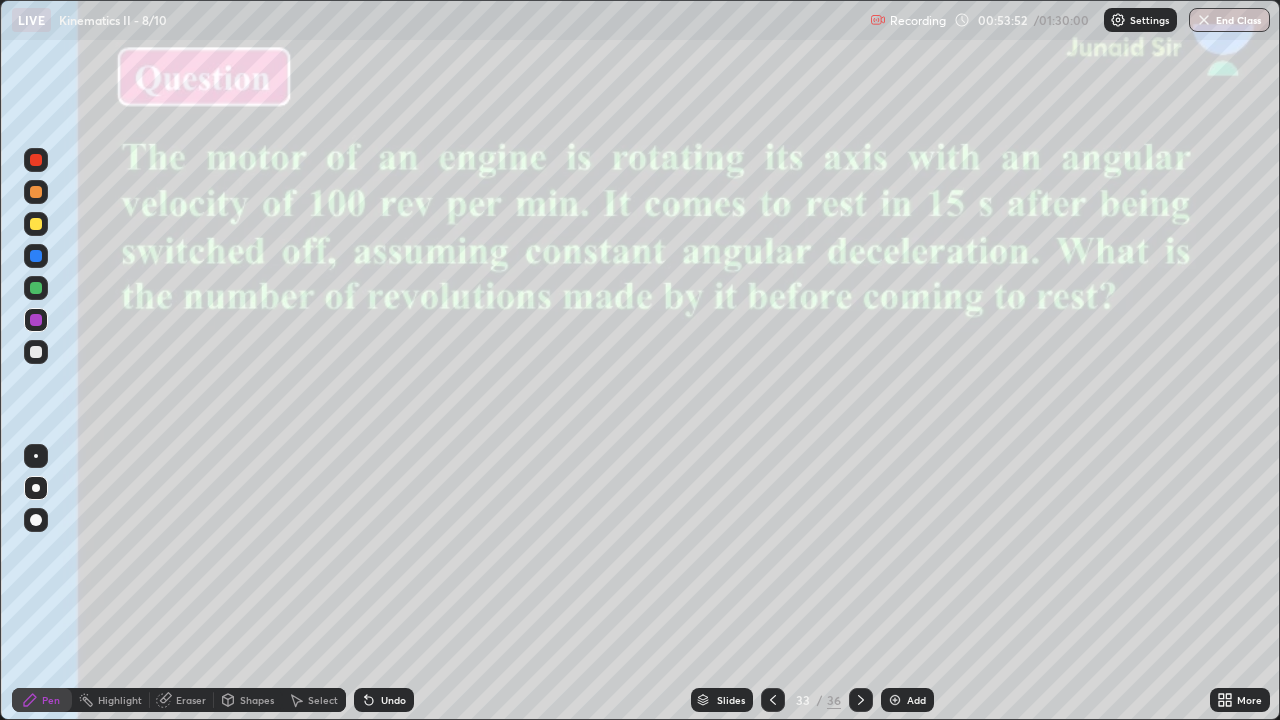 click at bounding box center [36, 256] 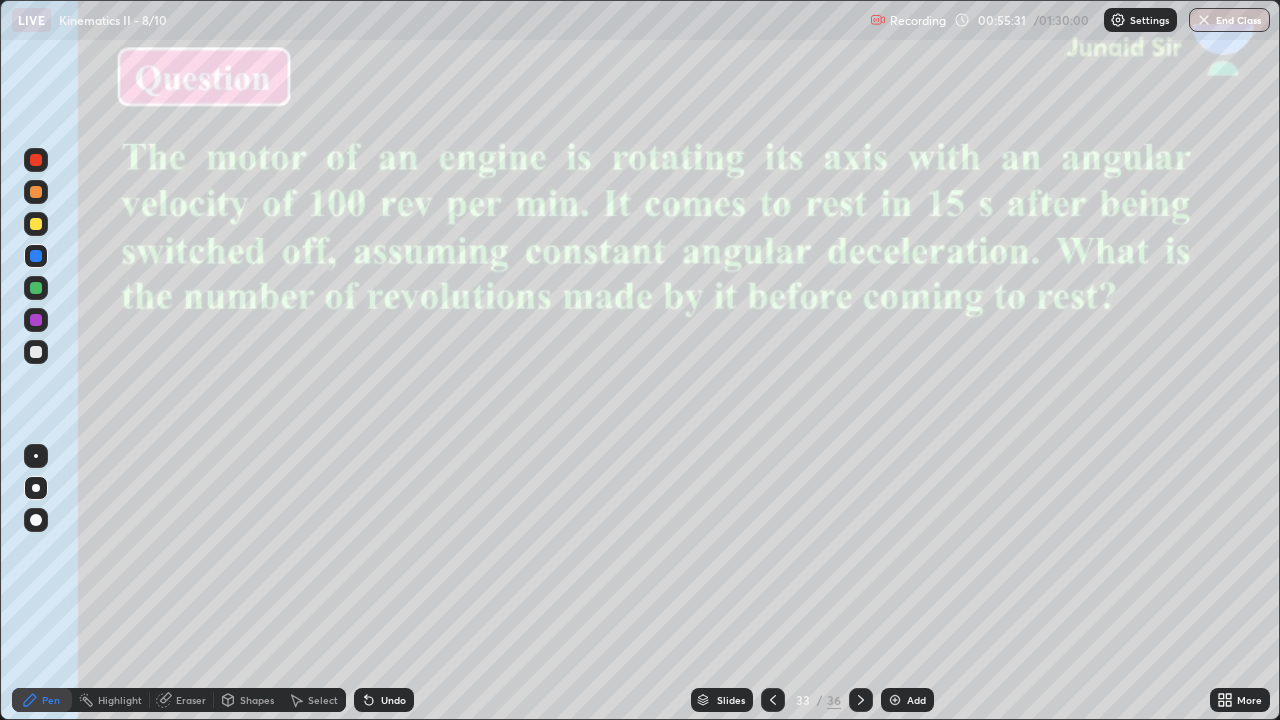 click on "Eraser" at bounding box center [191, 700] 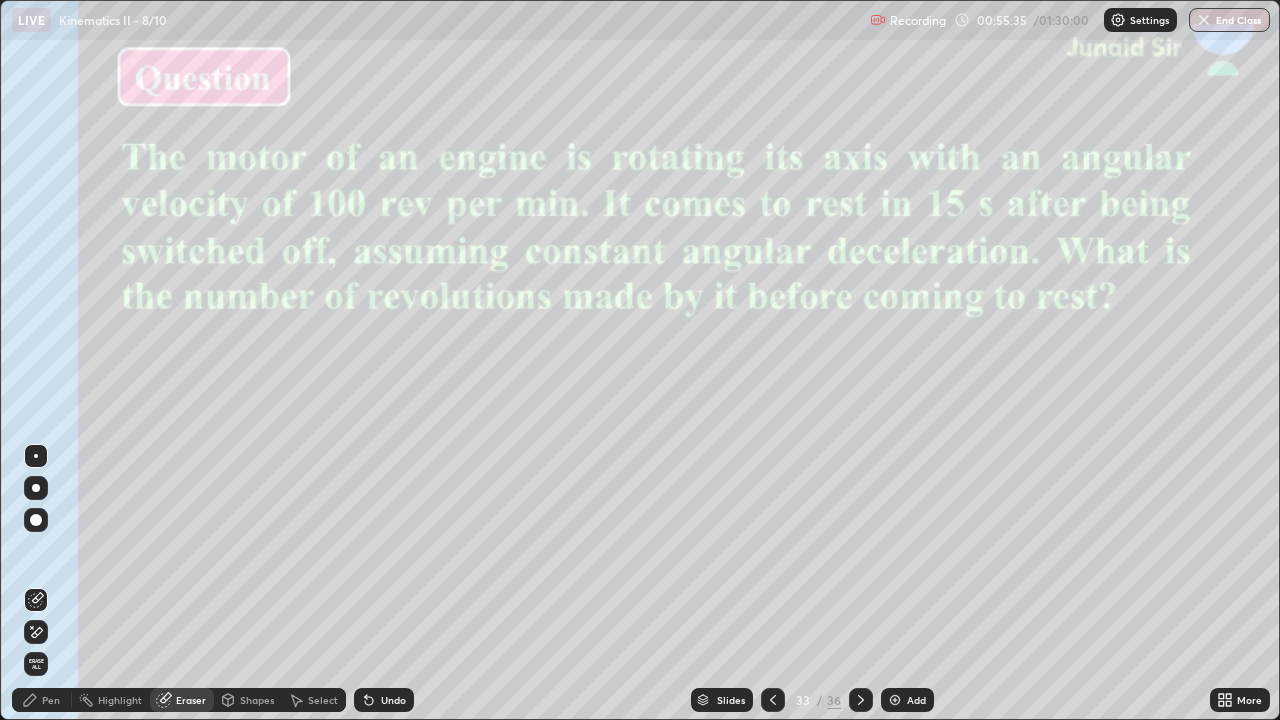 click on "Pen" at bounding box center (51, 700) 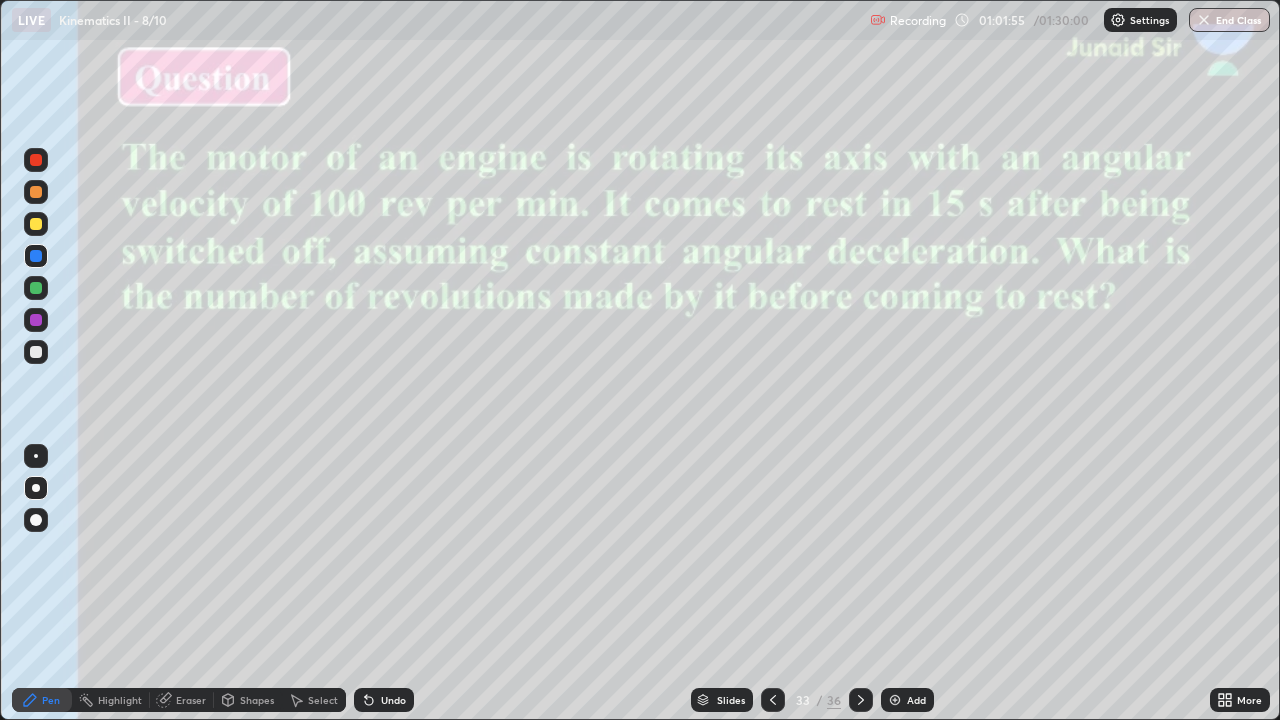 click on "Slides" at bounding box center (731, 700) 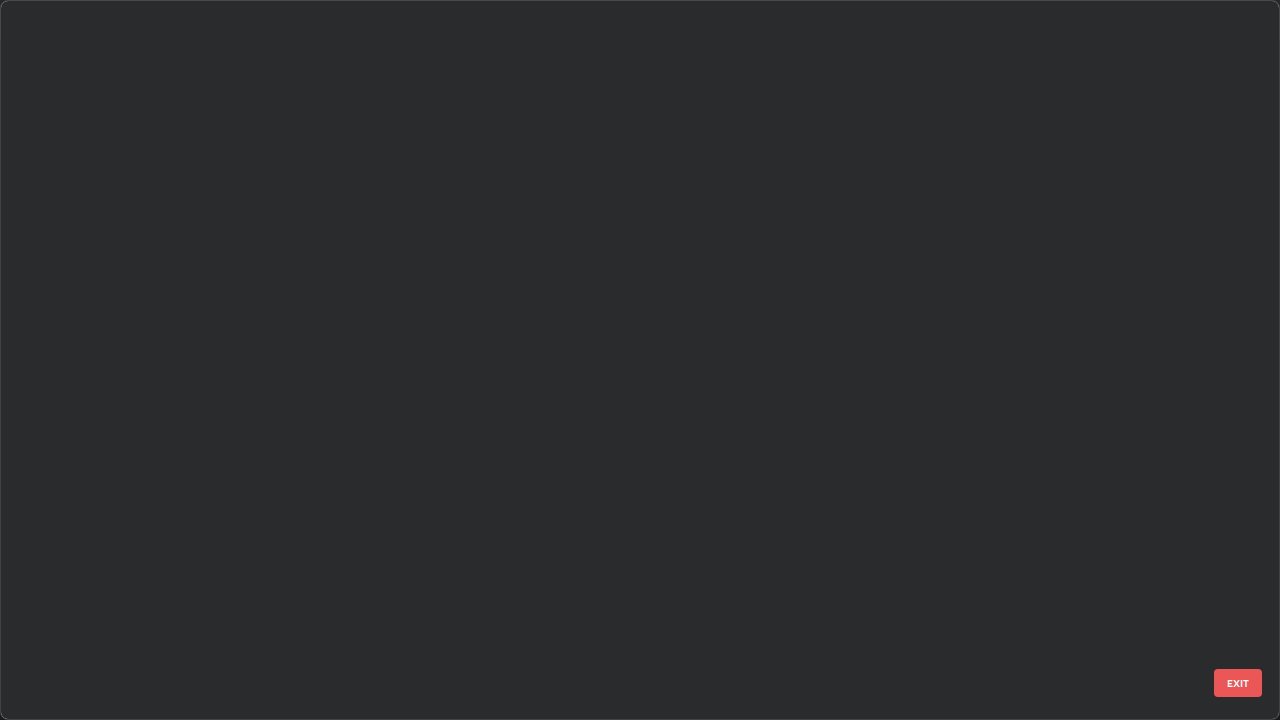 scroll, scrollTop: 1754, scrollLeft: 0, axis: vertical 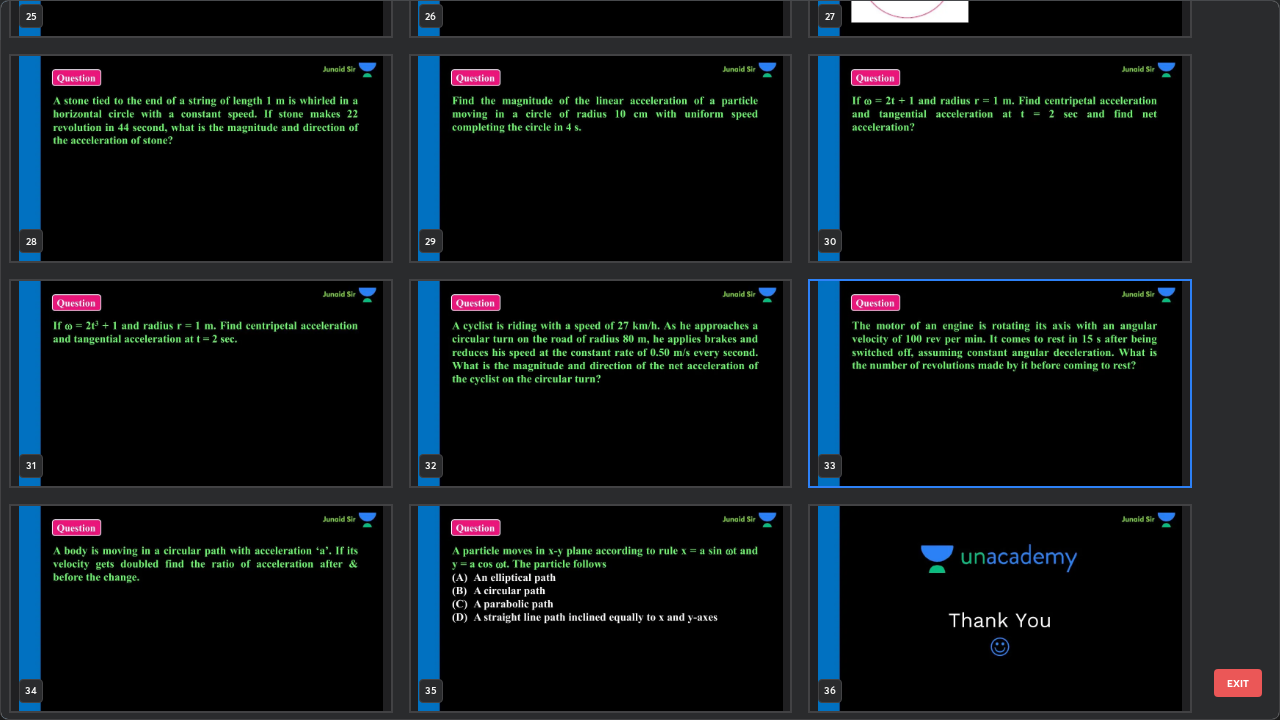 click at bounding box center (201, 608) 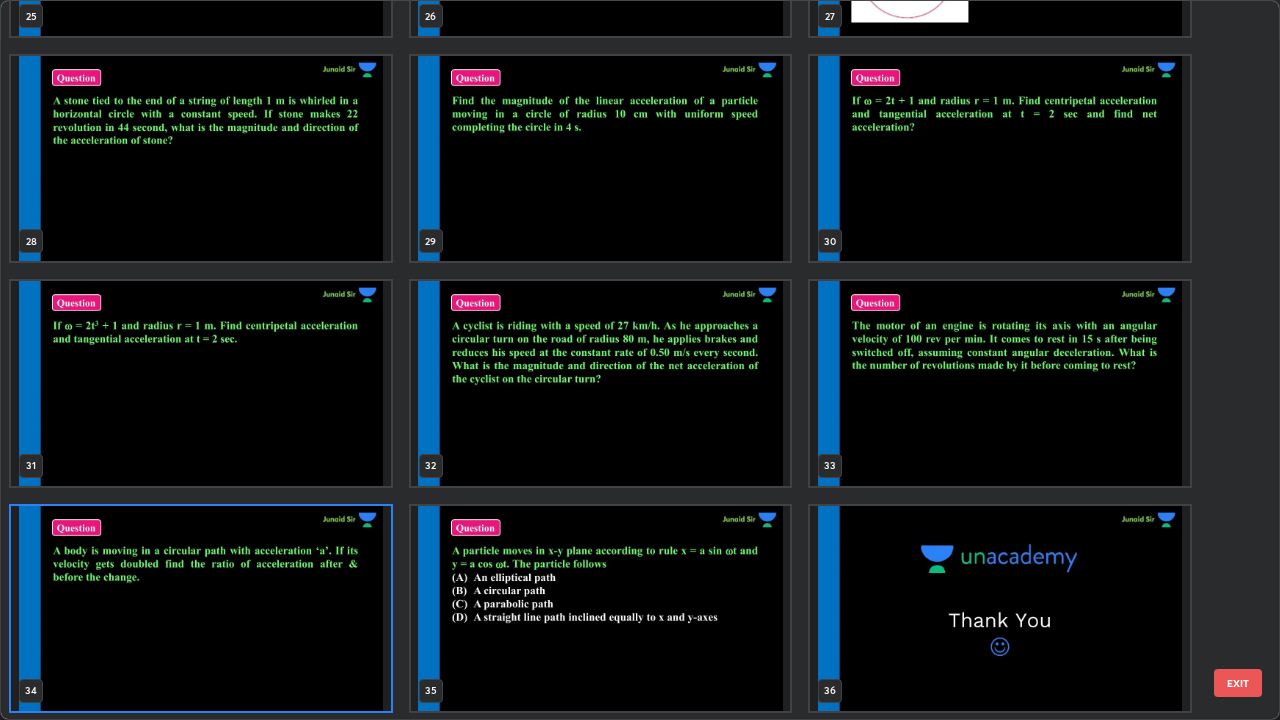 click at bounding box center (201, 608) 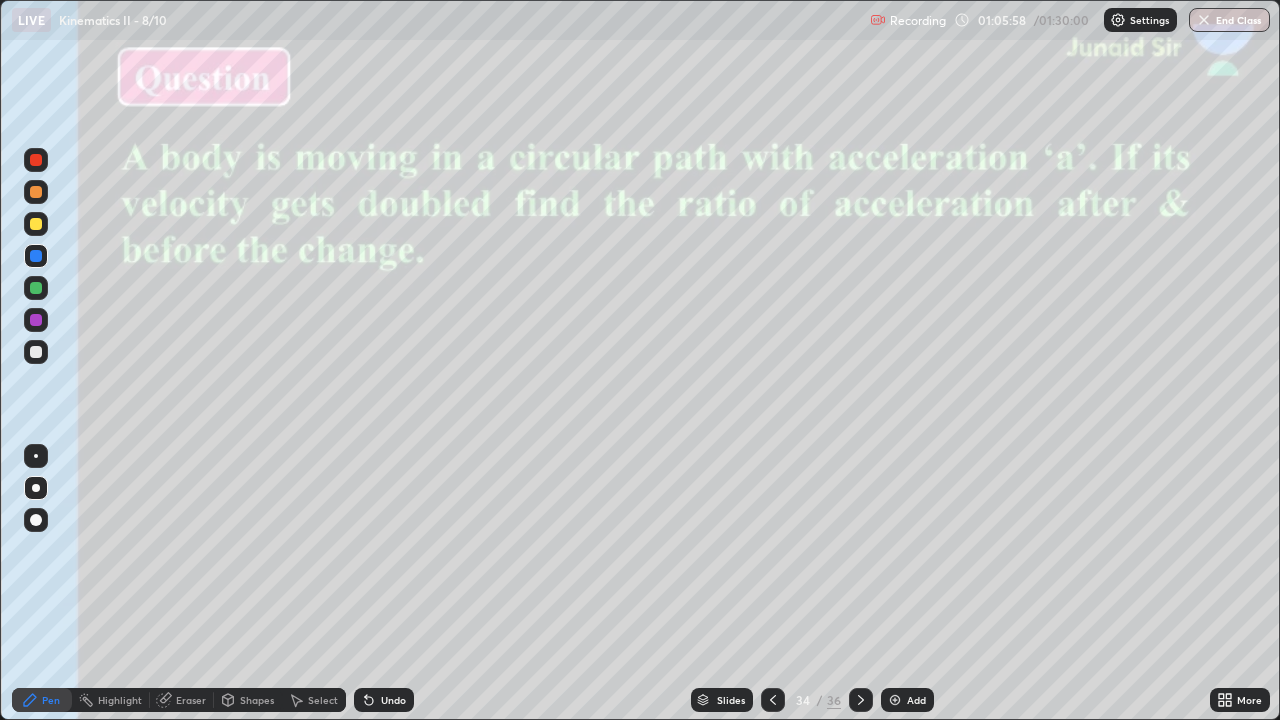 click on "Slides" at bounding box center (731, 700) 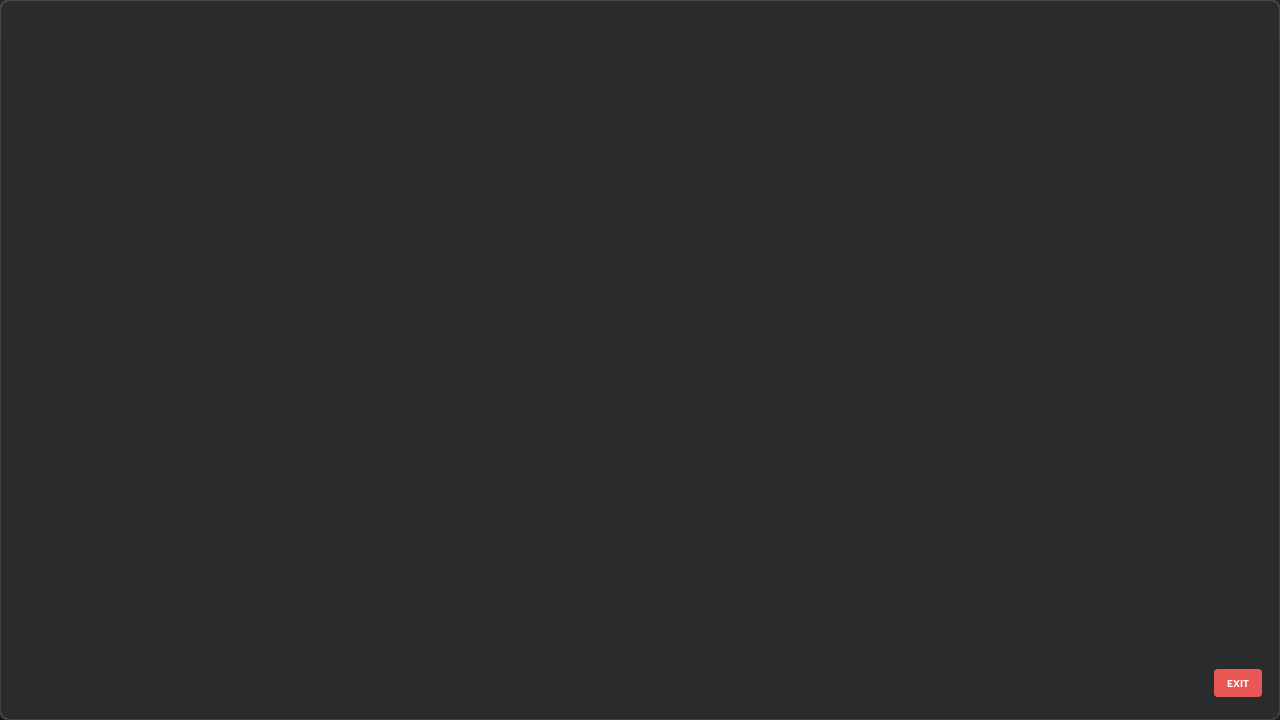 scroll, scrollTop: 1978, scrollLeft: 0, axis: vertical 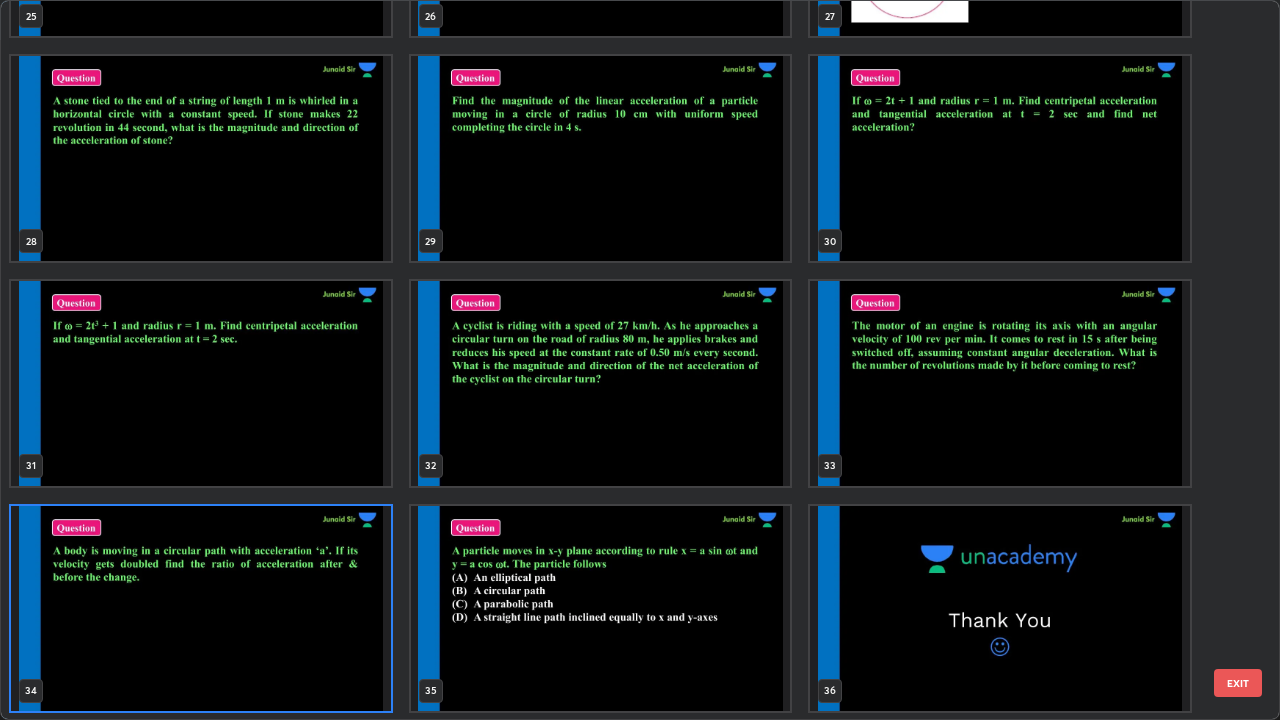 click at bounding box center (601, 608) 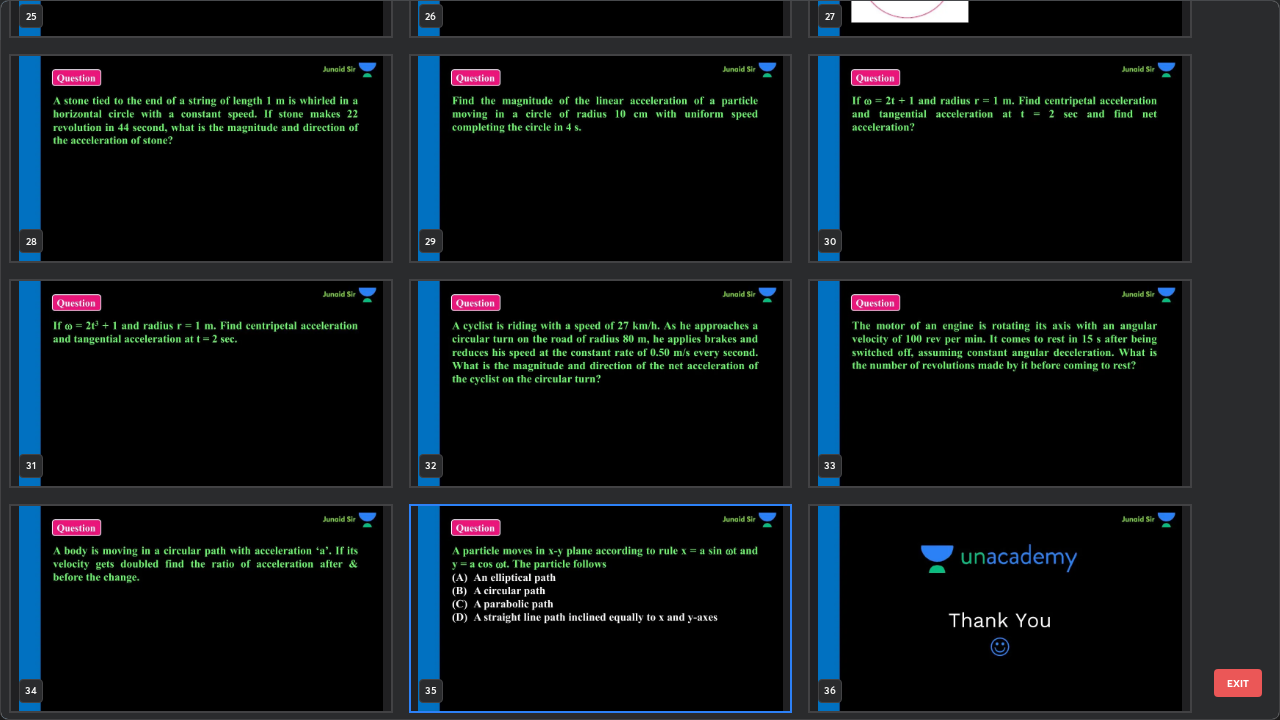 click at bounding box center (601, 608) 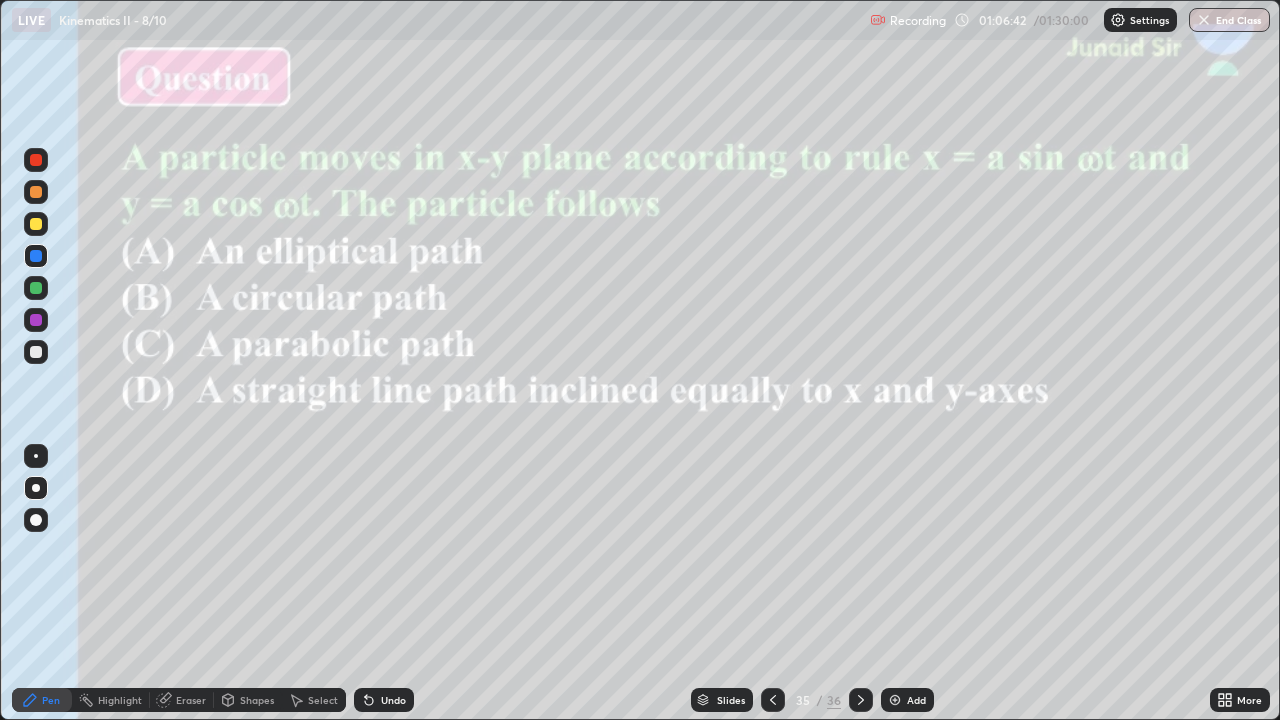 click at bounding box center [36, 224] 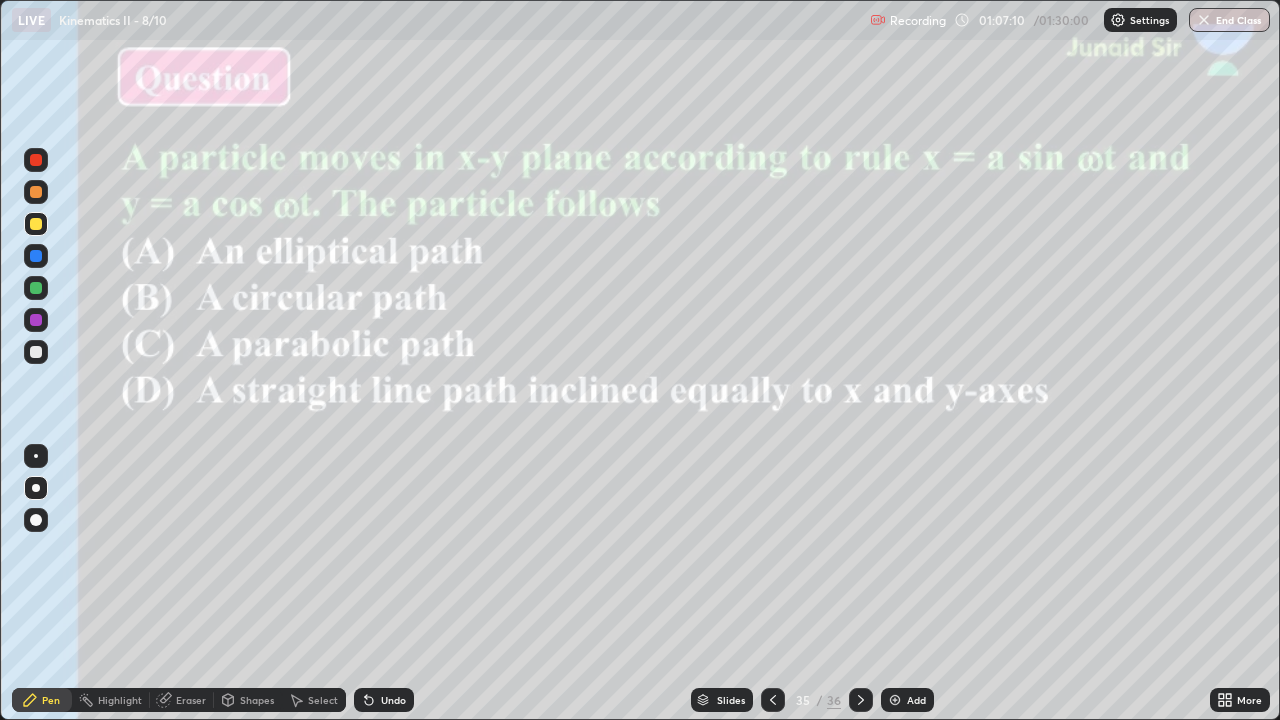 click at bounding box center (36, 192) 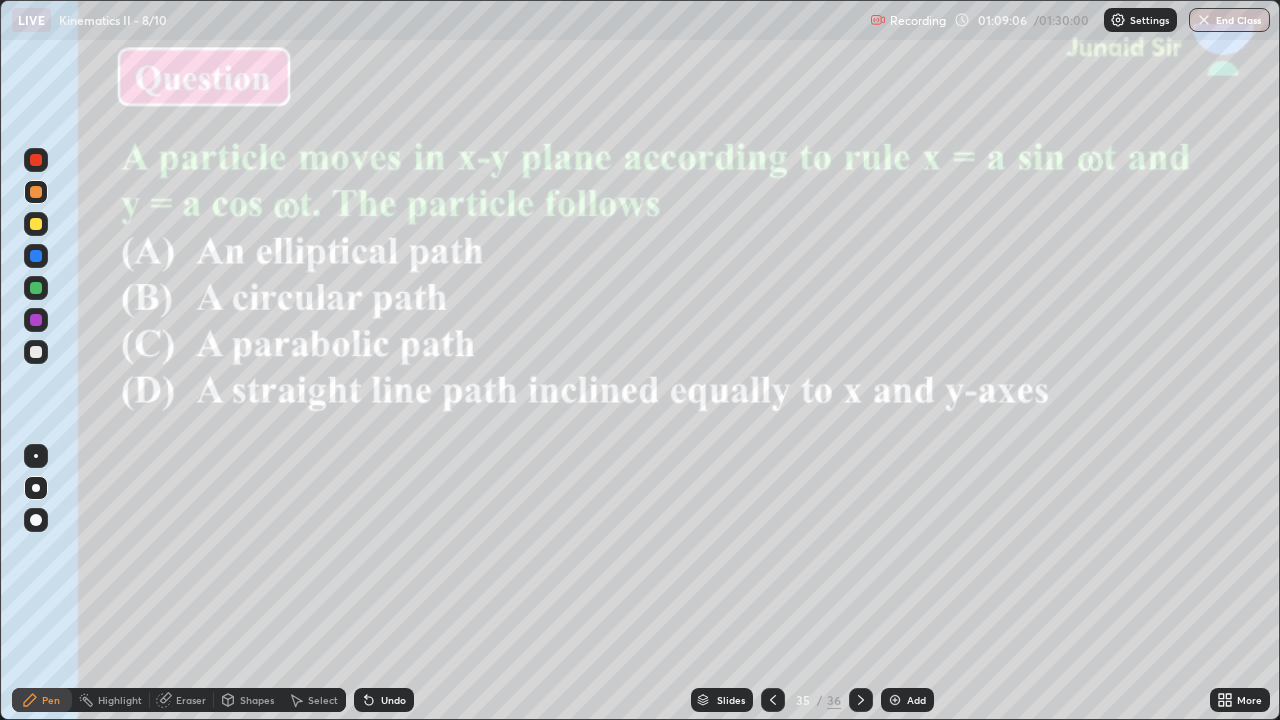 click at bounding box center (36, 320) 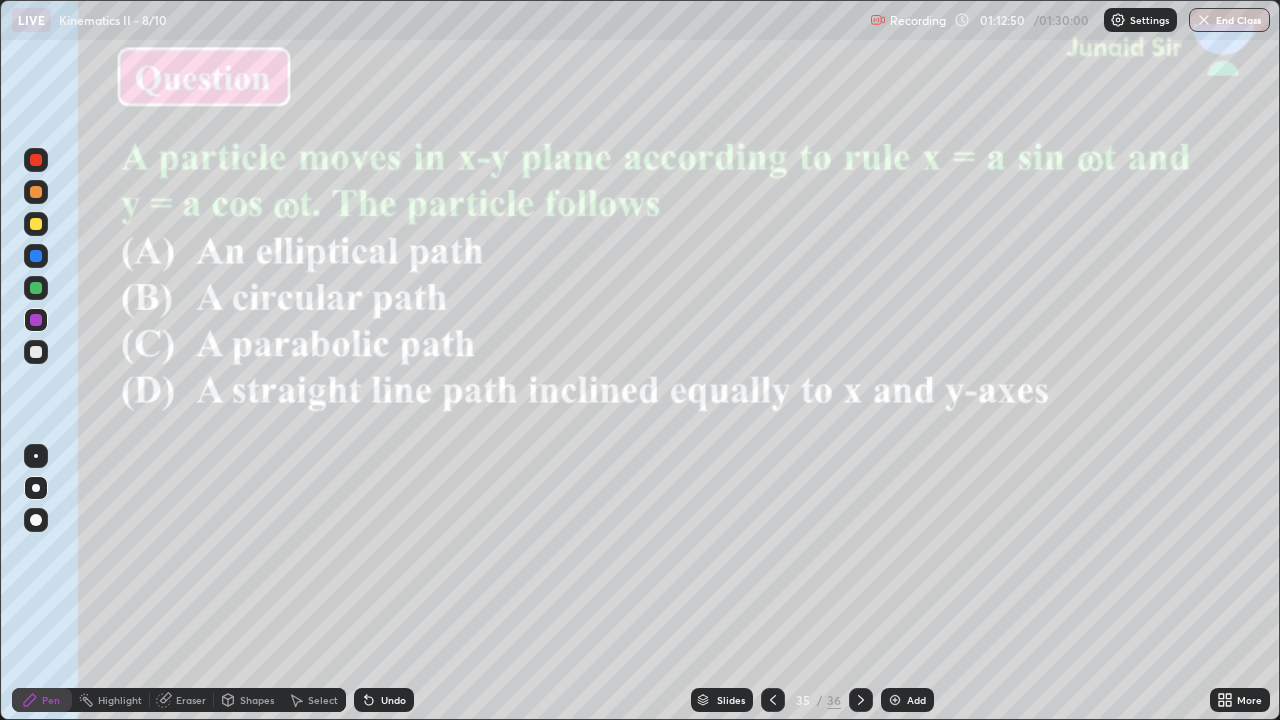 click at bounding box center (36, 160) 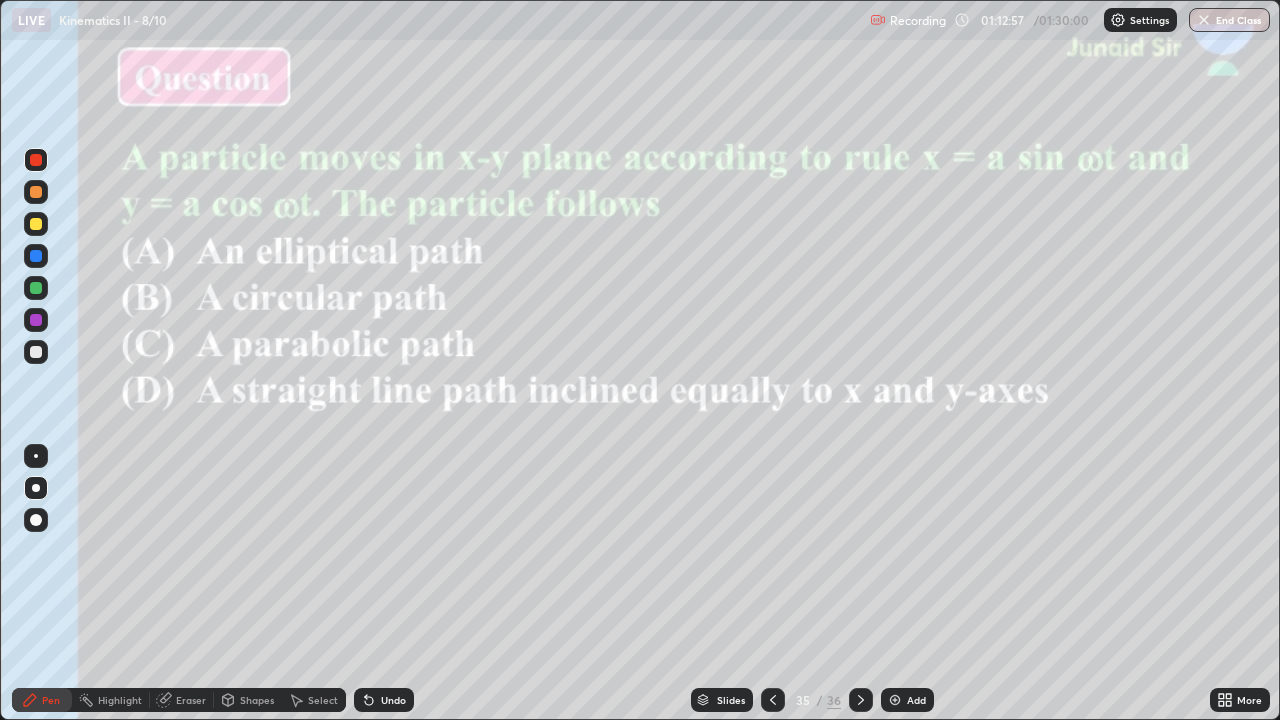 click at bounding box center (36, 160) 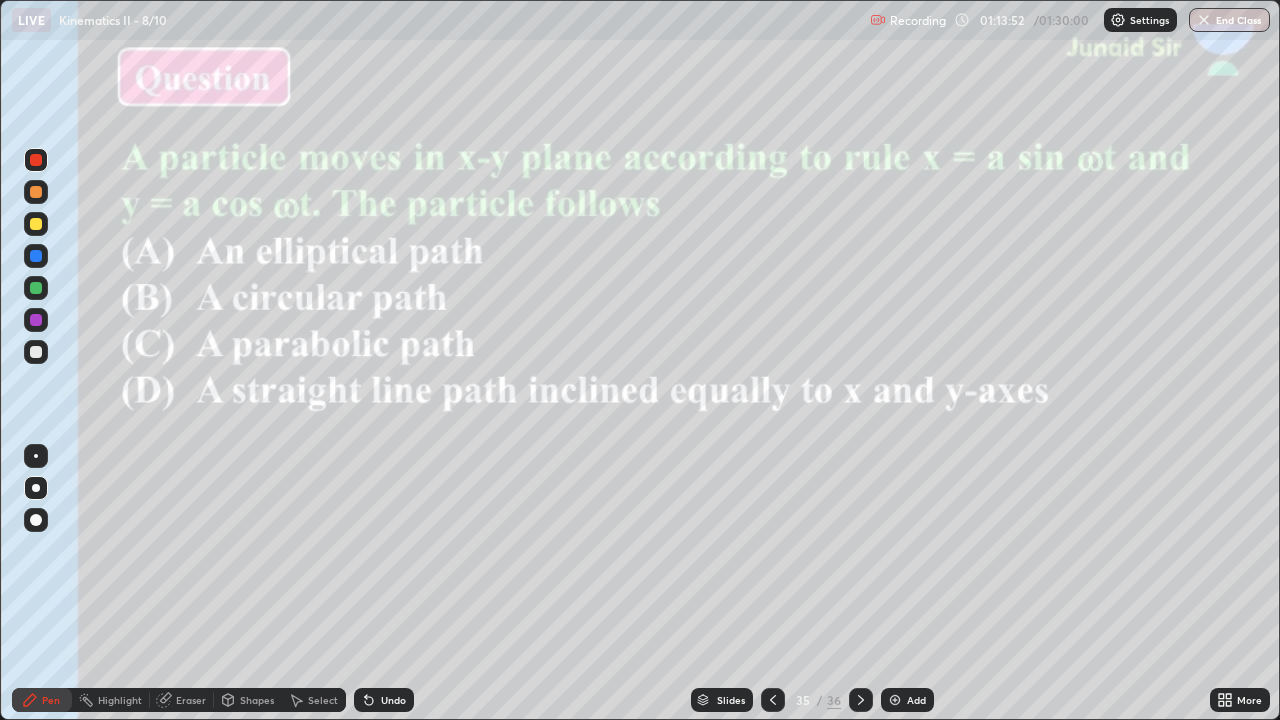 click on "Slides" at bounding box center (731, 700) 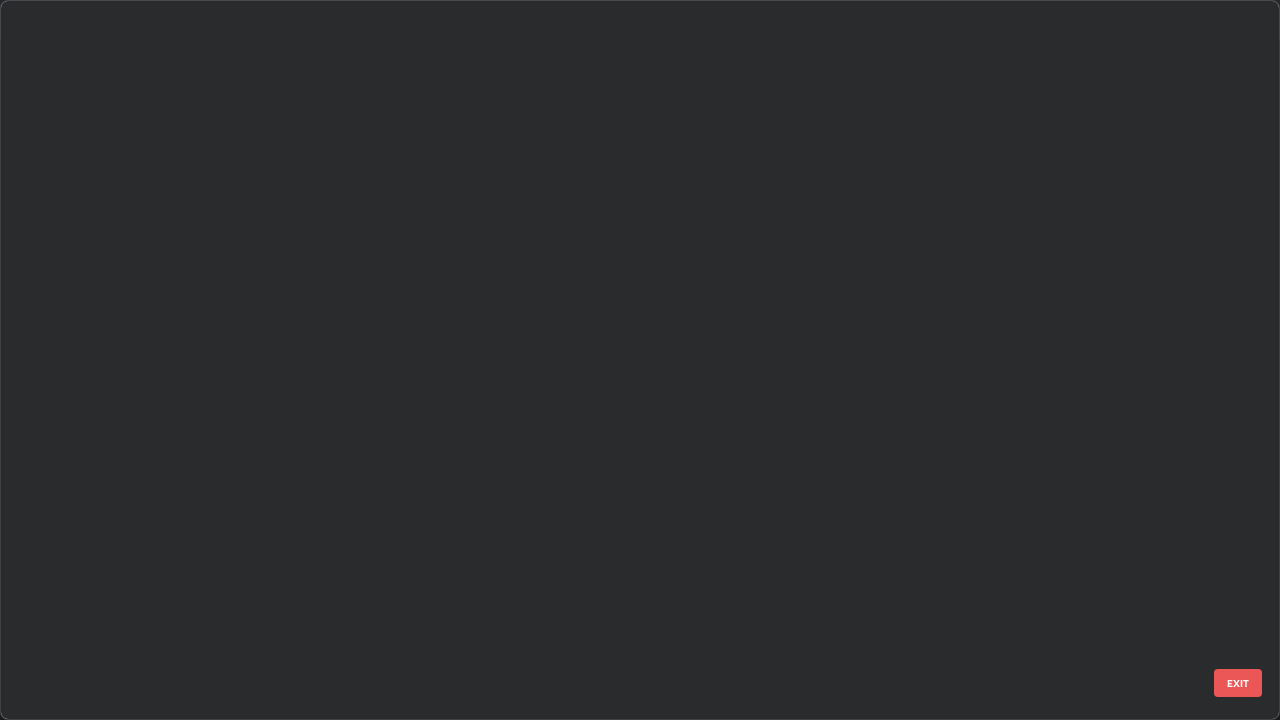 scroll, scrollTop: 712, scrollLeft: 1268, axis: both 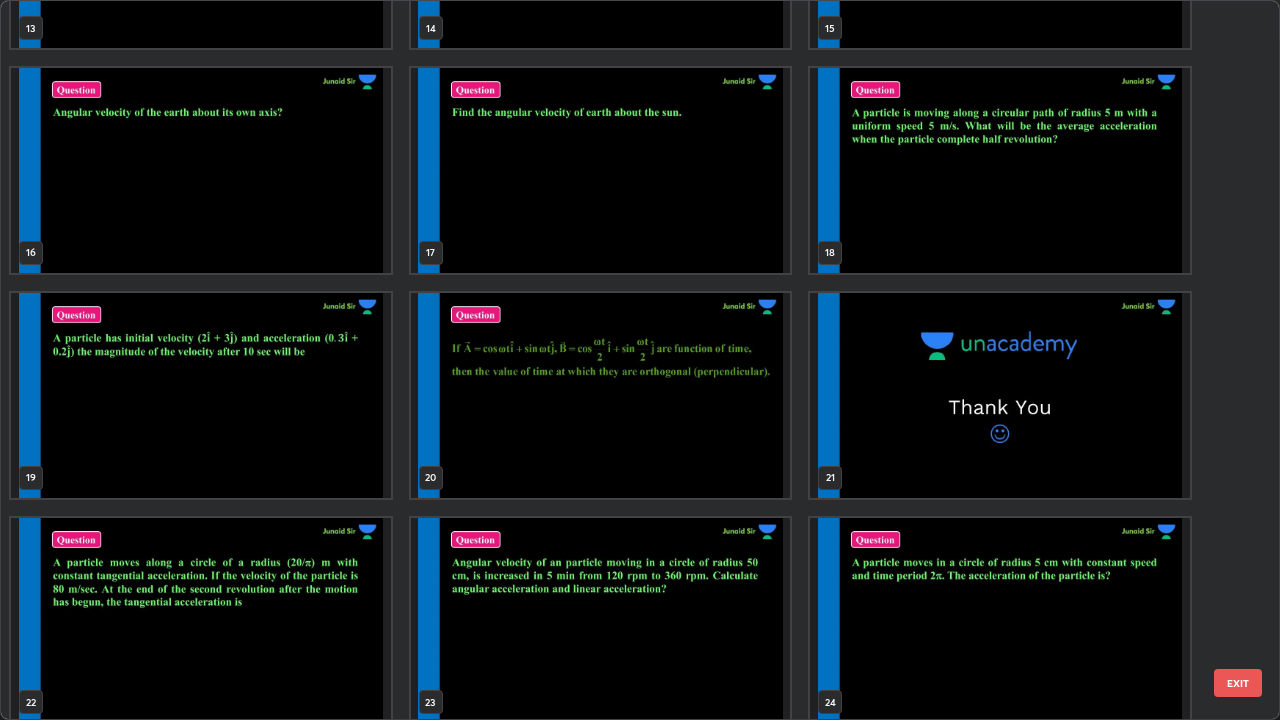 click at bounding box center (601, 395) 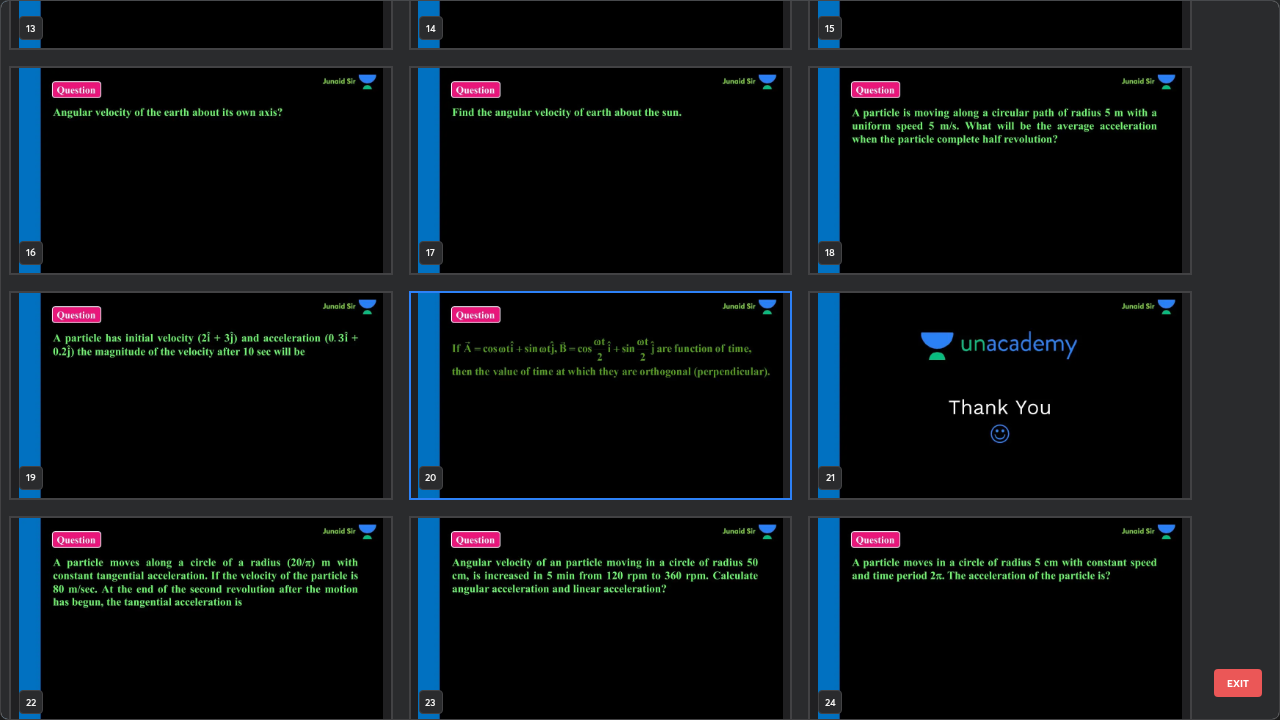 click at bounding box center (601, 395) 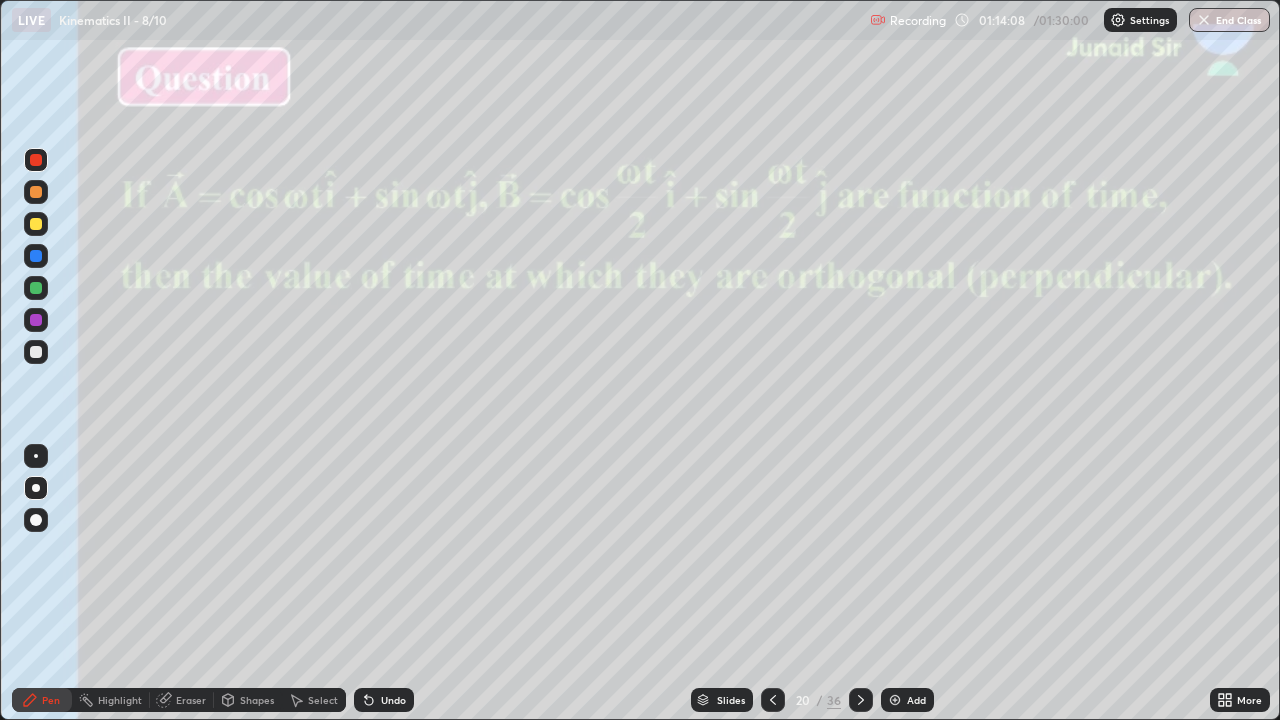 click at bounding box center [601, 395] 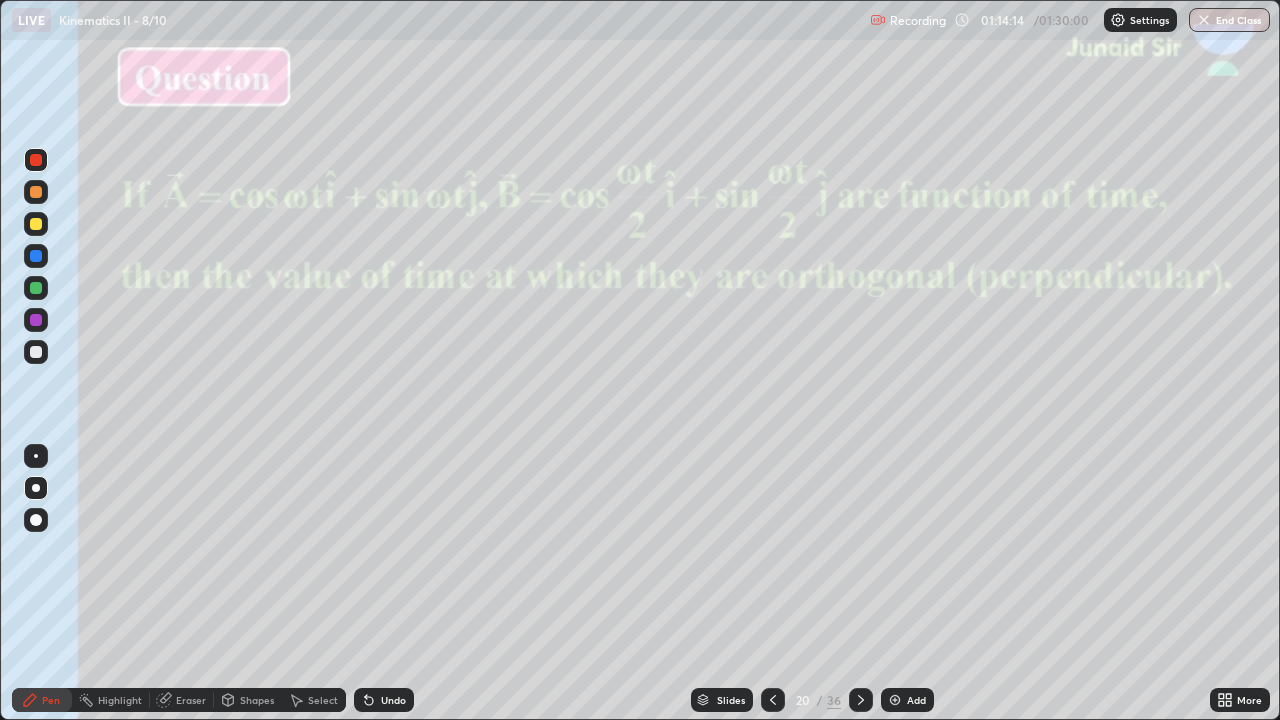 click on "Slides" at bounding box center [731, 700] 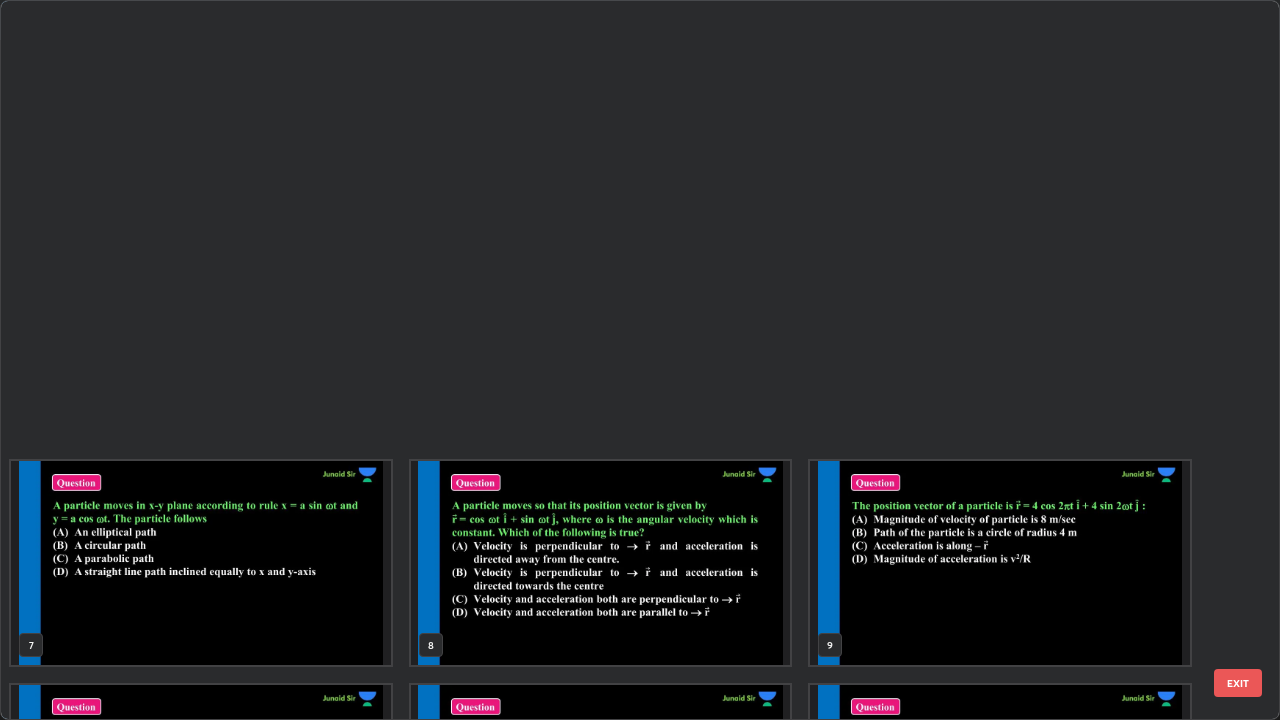 scroll, scrollTop: 854, scrollLeft: 0, axis: vertical 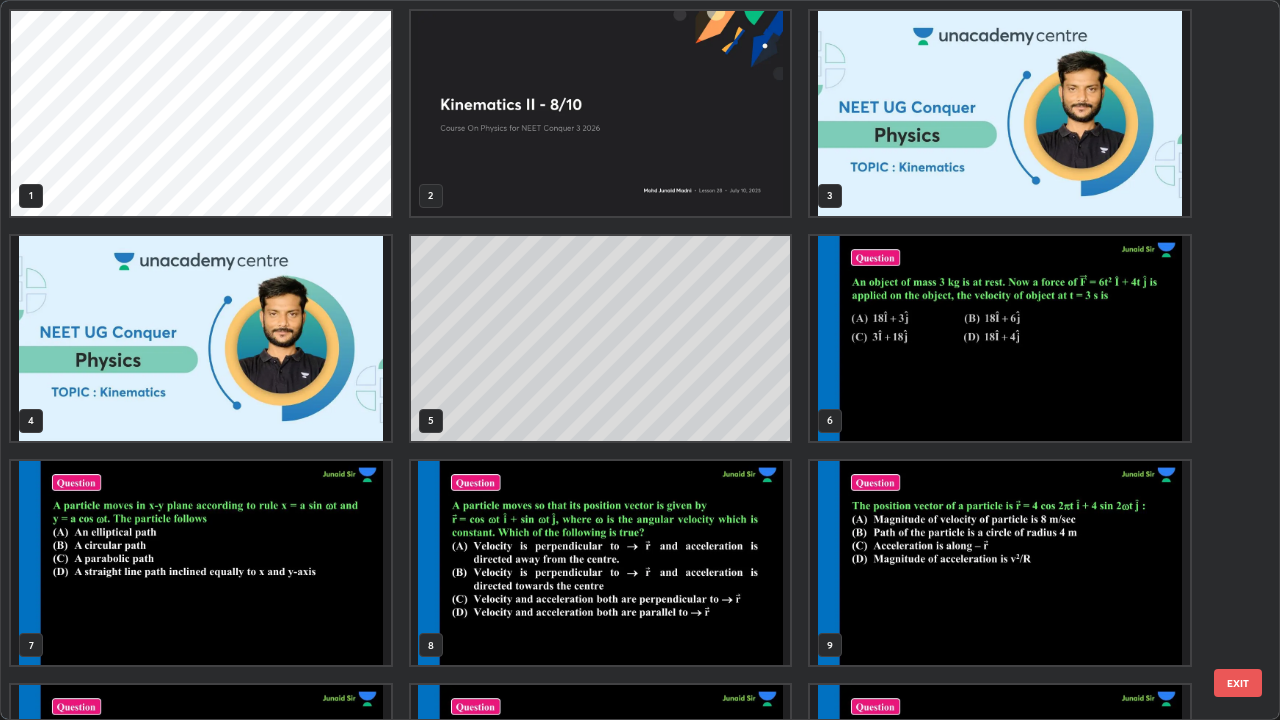 click at bounding box center [201, 563] 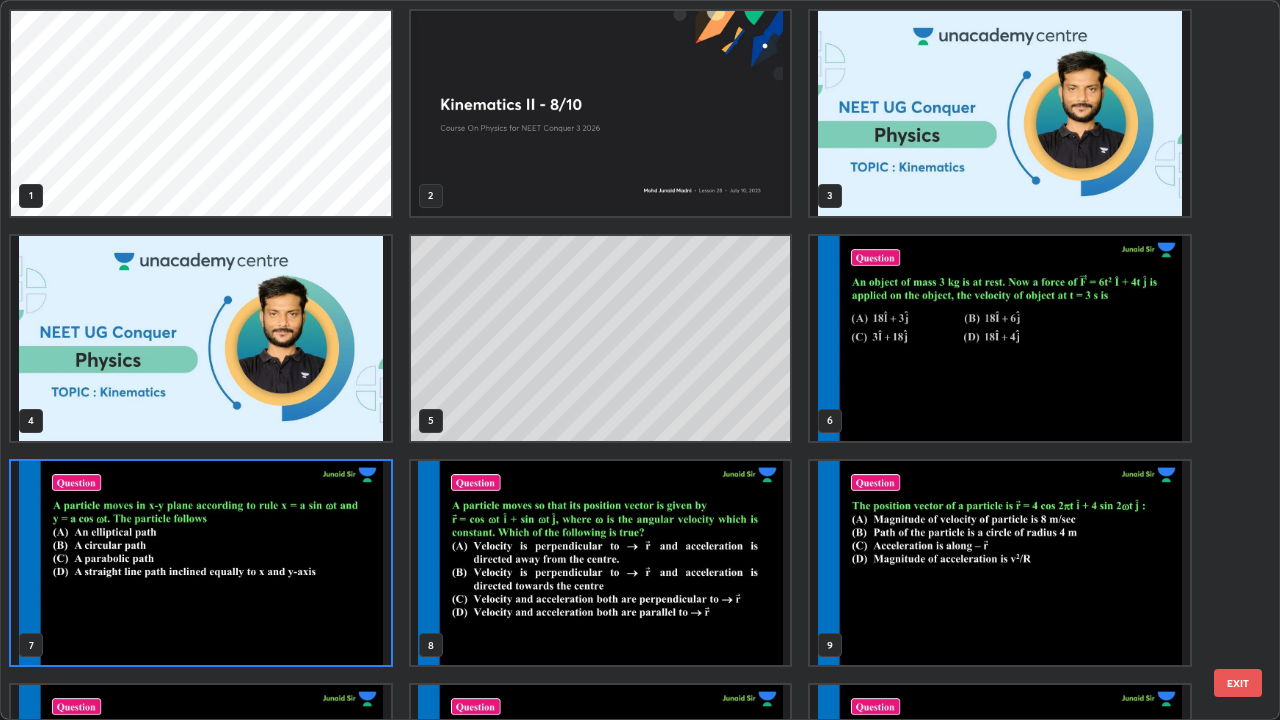 click at bounding box center [201, 563] 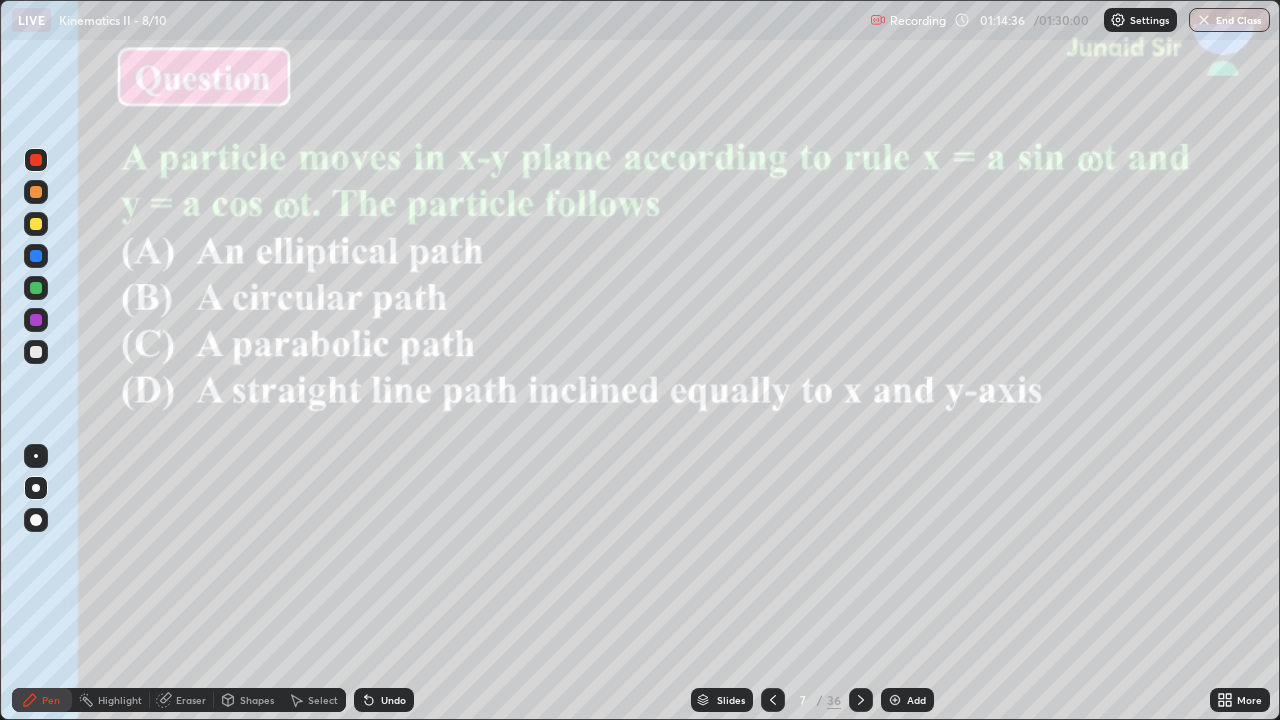 click 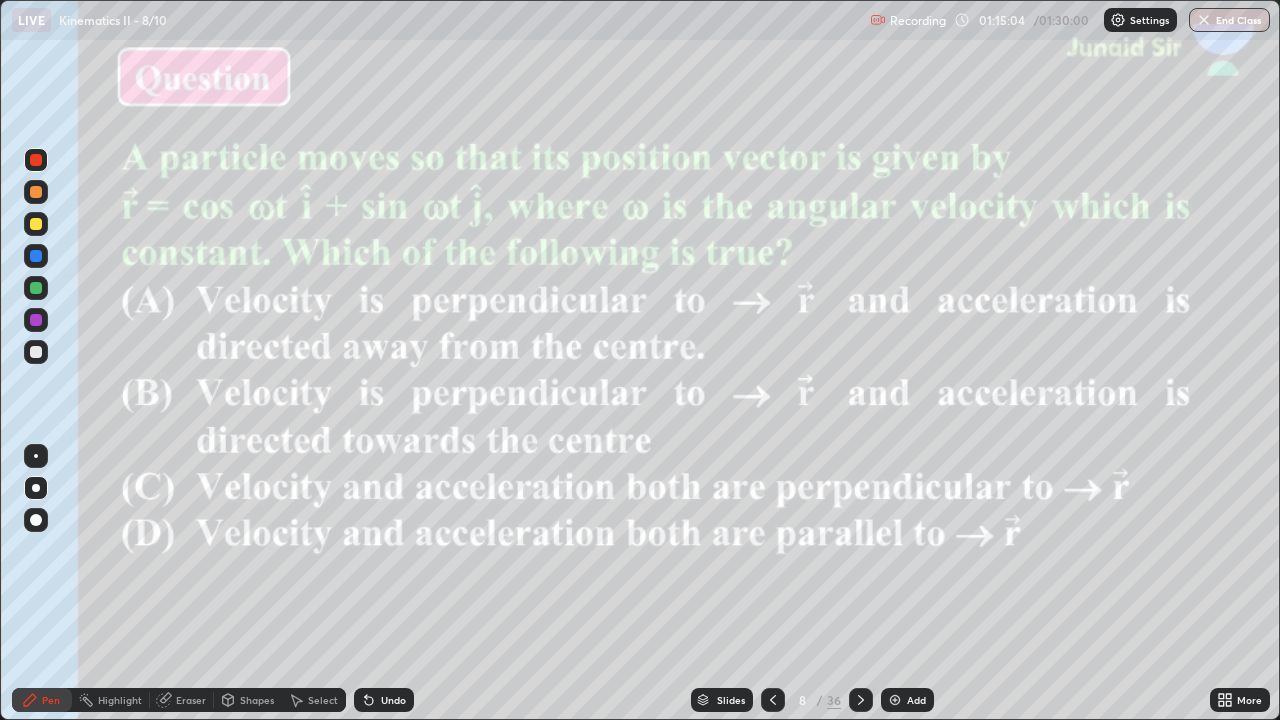 click at bounding box center (36, 352) 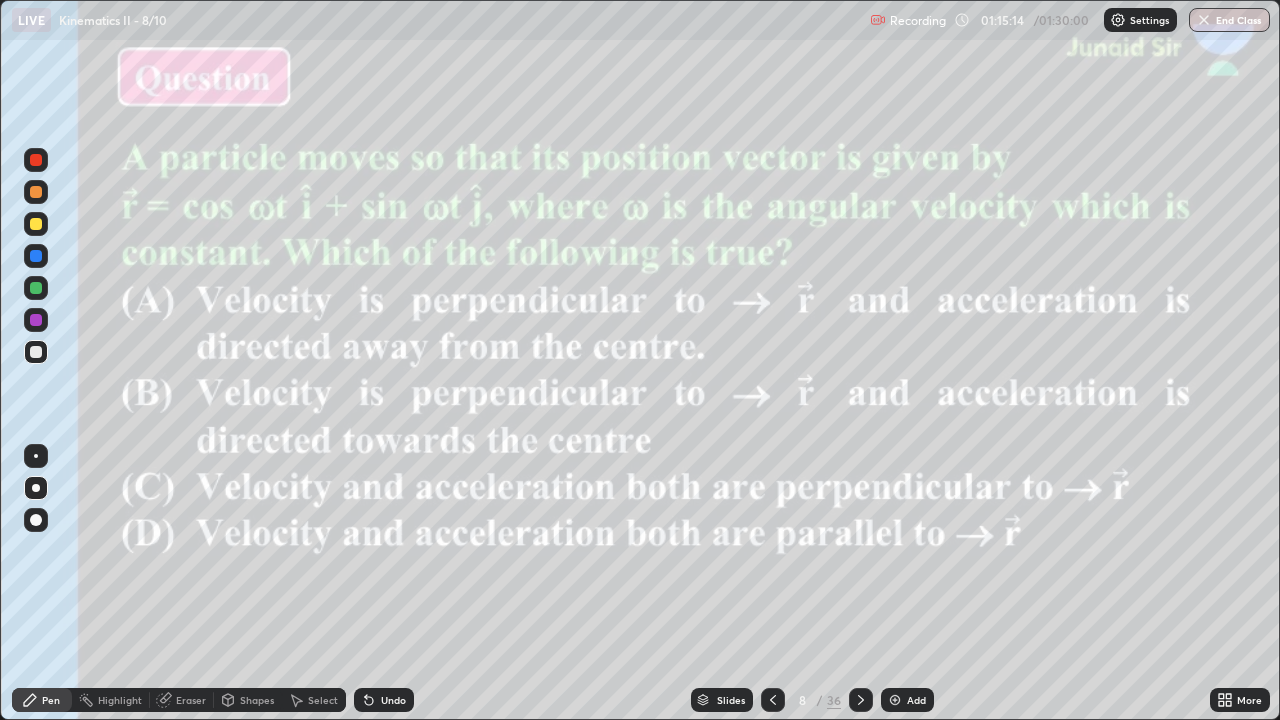 click at bounding box center [36, 320] 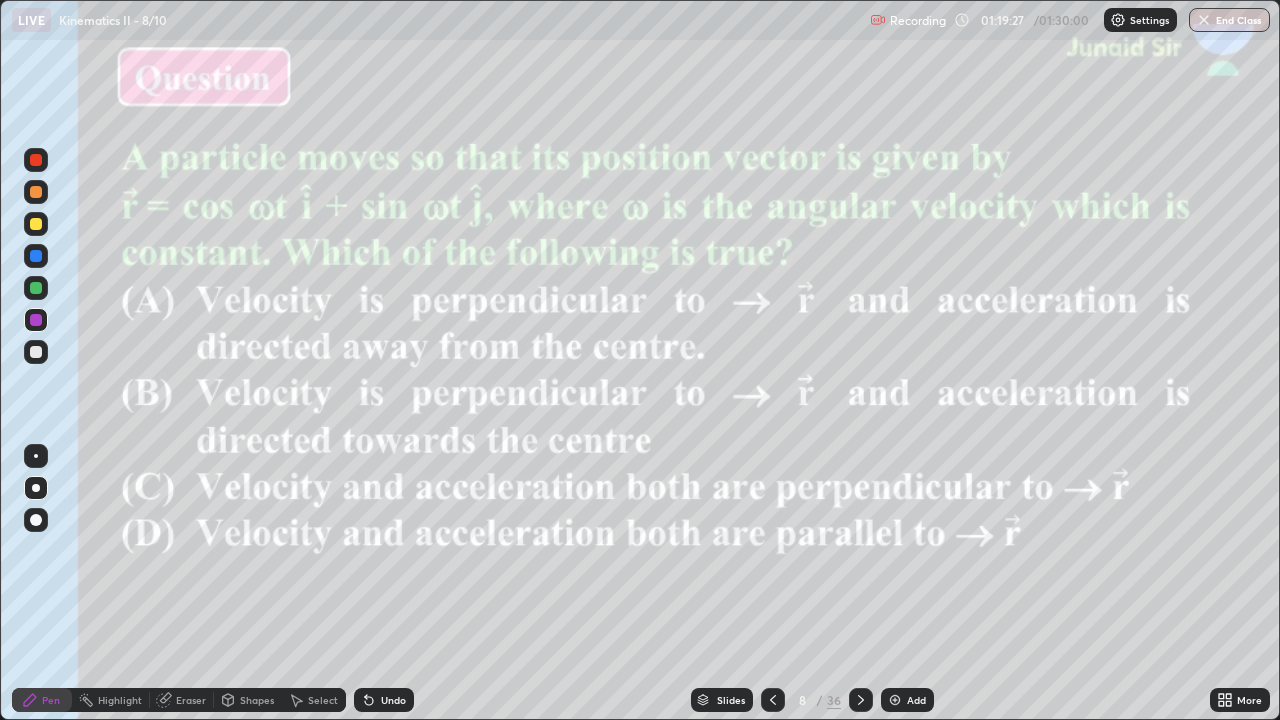 click on "Slides" at bounding box center (731, 700) 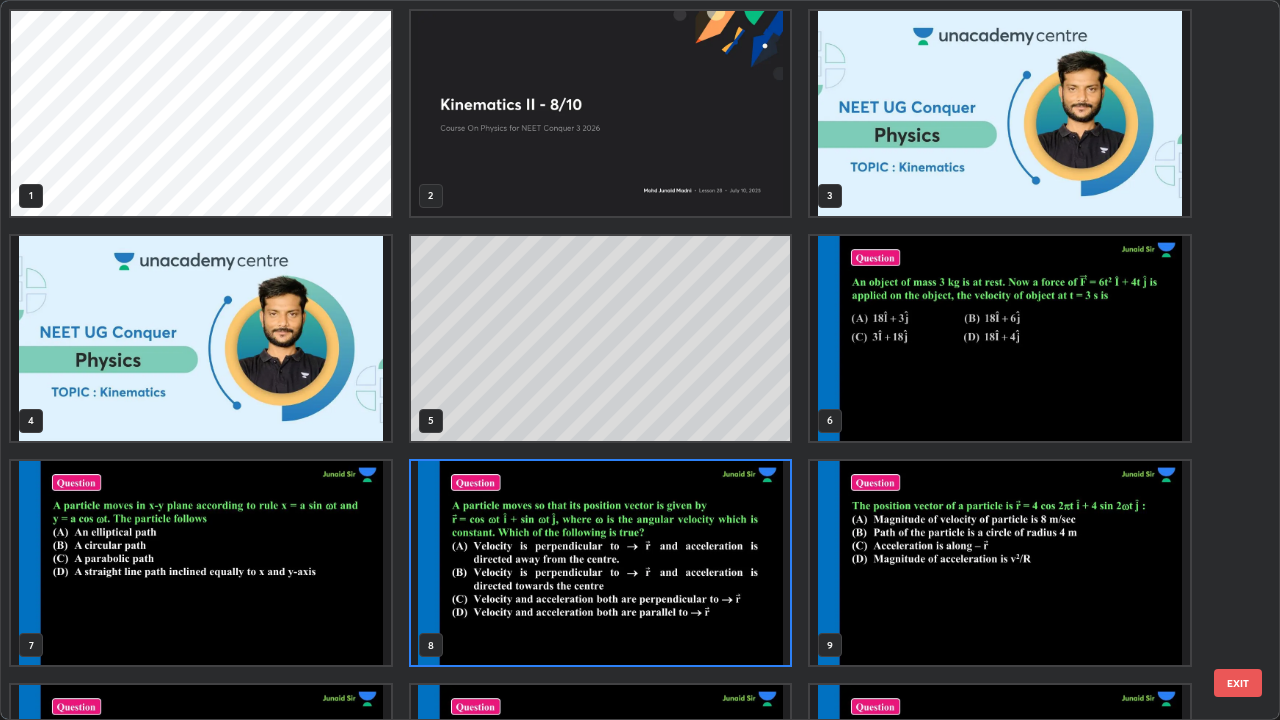 scroll, scrollTop: 7, scrollLeft: 11, axis: both 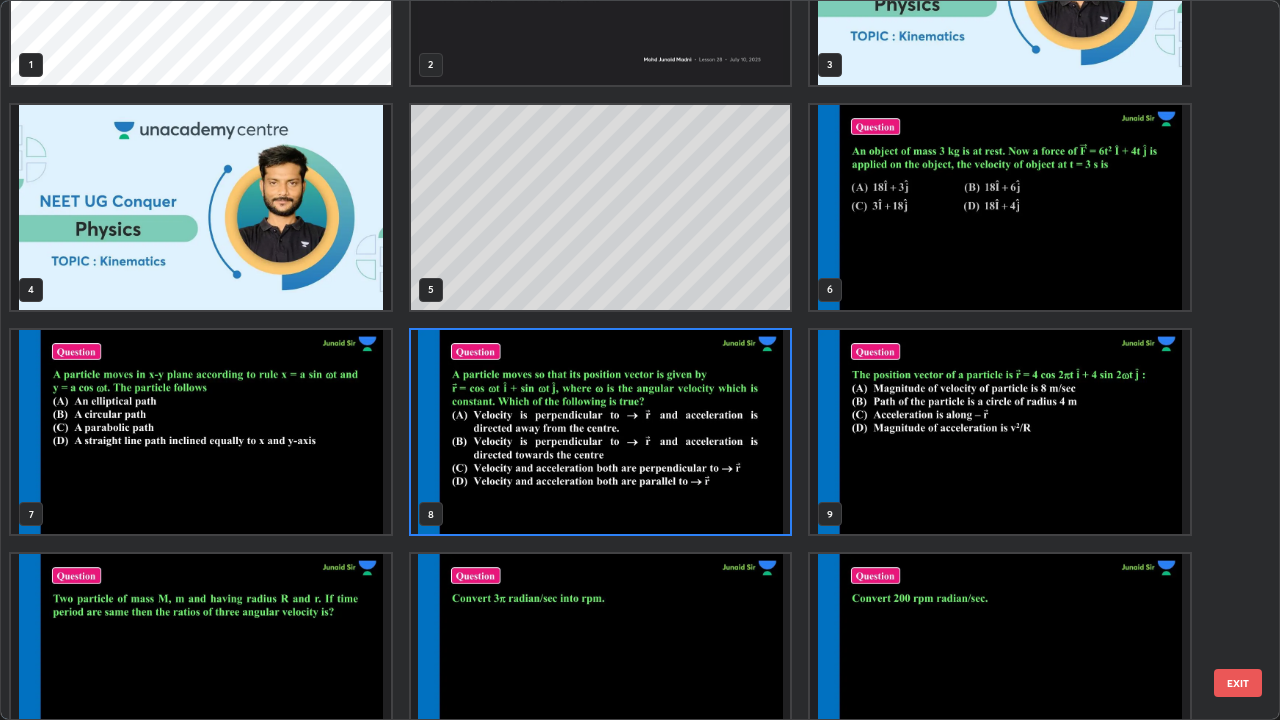 click at bounding box center (1000, 432) 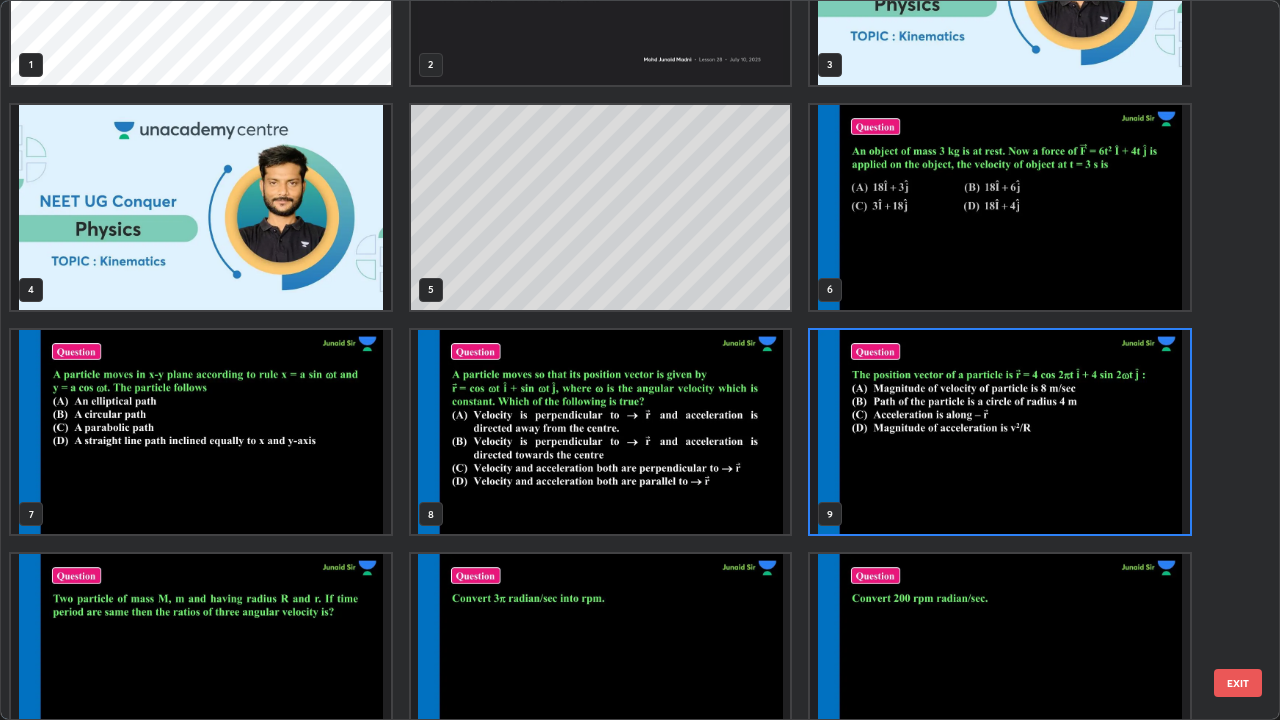 click at bounding box center (1000, 432) 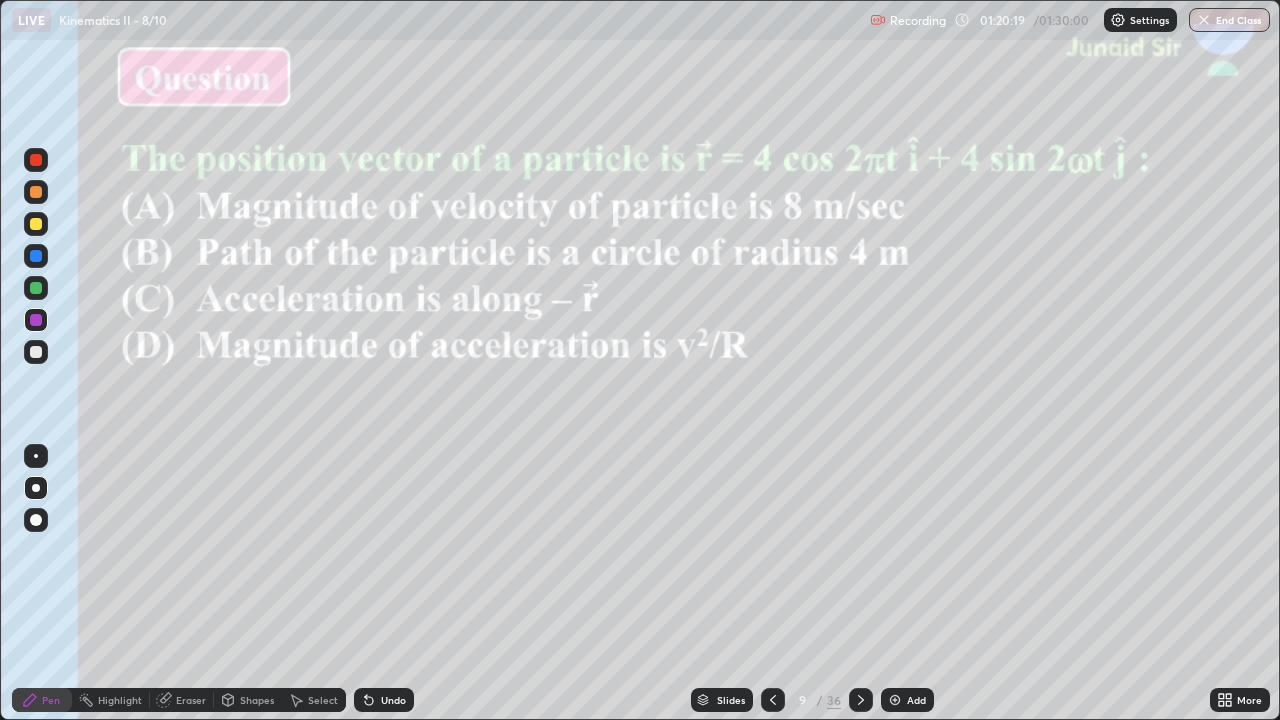 click at bounding box center (36, 288) 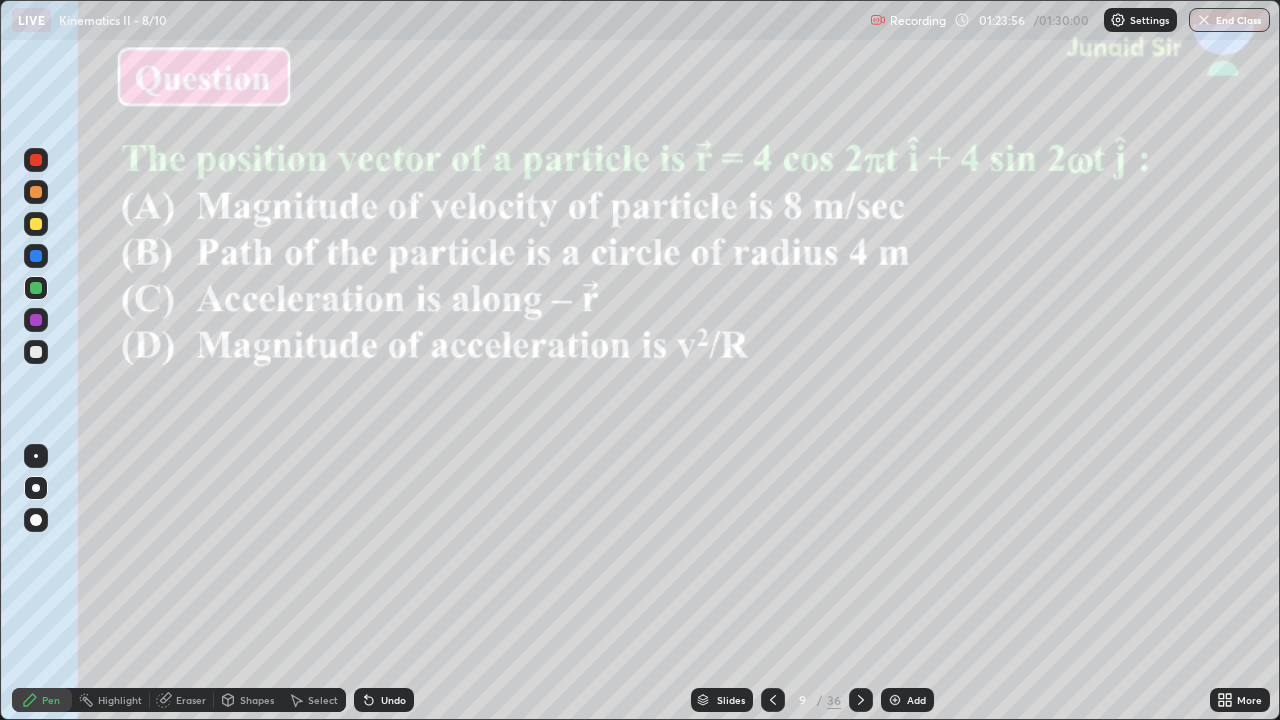 click on "End Class" at bounding box center (1229, 20) 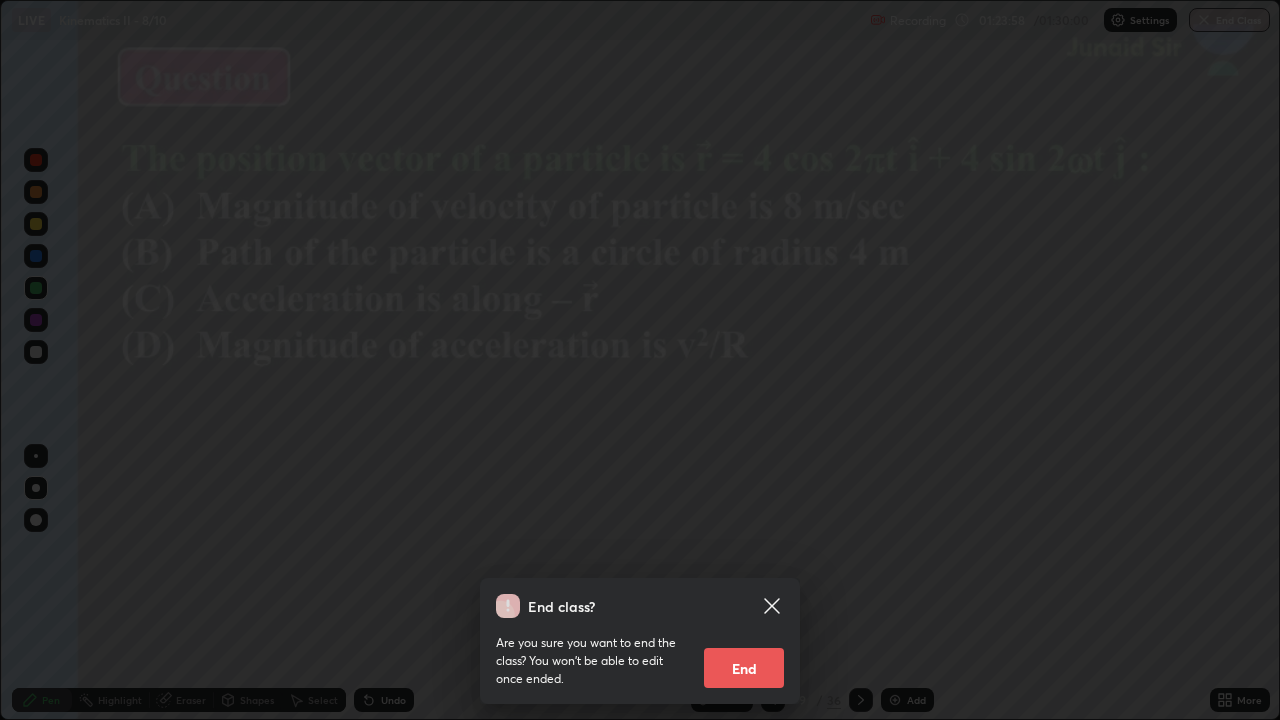 click on "End" at bounding box center [744, 668] 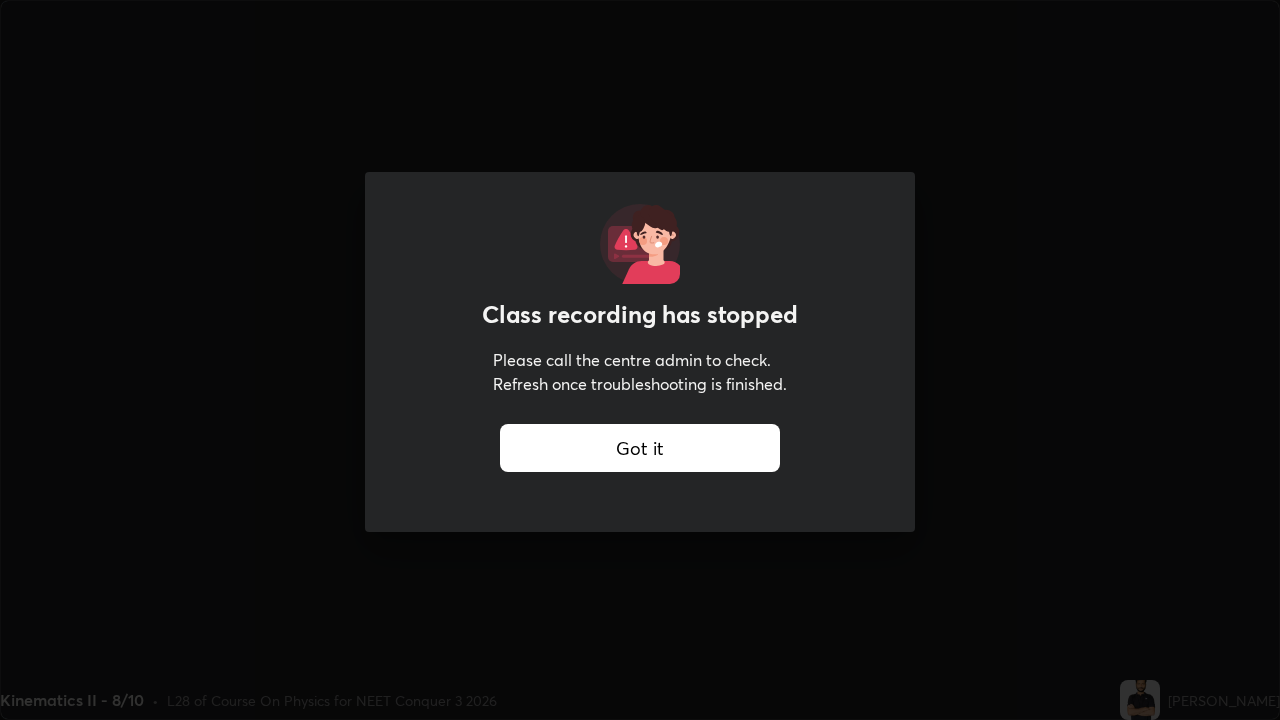 click on "Class recording has stopped Please call the centre admin to check. Refresh once troubleshooting is finished. Got it" at bounding box center (640, 360) 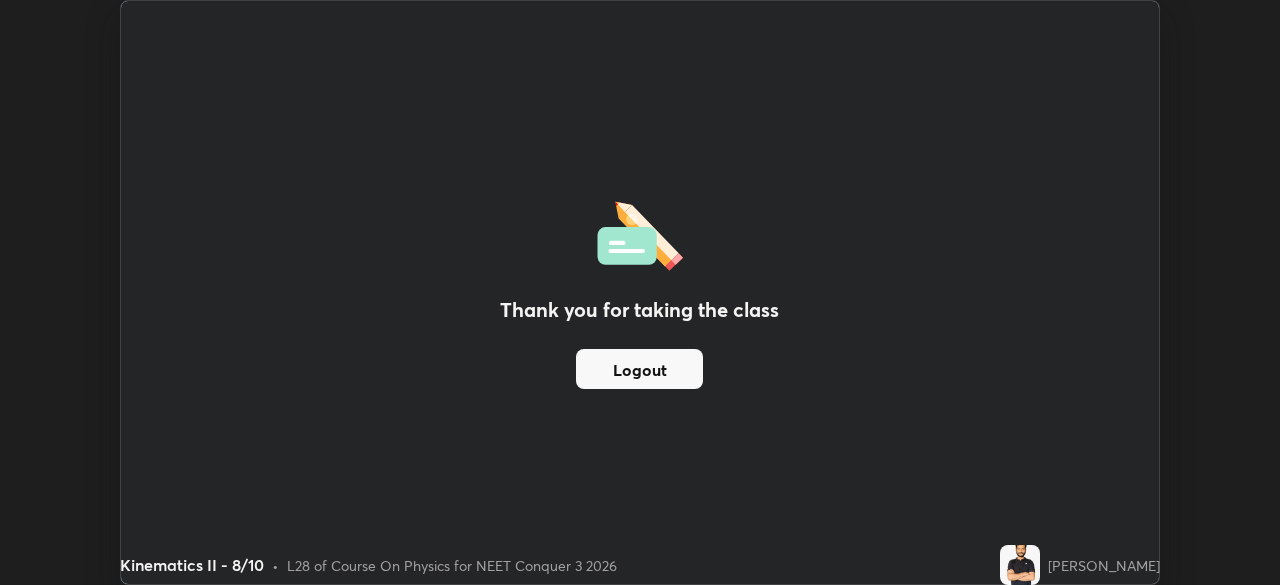 scroll, scrollTop: 585, scrollLeft: 1280, axis: both 